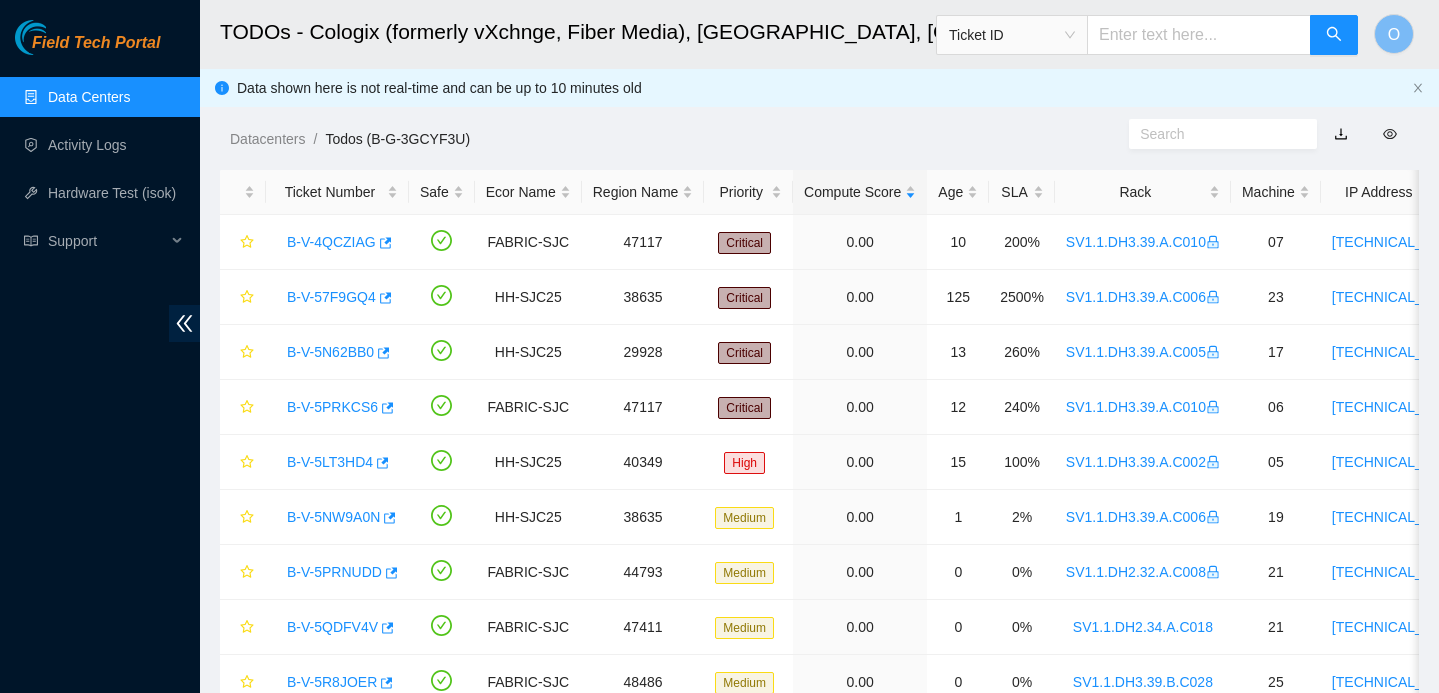 scroll, scrollTop: 0, scrollLeft: 0, axis: both 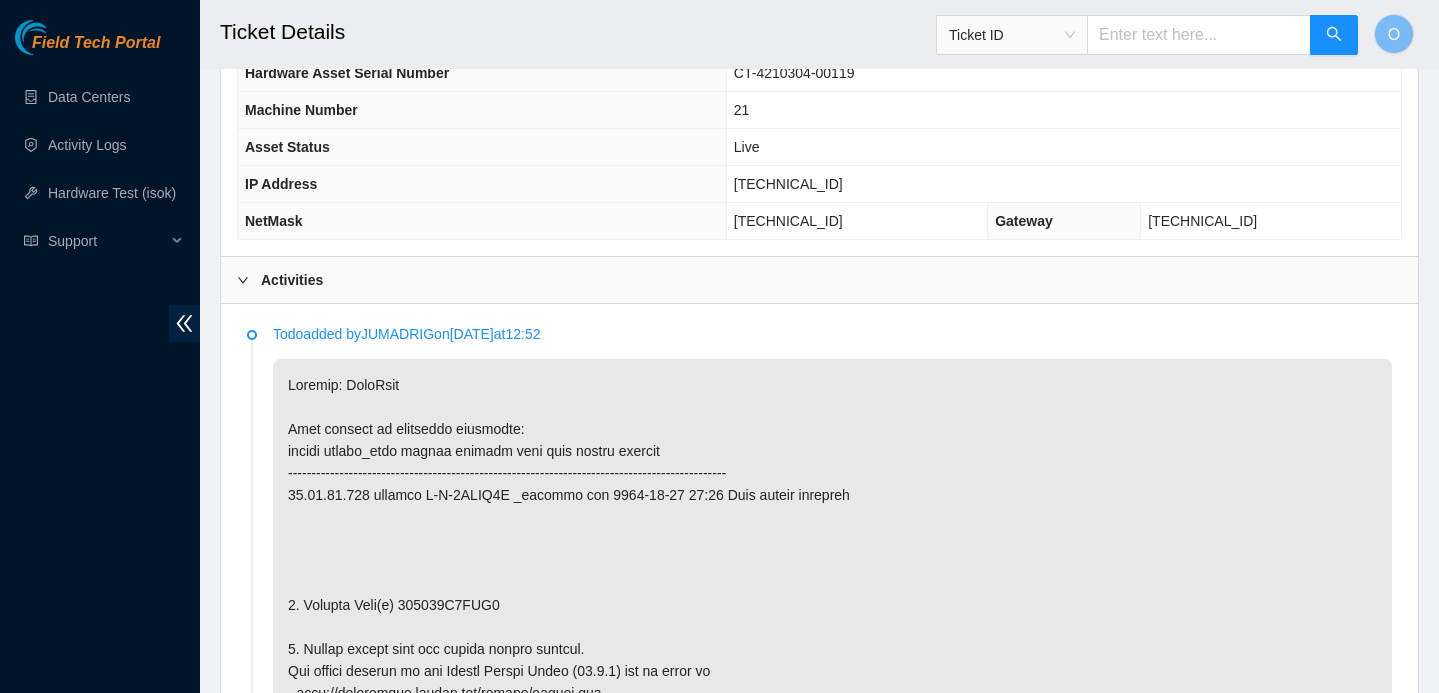 click at bounding box center [832, 891] 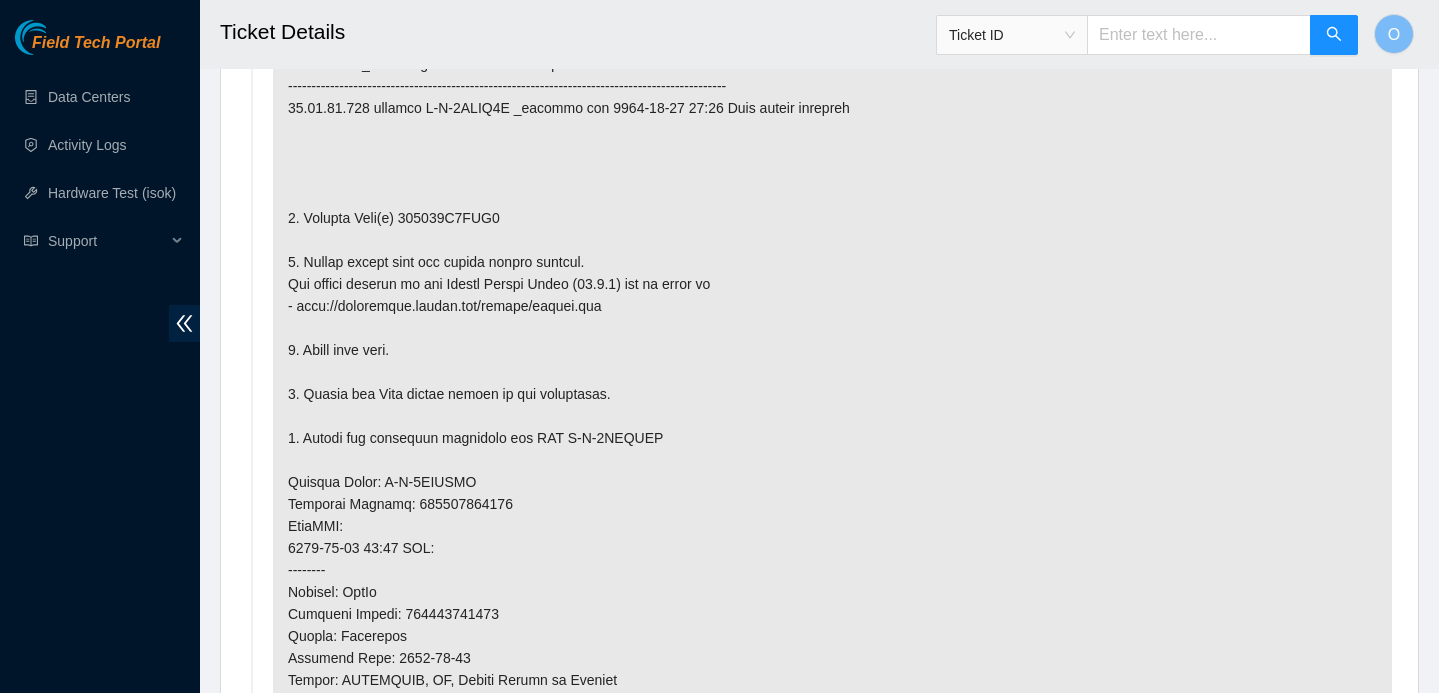 scroll, scrollTop: 1172, scrollLeft: 0, axis: vertical 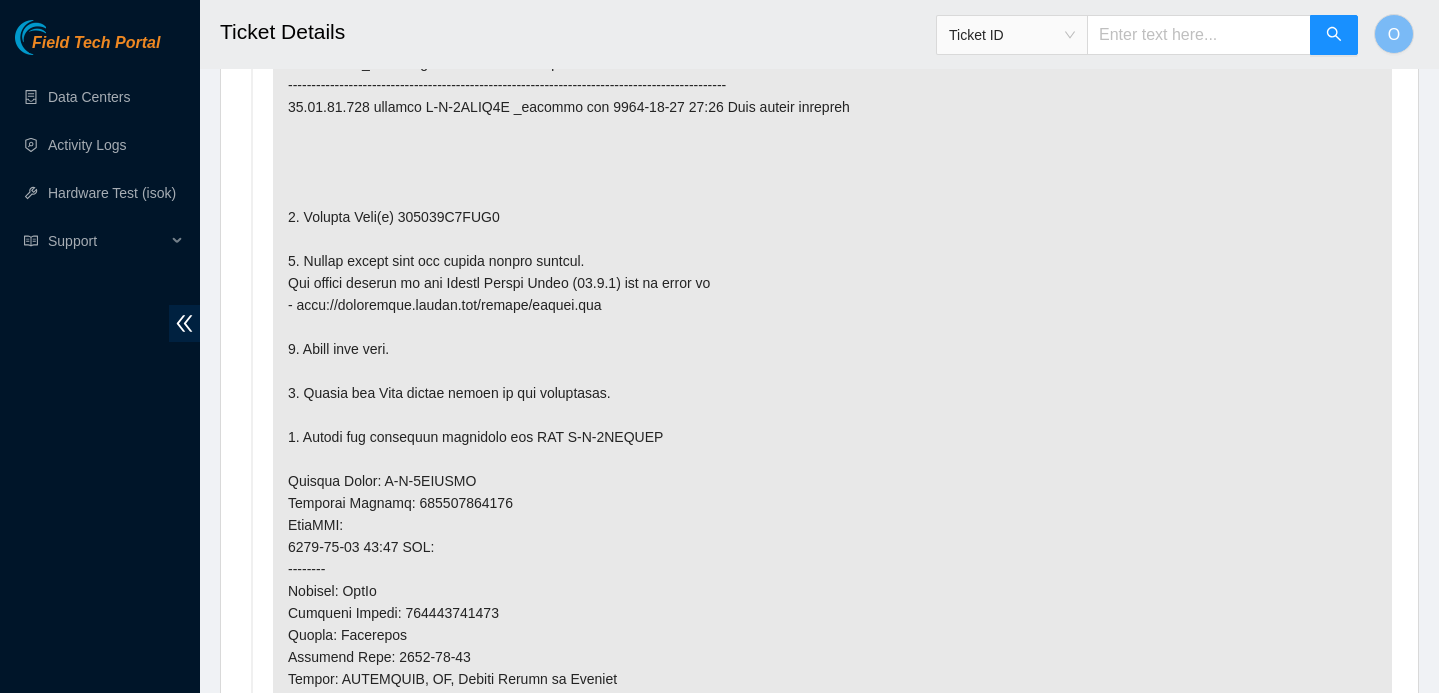 click at bounding box center (832, 503) 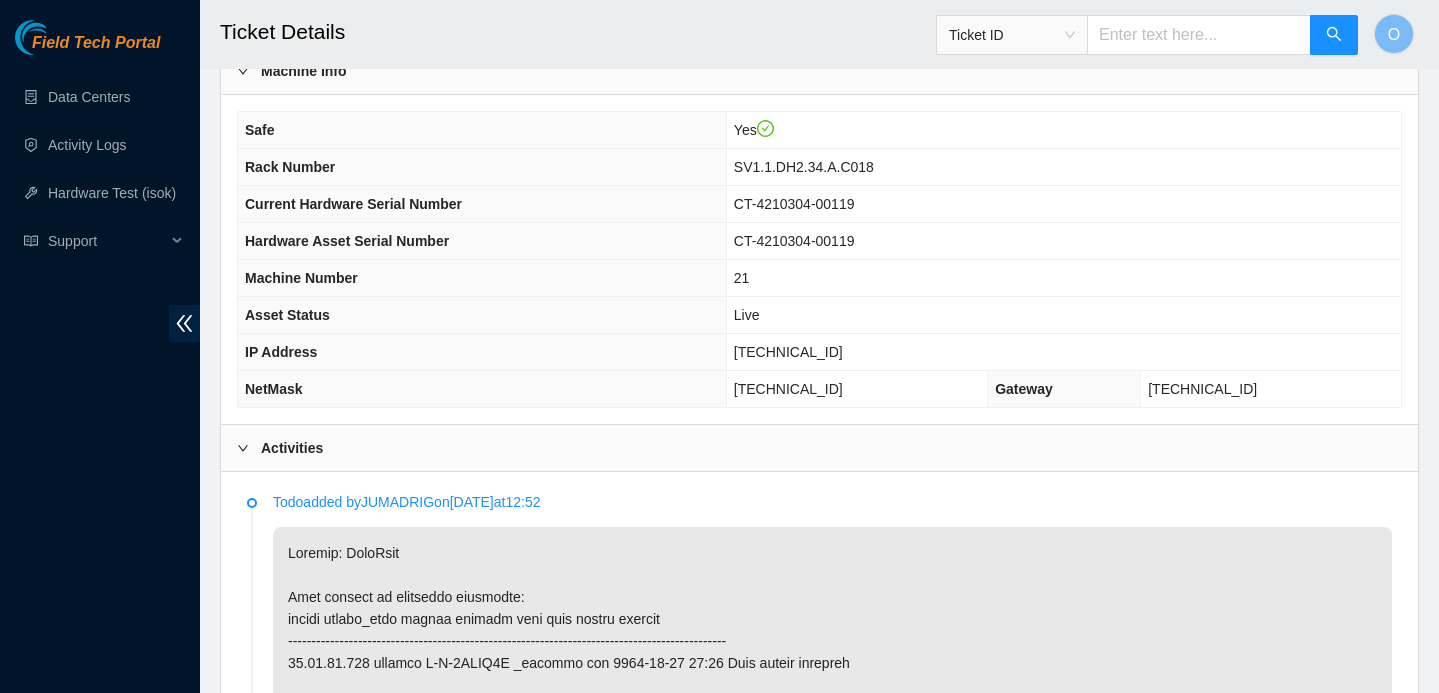 scroll, scrollTop: 614, scrollLeft: 0, axis: vertical 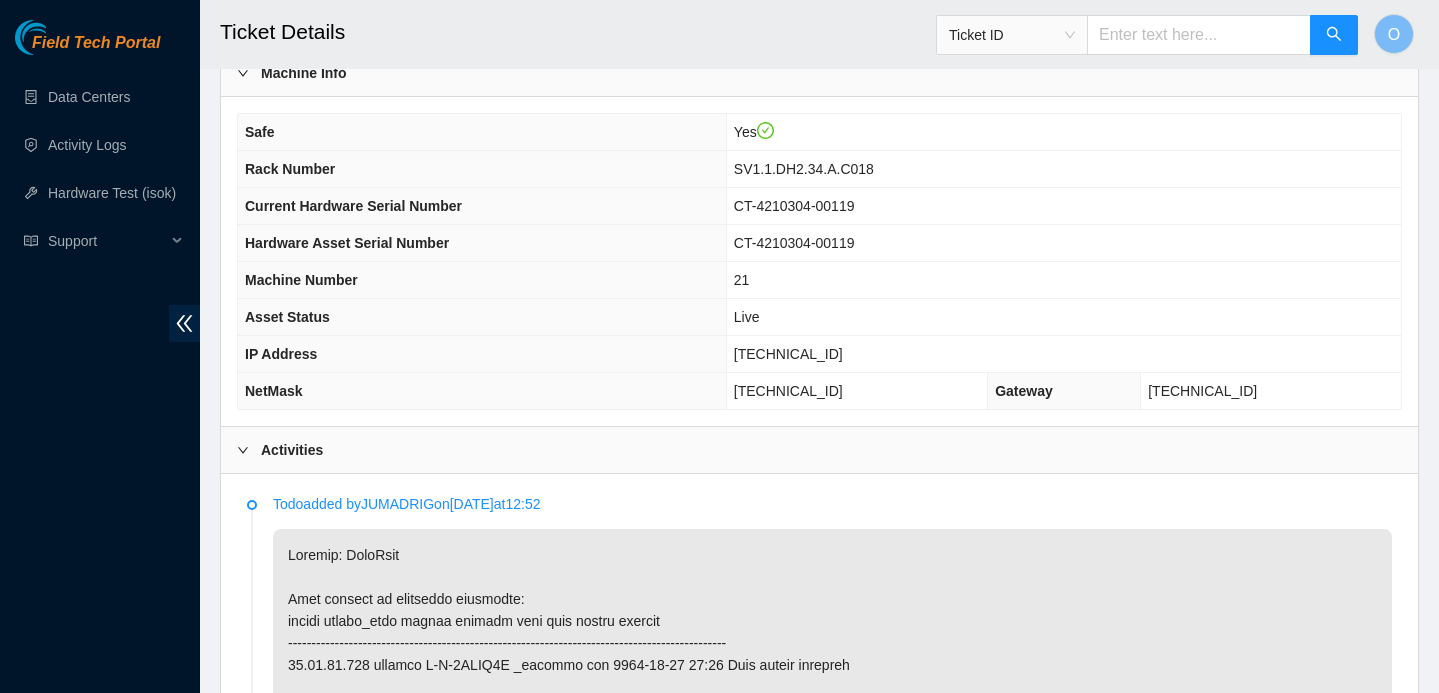 click on "23.62.44.216" at bounding box center [788, 354] 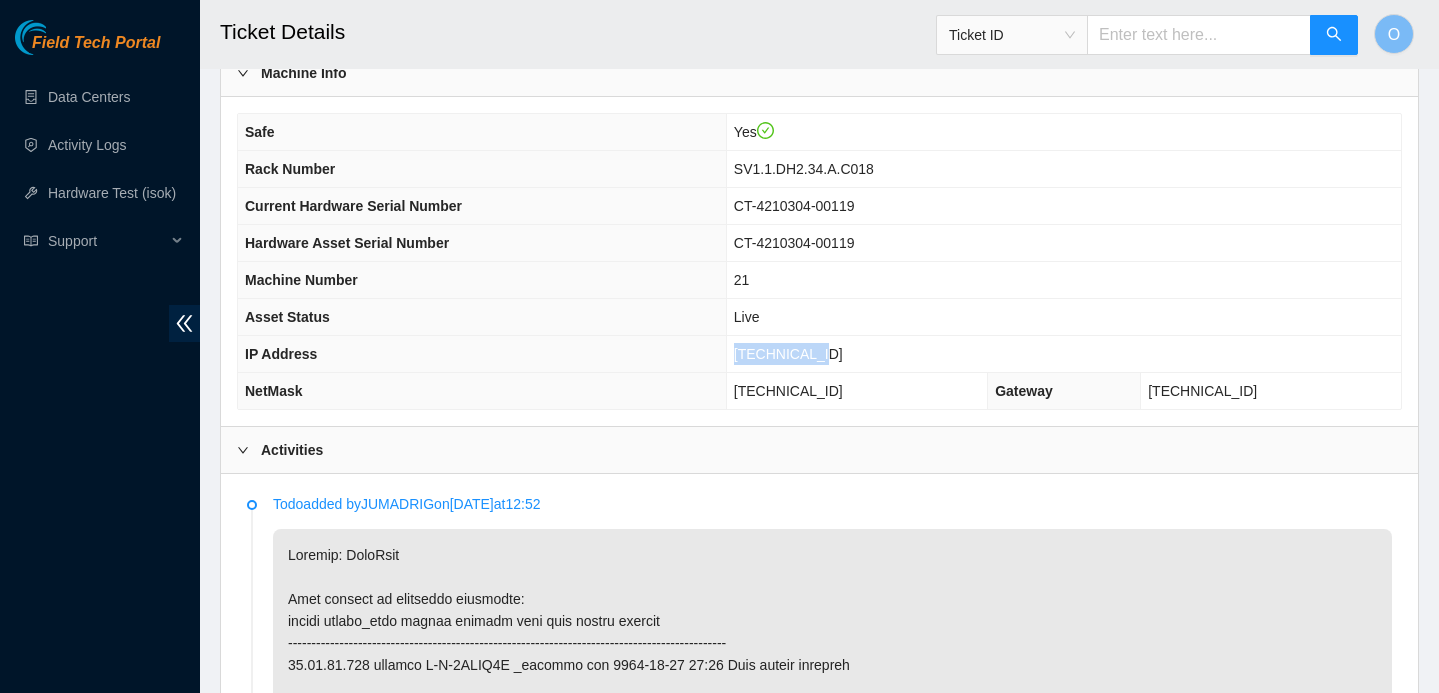 click on "23.62.44.216" at bounding box center (788, 354) 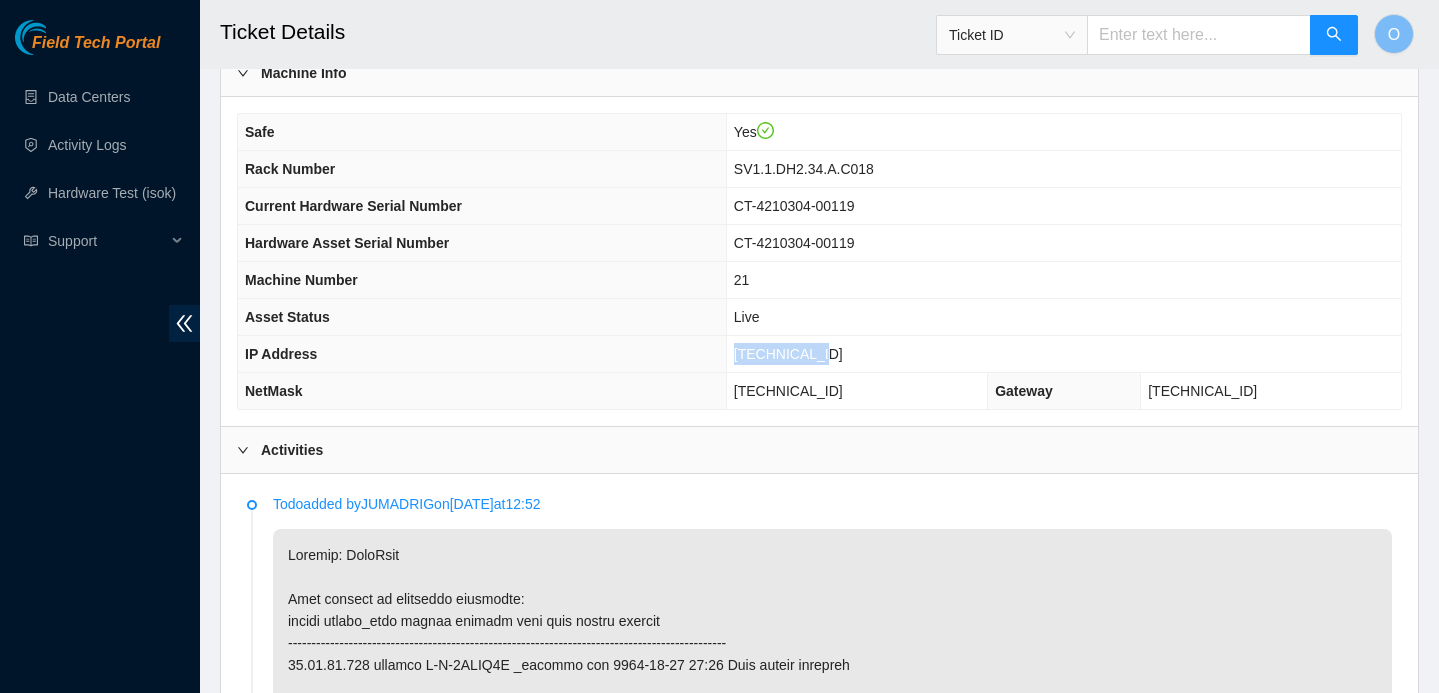 copy on "[TECHNICAL_ID]" 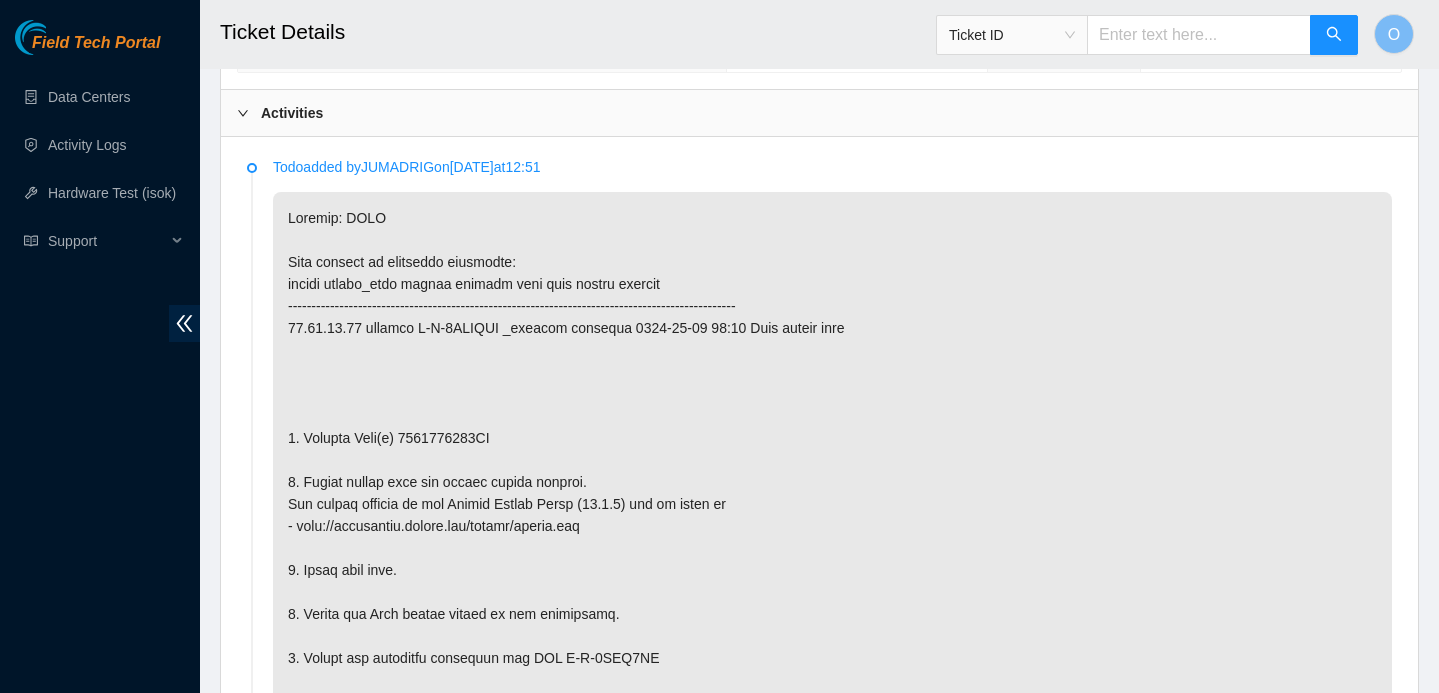scroll, scrollTop: 1003, scrollLeft: 0, axis: vertical 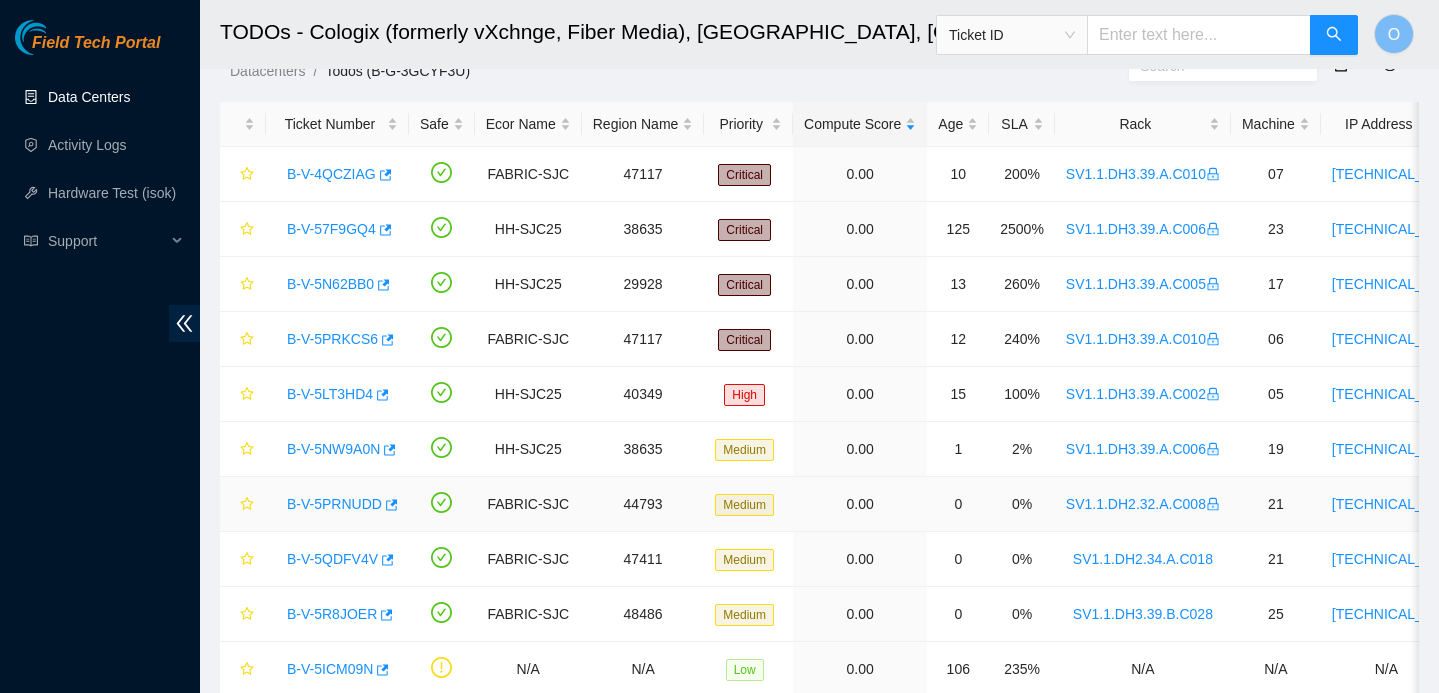 click on "SV1.1.DH2.32.A.C008" at bounding box center [1143, 504] 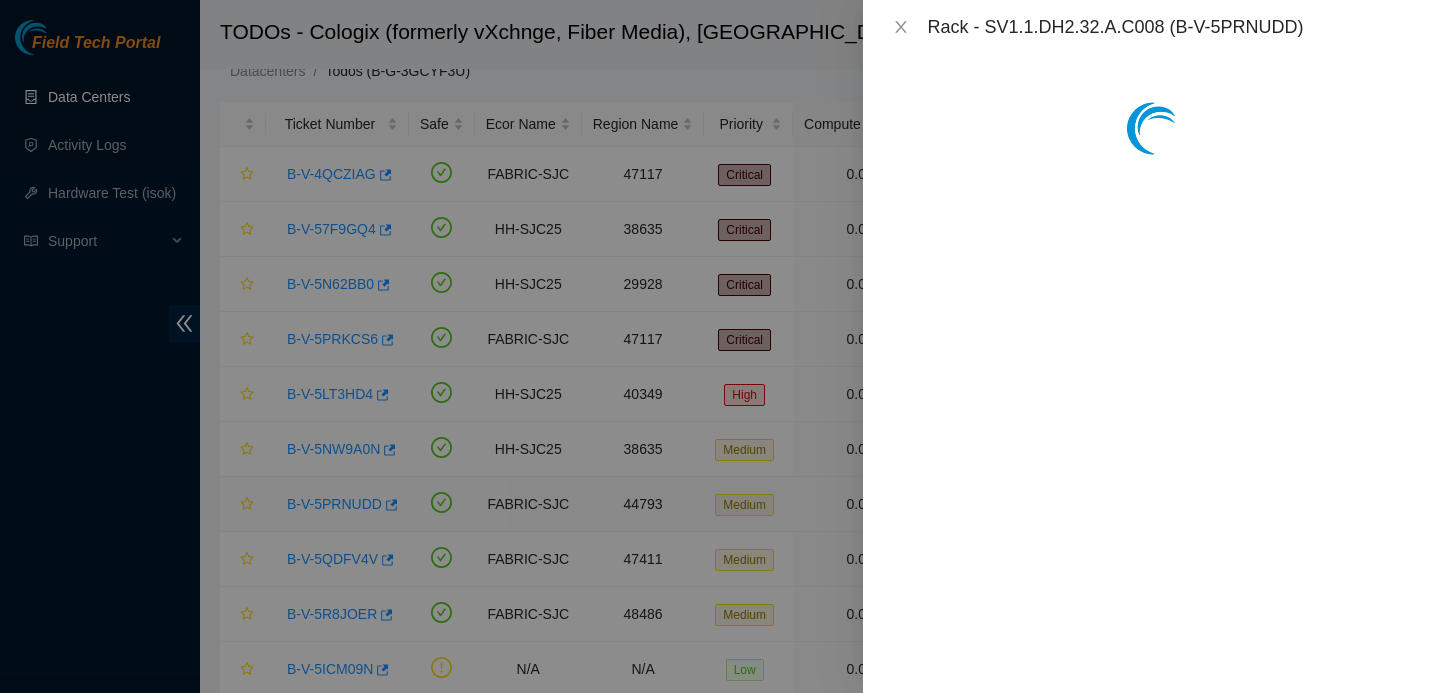 scroll, scrollTop: 434, scrollLeft: 0, axis: vertical 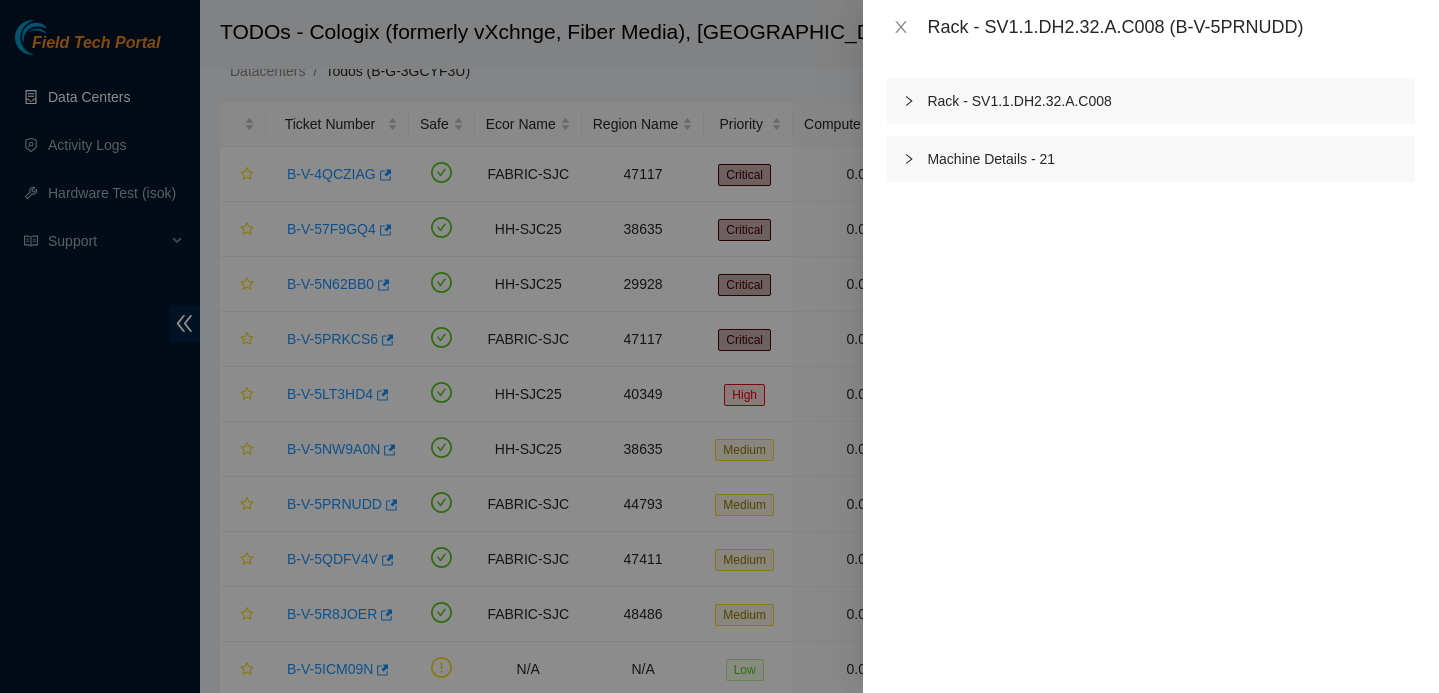 click on "Rack - SV1.1.DH2.32.A.C008" at bounding box center [1151, 101] 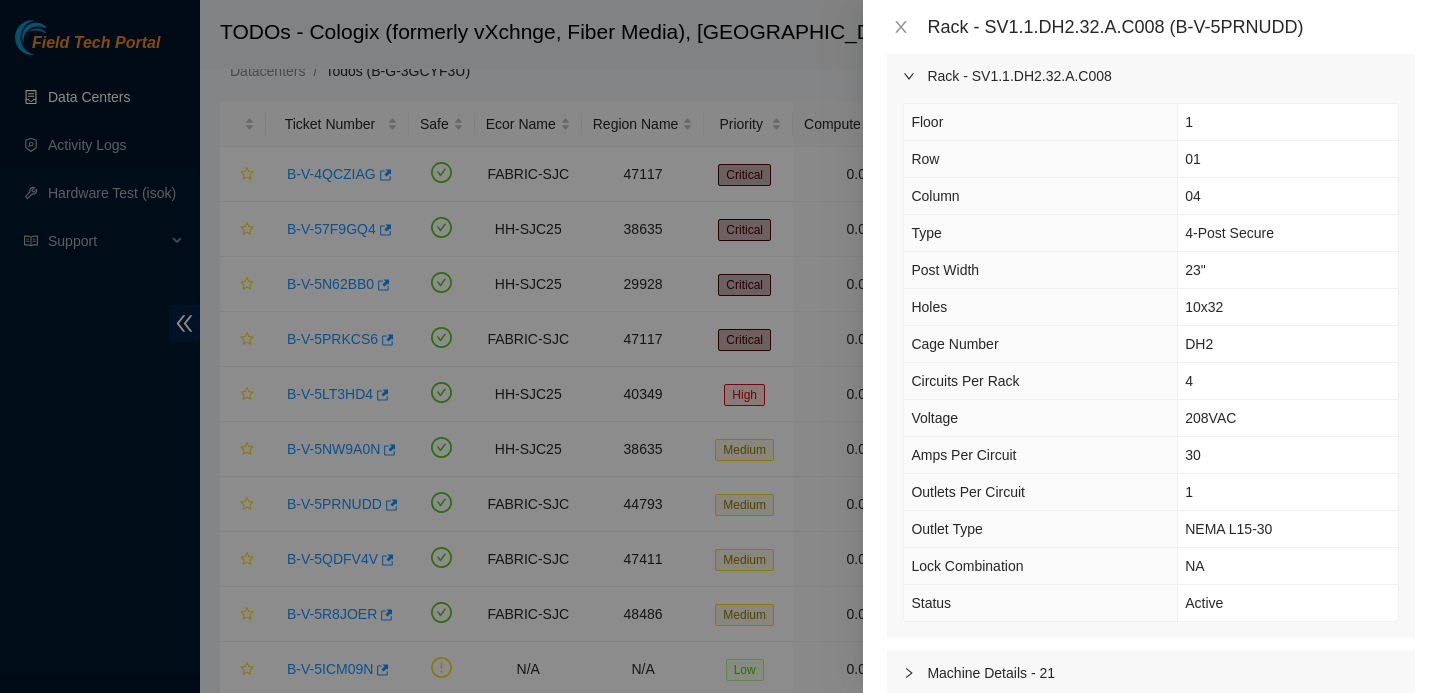 scroll, scrollTop: 26, scrollLeft: 0, axis: vertical 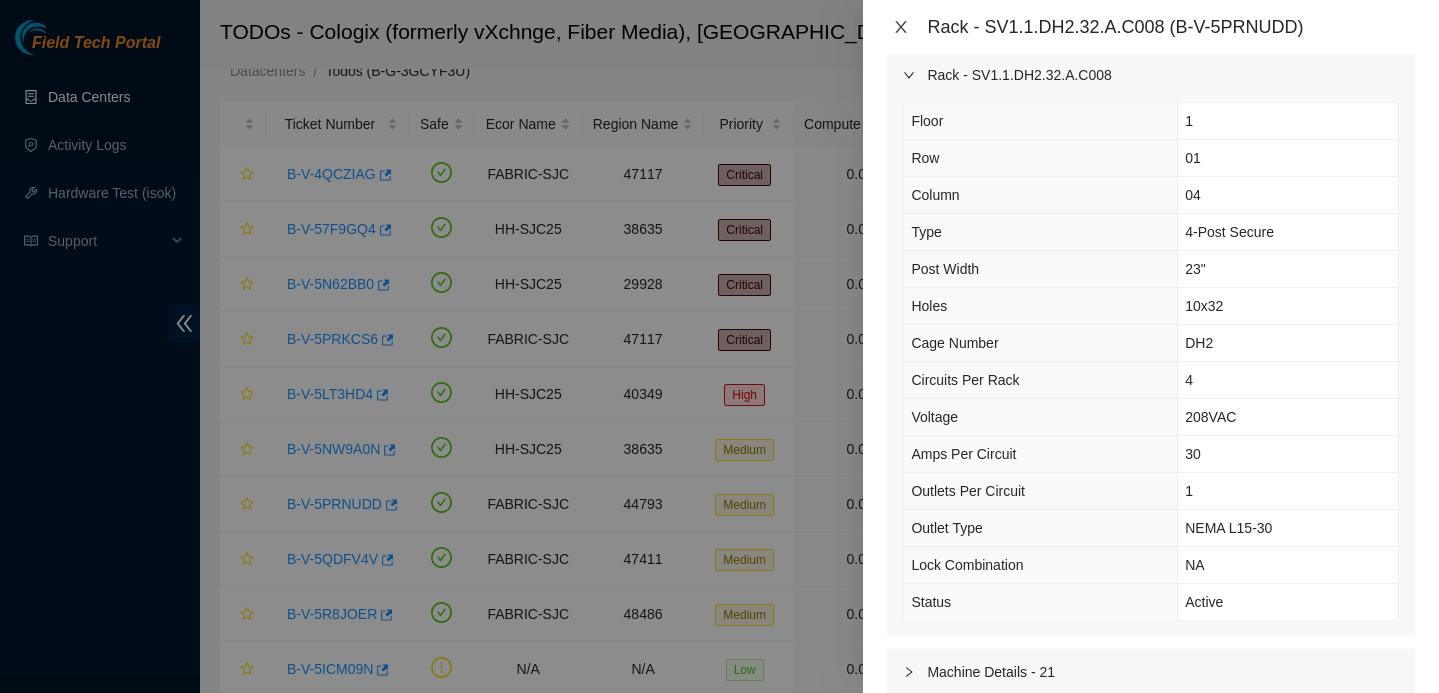 click 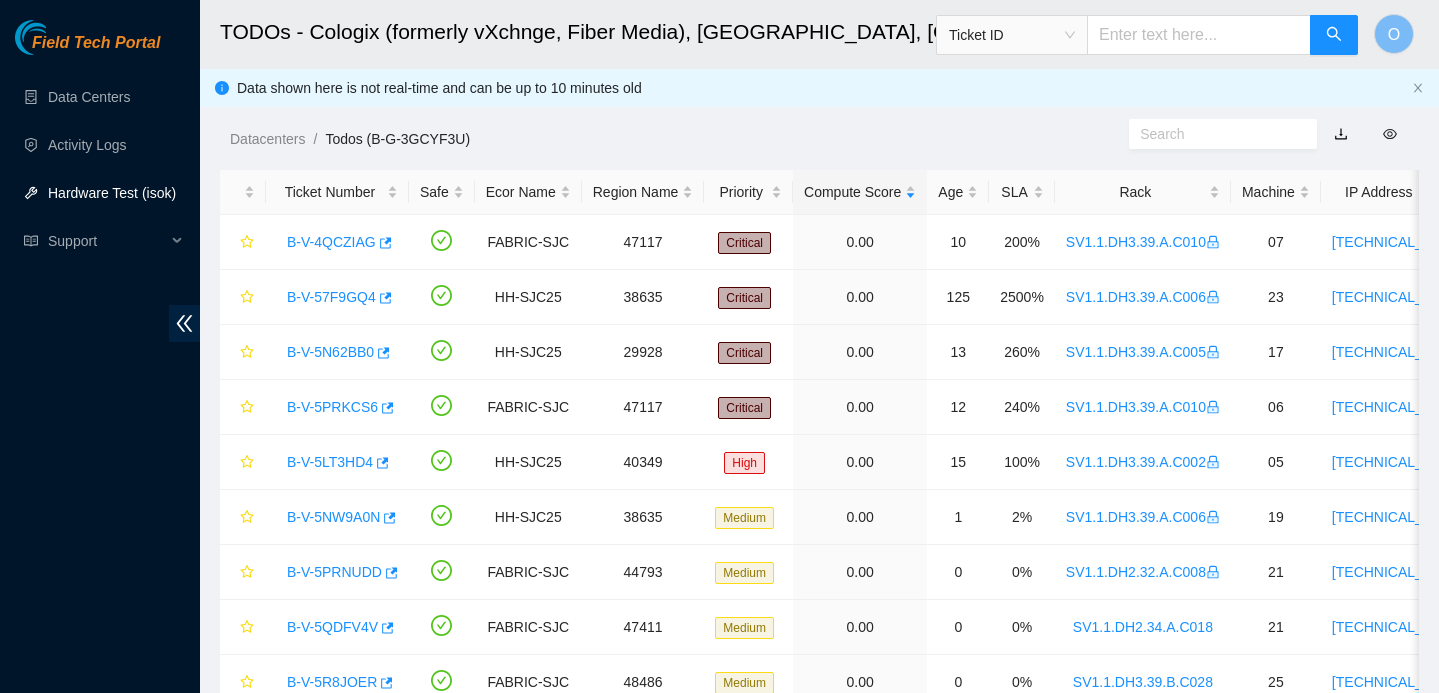 scroll, scrollTop: 68, scrollLeft: 0, axis: vertical 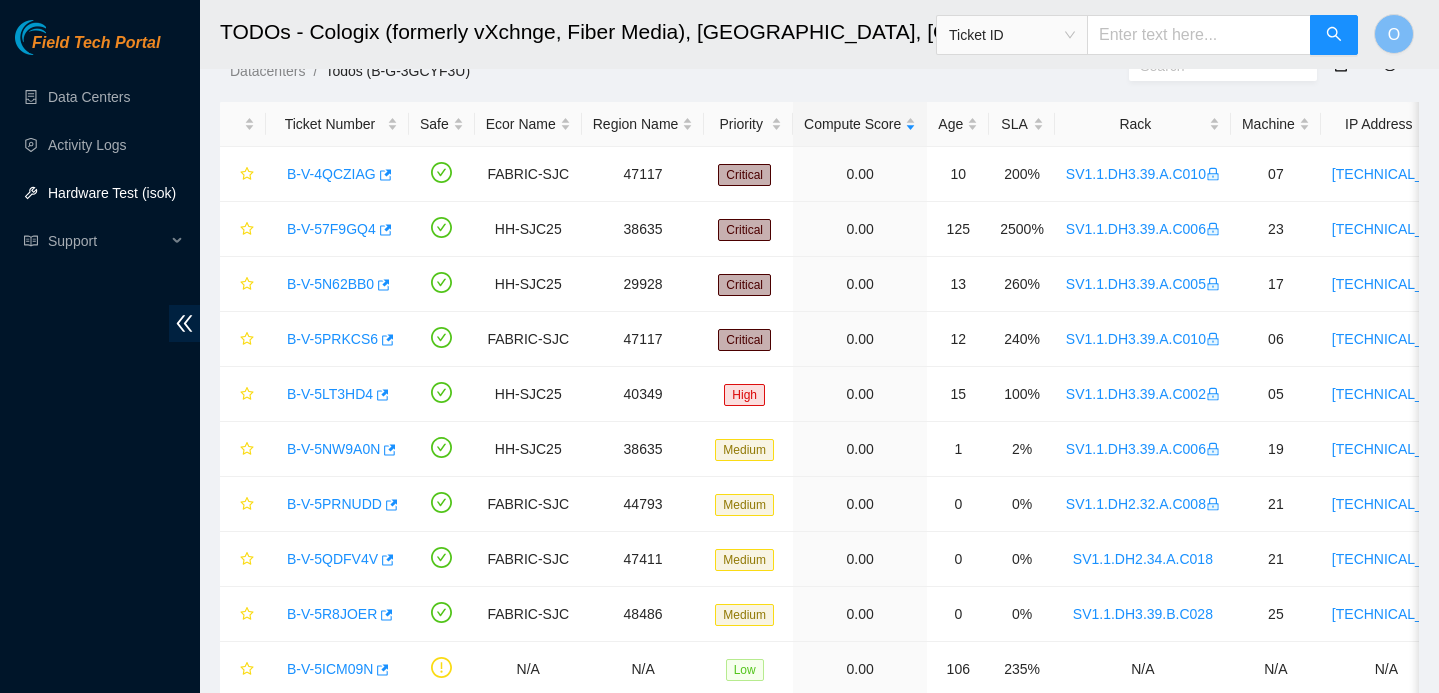 click on "Hardware Test (isok)" at bounding box center (112, 193) 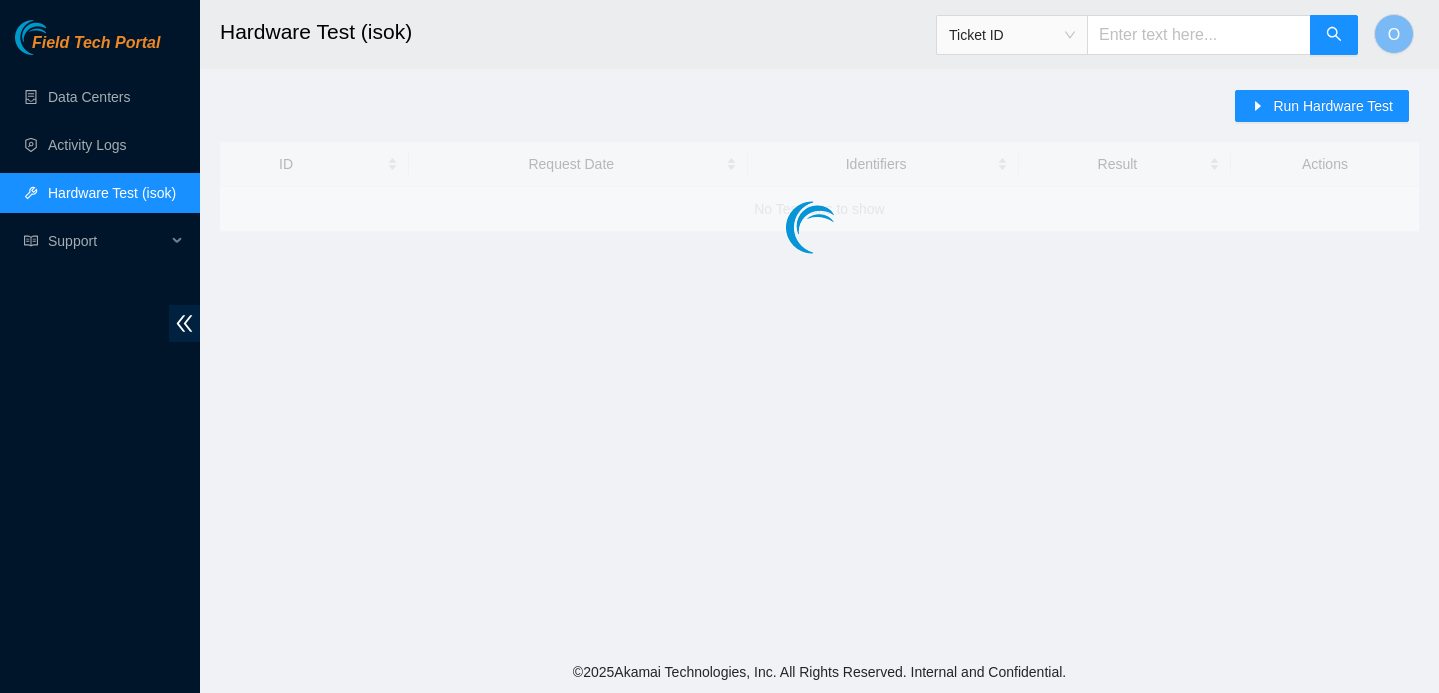 scroll, scrollTop: 0, scrollLeft: 0, axis: both 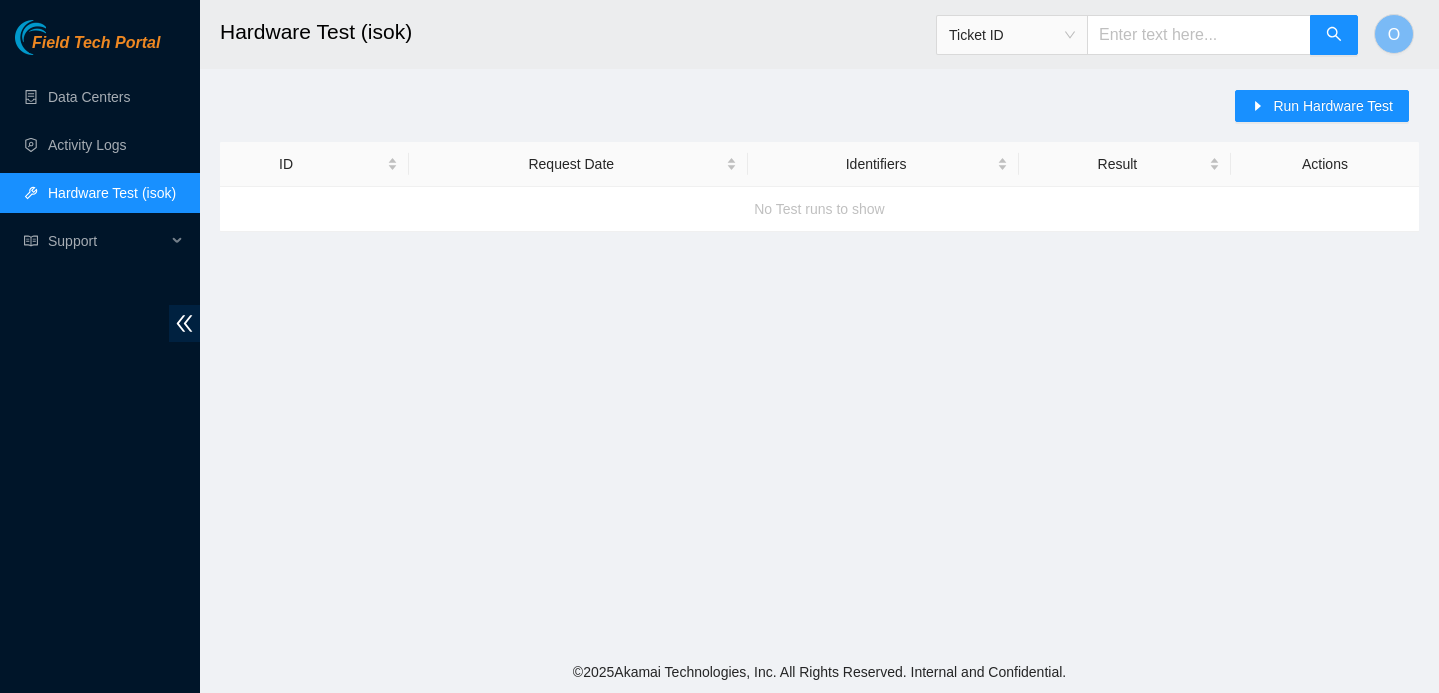 click on "Hardware Test (isok)" at bounding box center (112, 193) 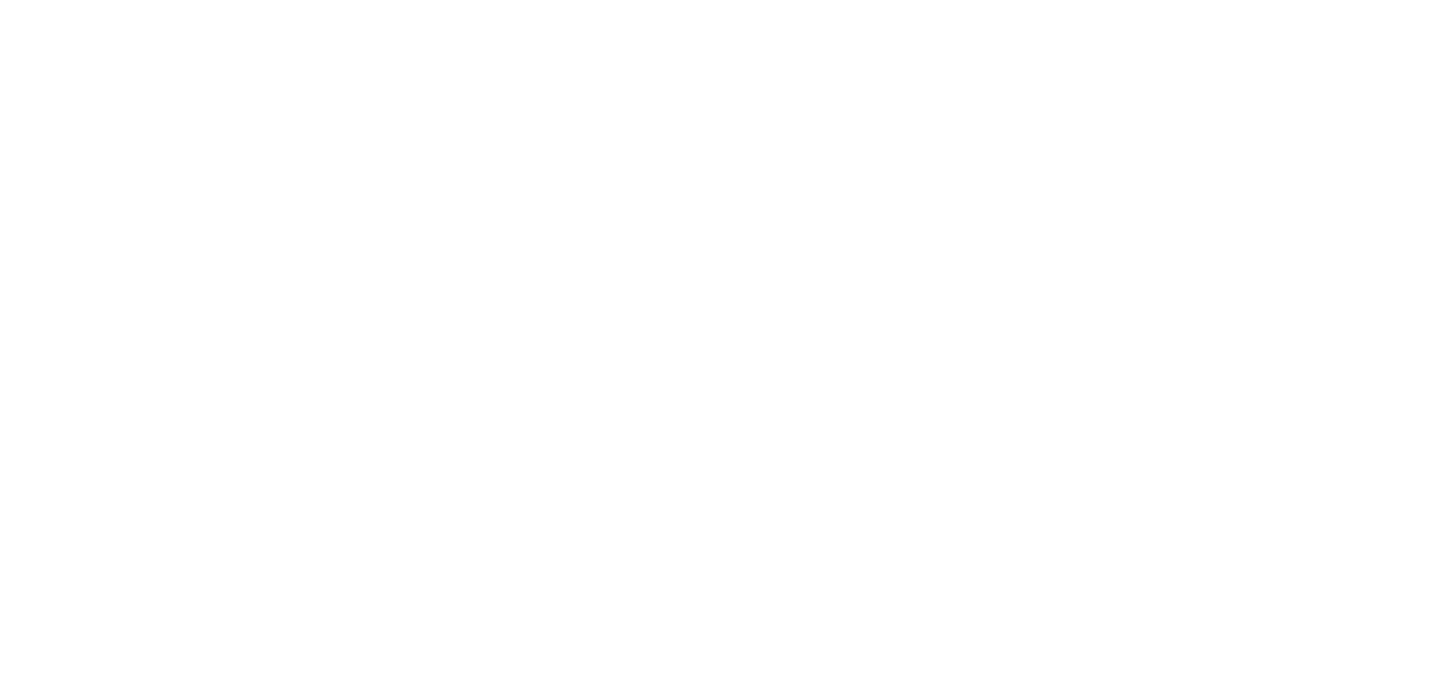 scroll, scrollTop: 0, scrollLeft: 0, axis: both 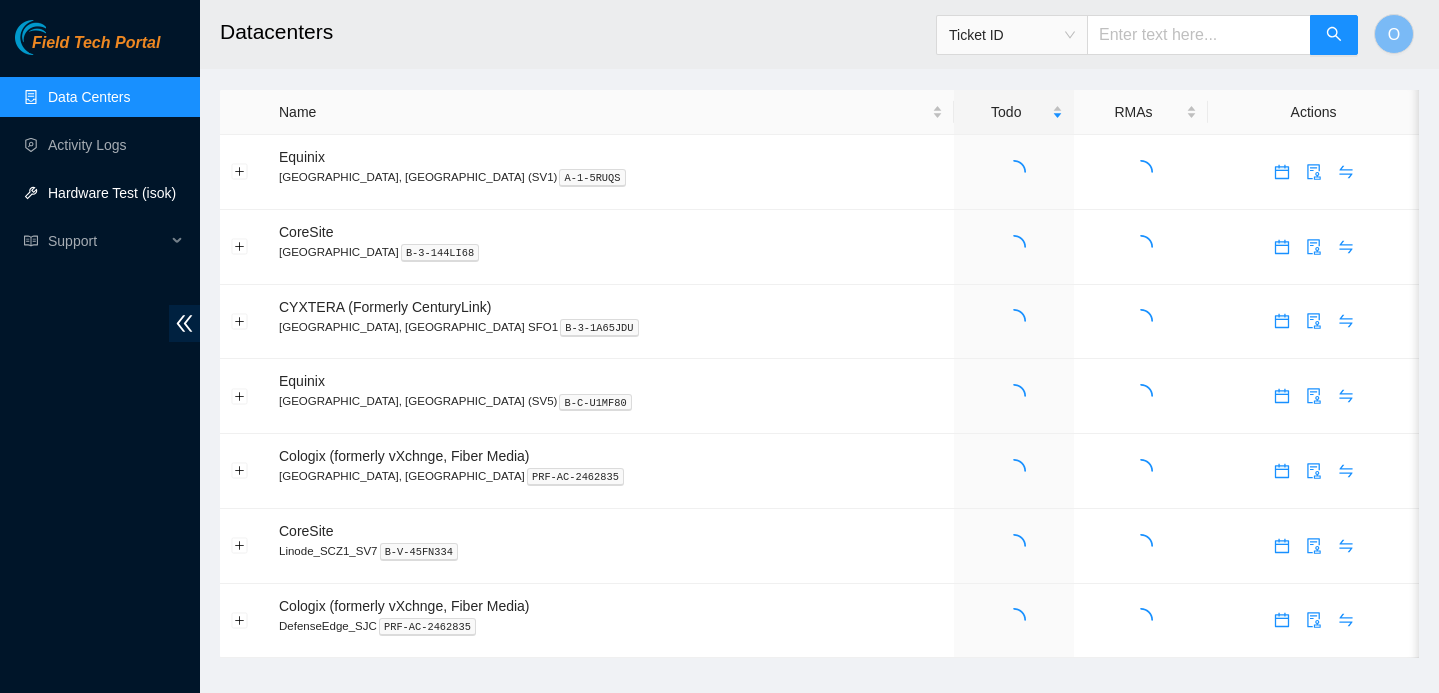 click on "Hardware Test (isok)" at bounding box center (112, 193) 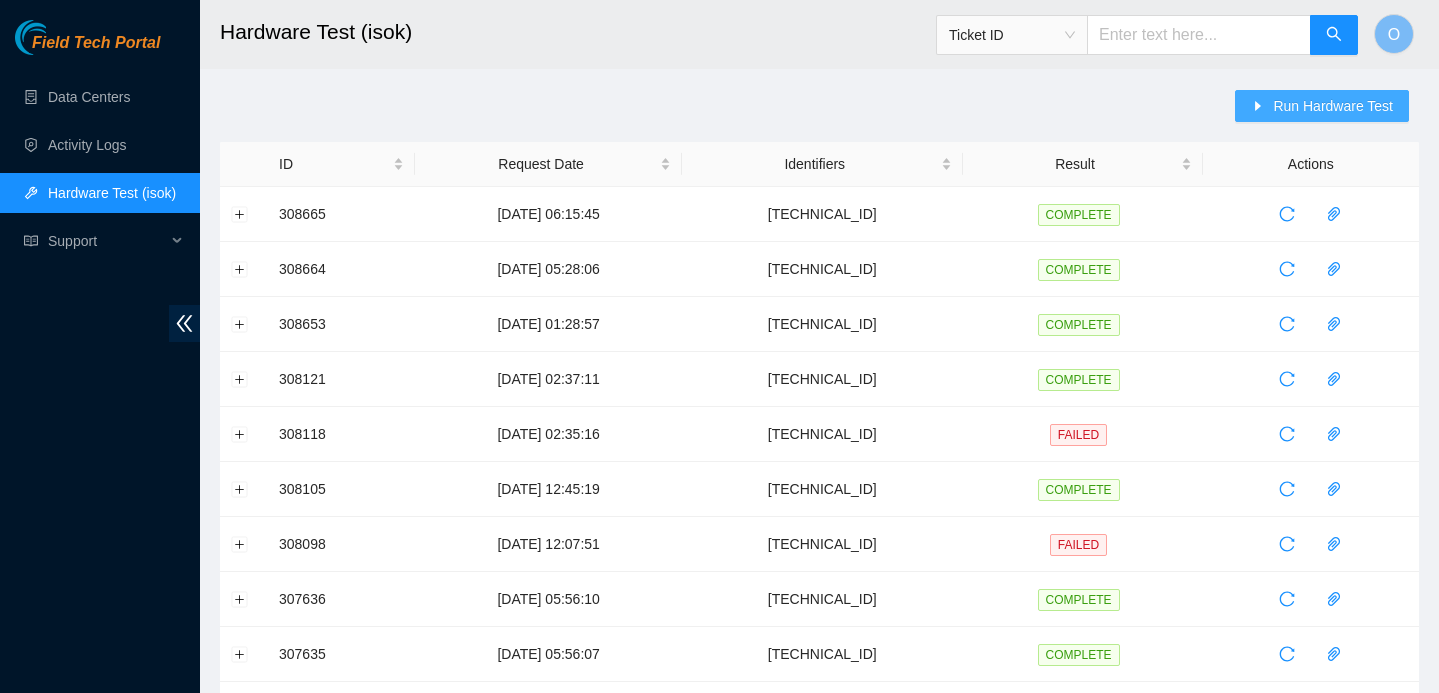 click on "Run Hardware Test" at bounding box center [1333, 106] 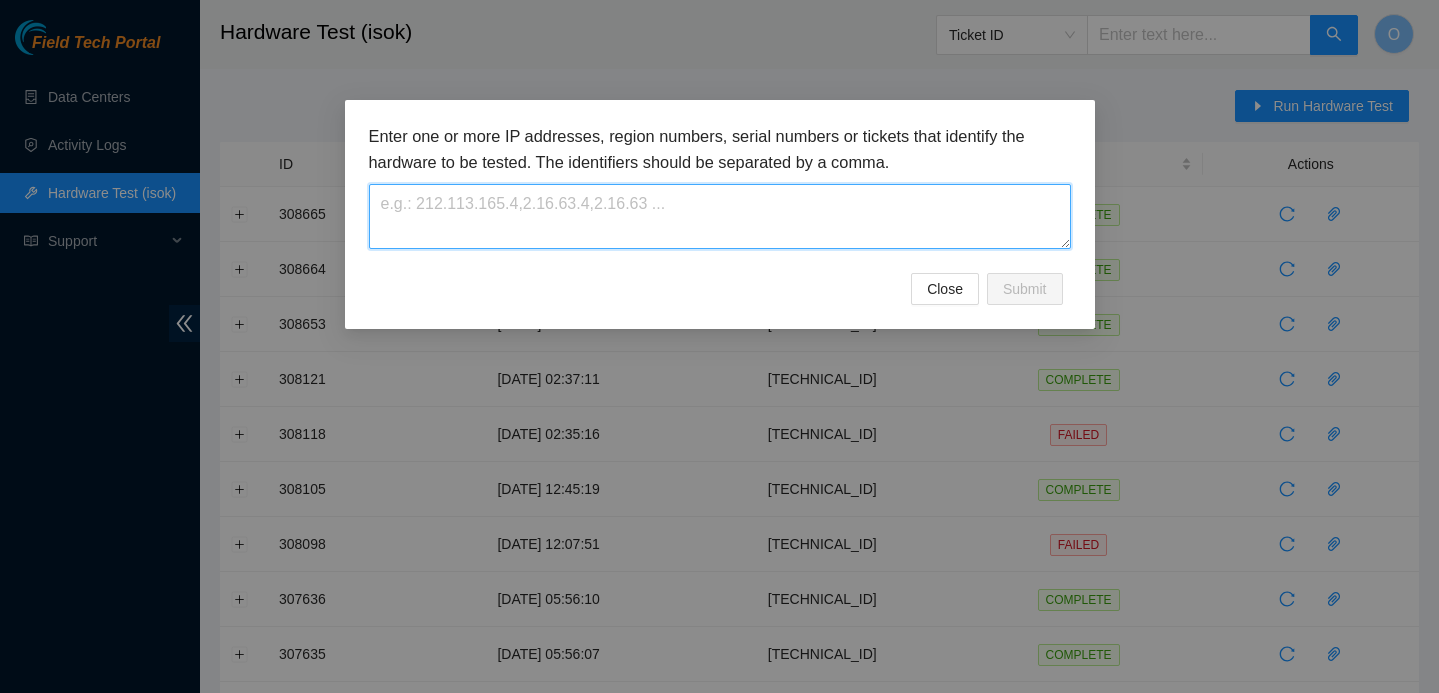 click at bounding box center (720, 216) 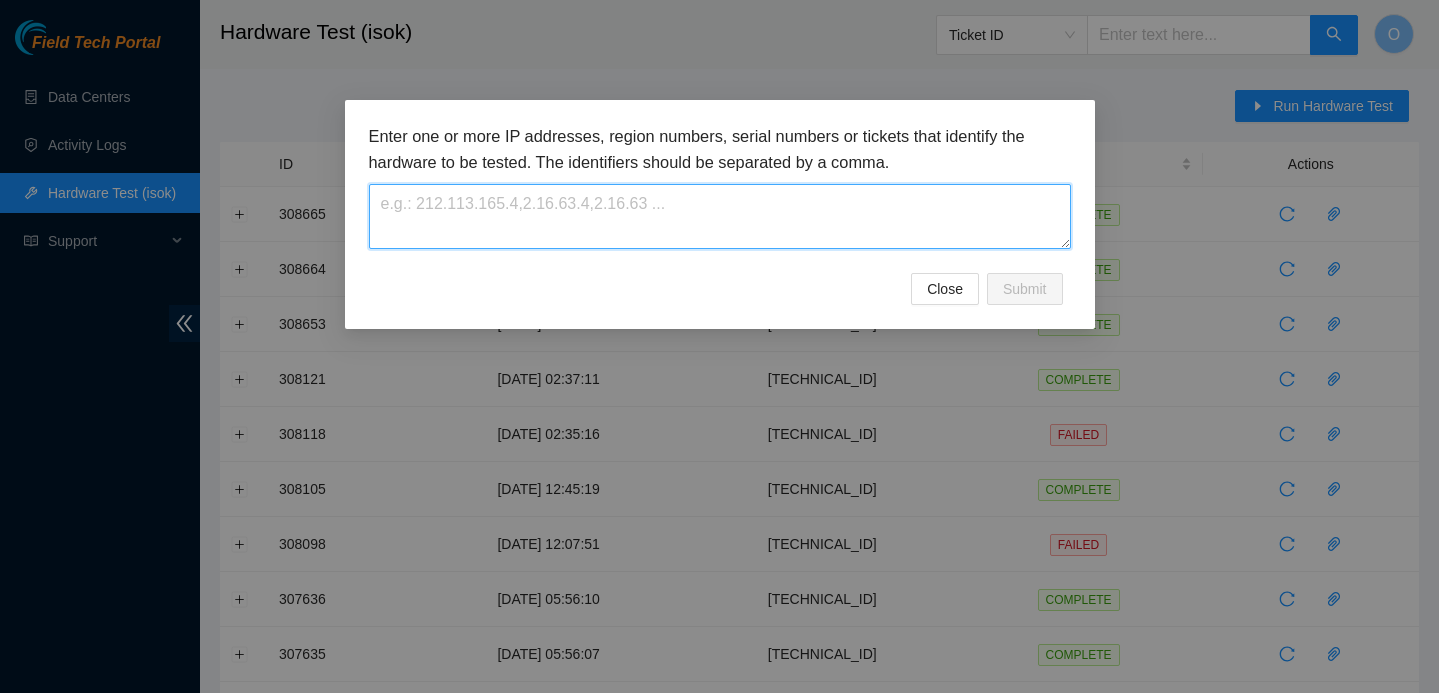 paste on "[TECHNICAL_ID]" 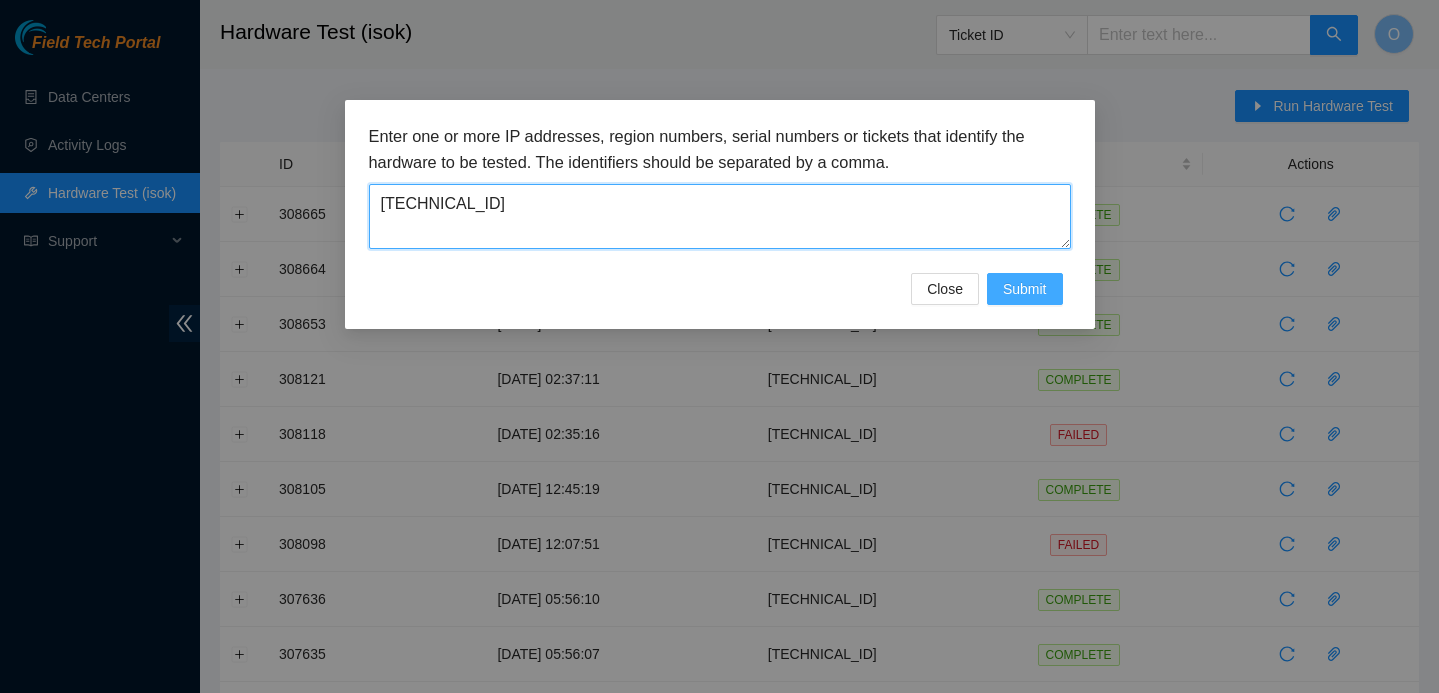 type on "[TECHNICAL_ID]" 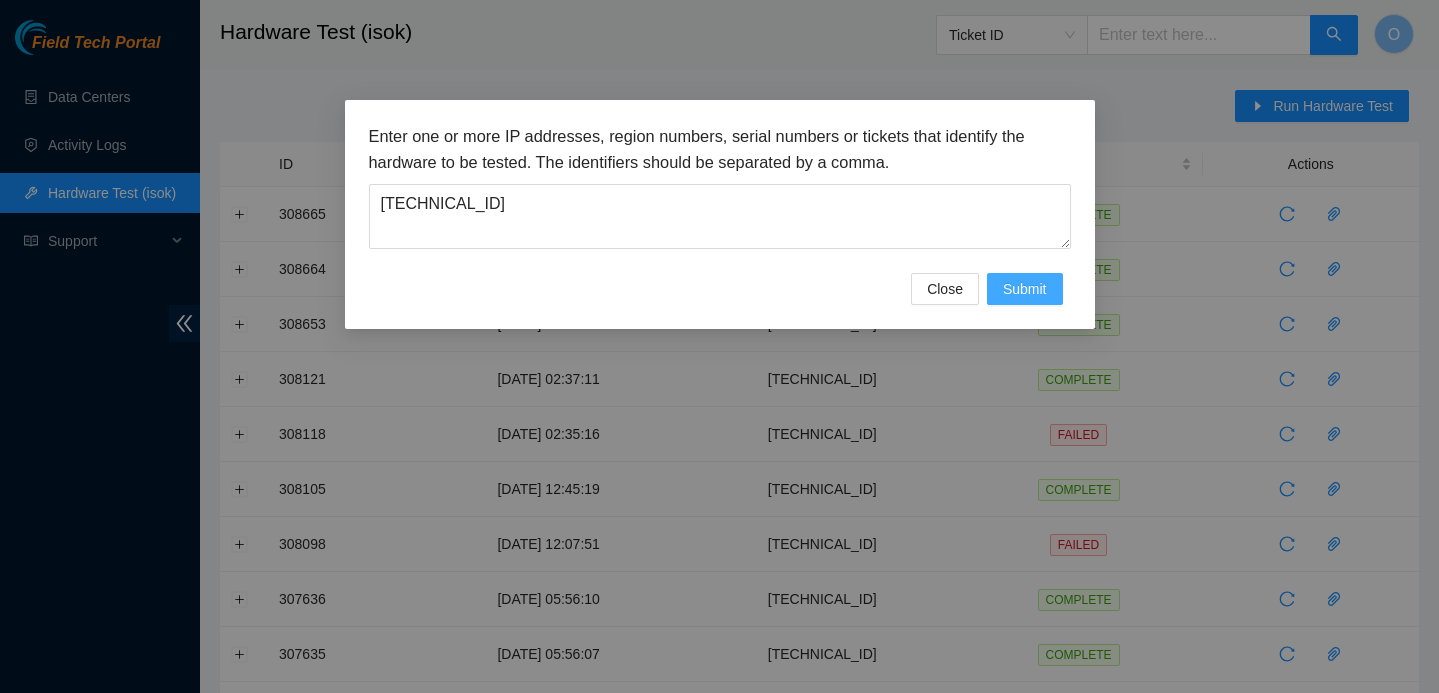 click on "Submit" at bounding box center [1025, 289] 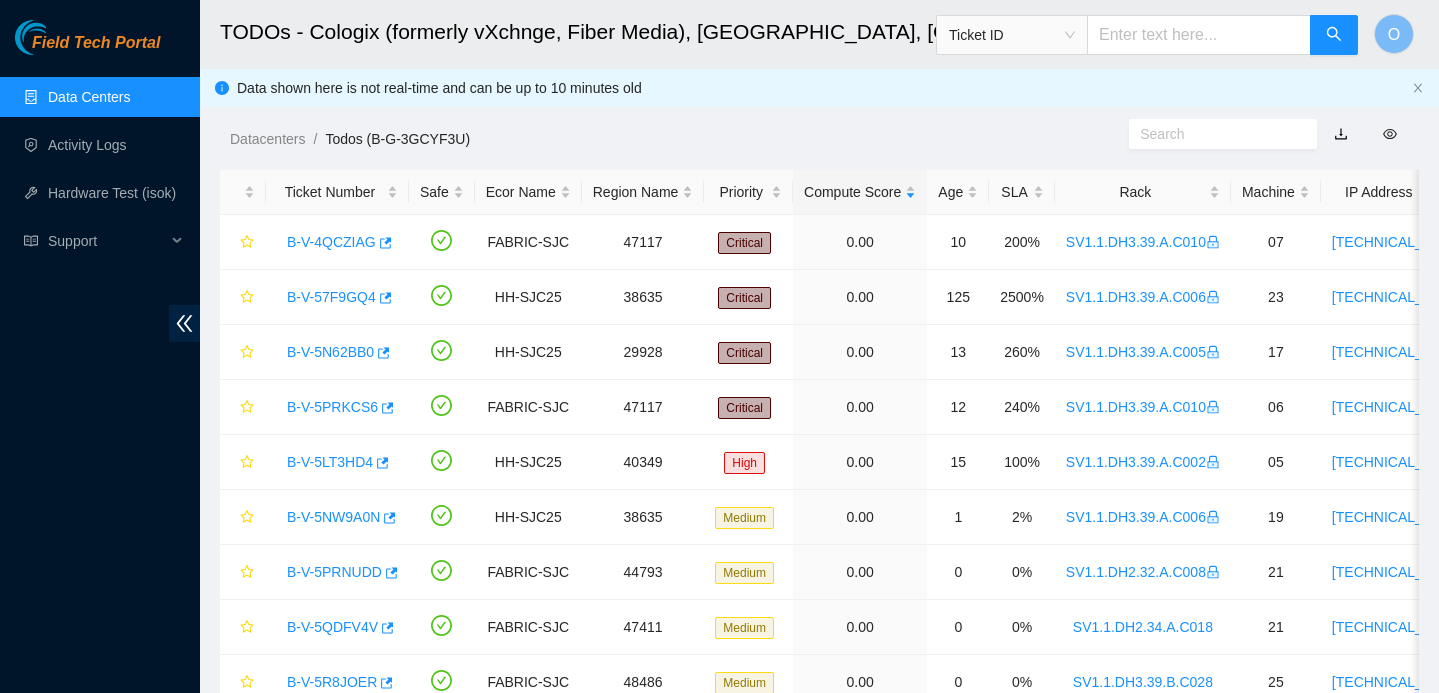 scroll, scrollTop: 0, scrollLeft: 0, axis: both 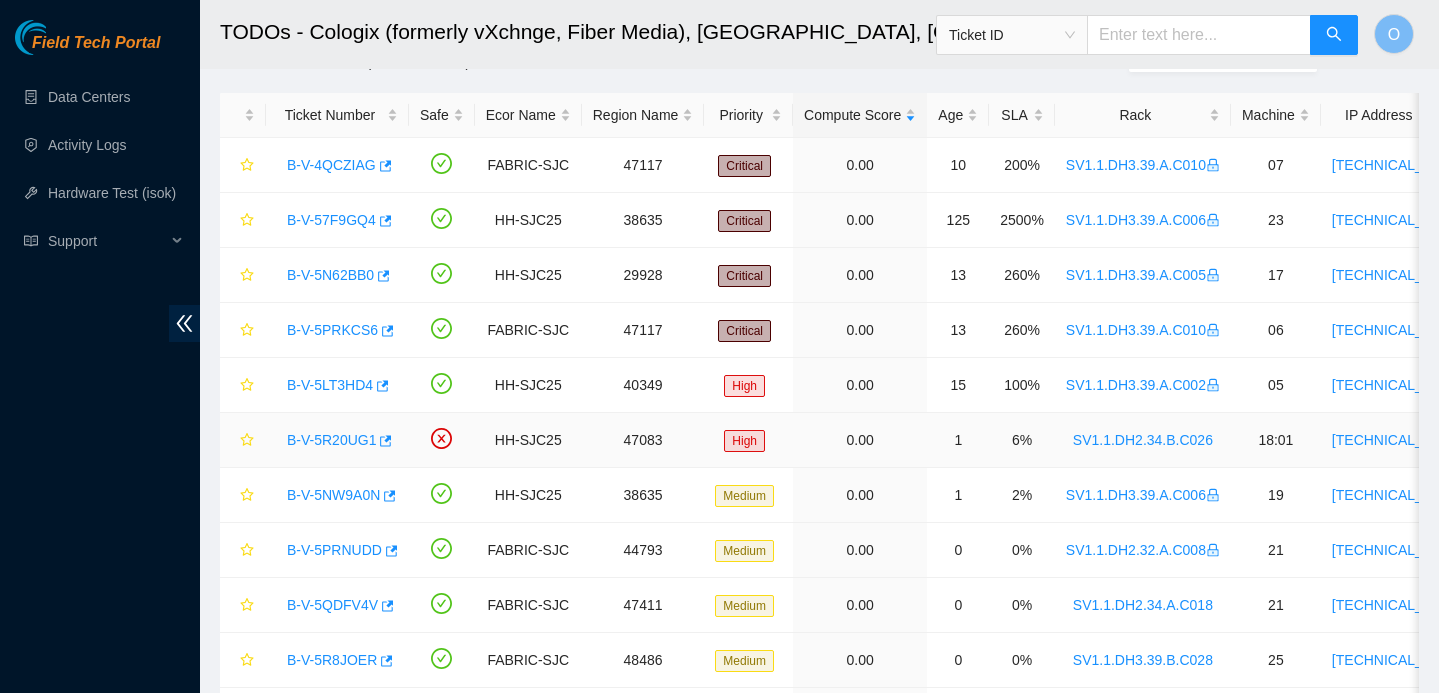 click on "B-V-5R20UG1" at bounding box center [331, 440] 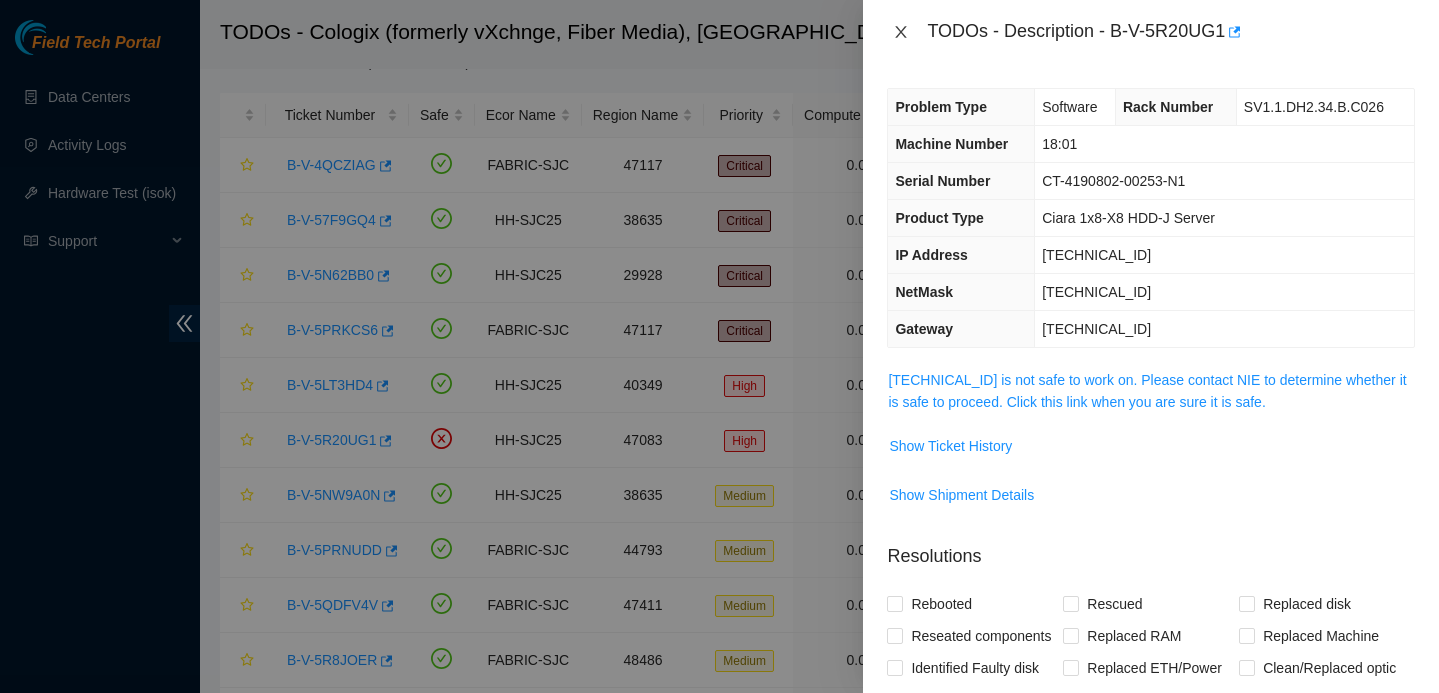 click 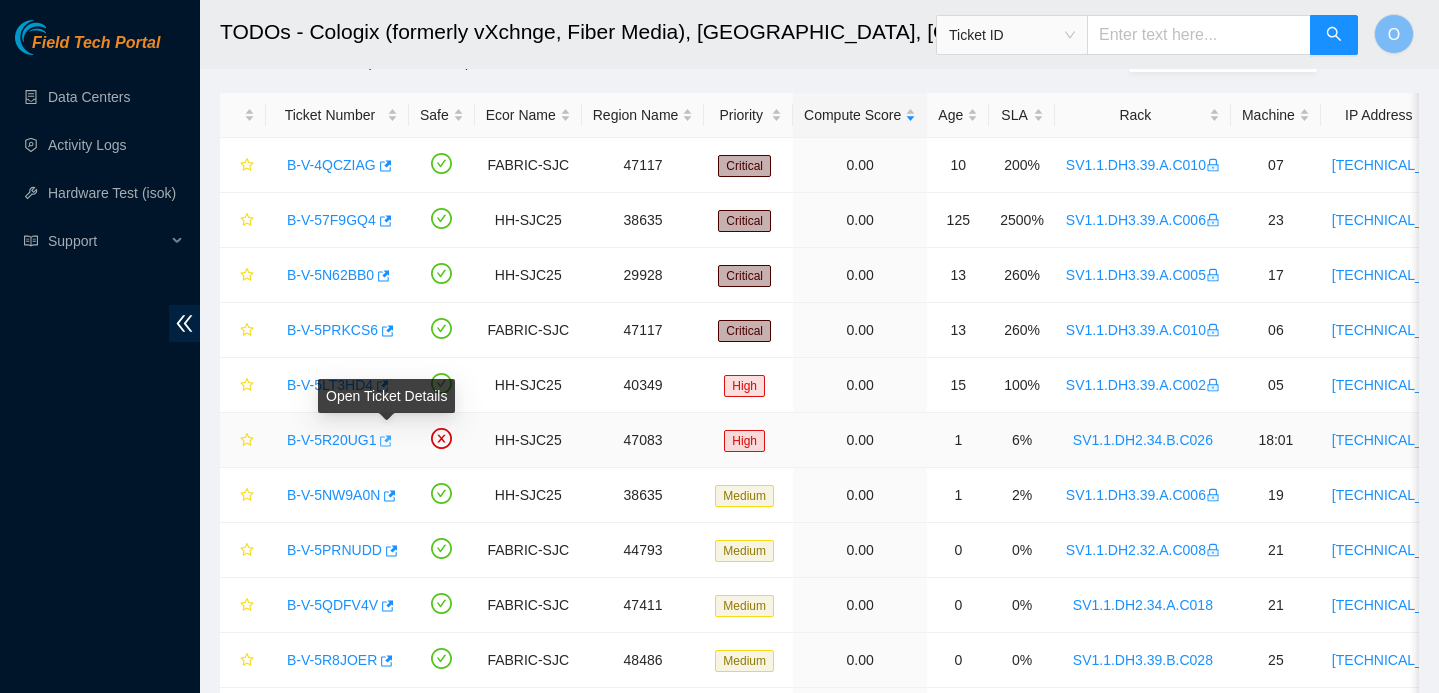 click 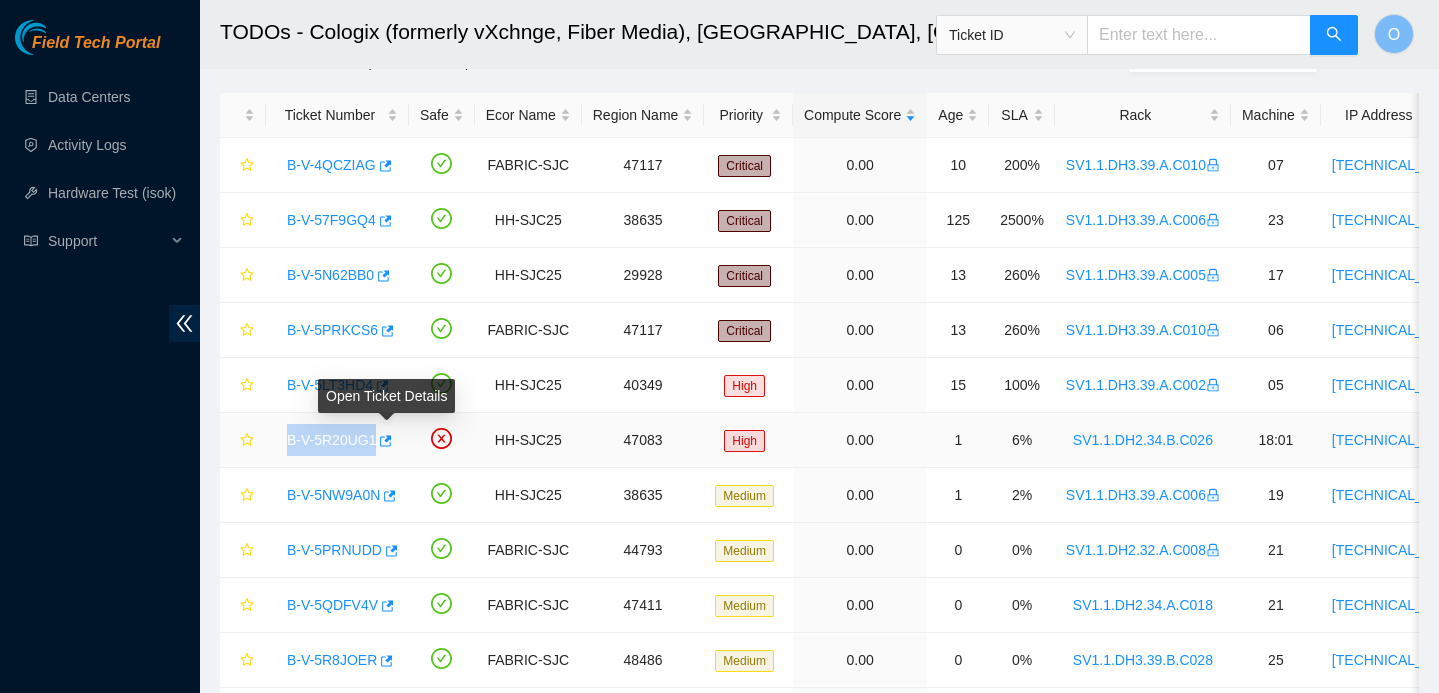 drag, startPoint x: 276, startPoint y: 438, endPoint x: 378, endPoint y: 435, distance: 102.044106 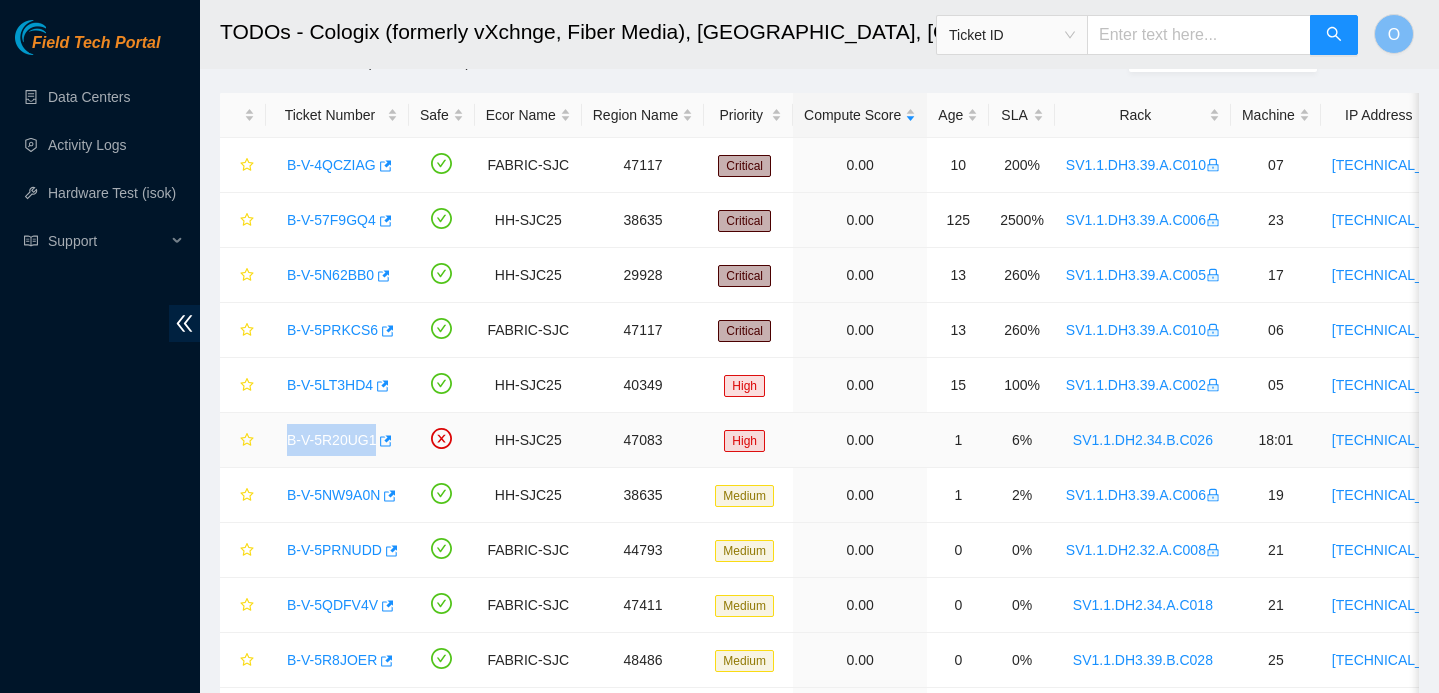 copy on "B-V-5R20UG1" 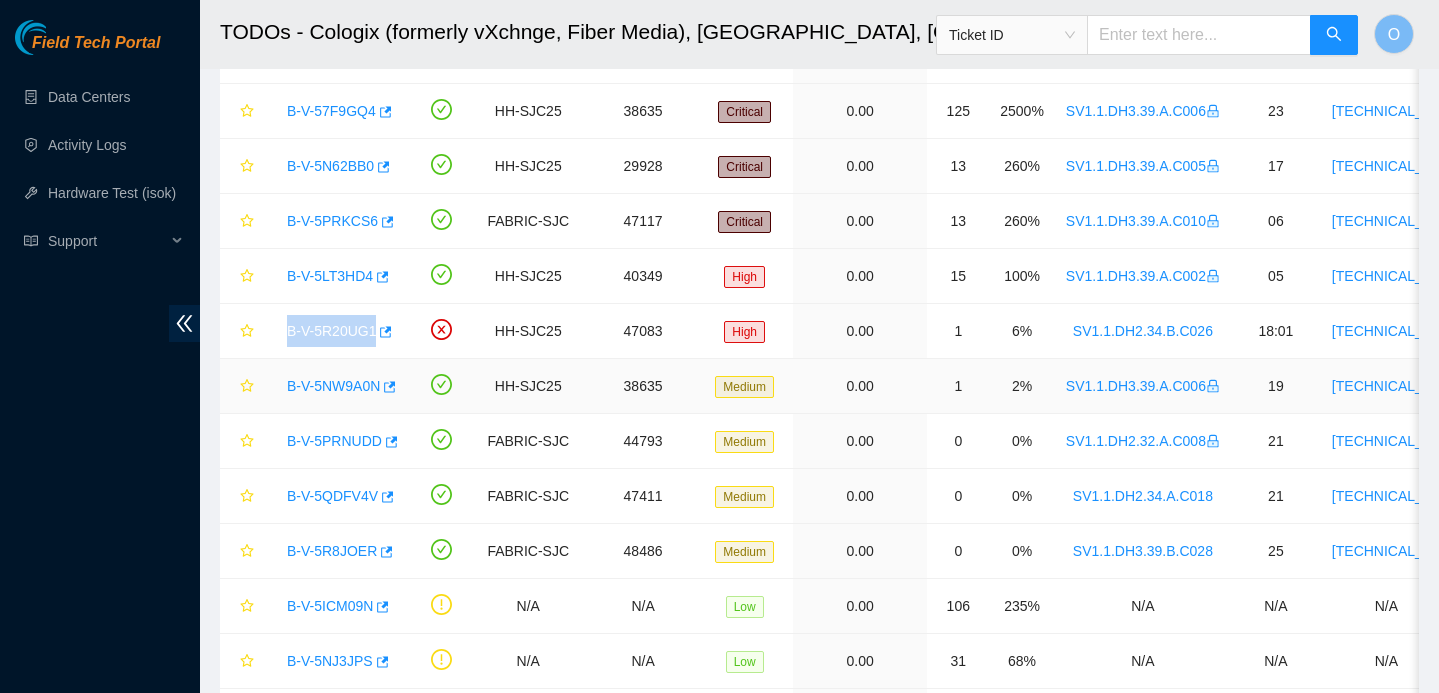 scroll, scrollTop: 189, scrollLeft: 0, axis: vertical 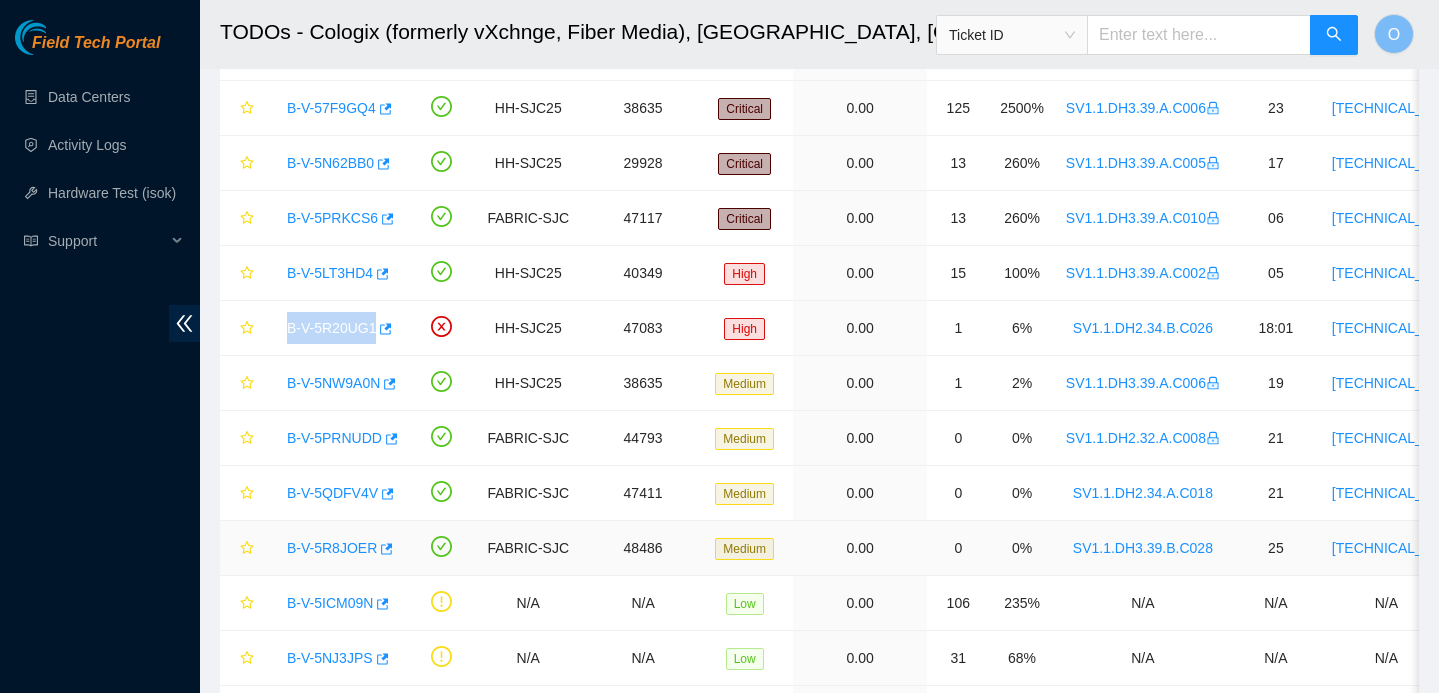 click on "B-V-5R8JOER" at bounding box center (332, 548) 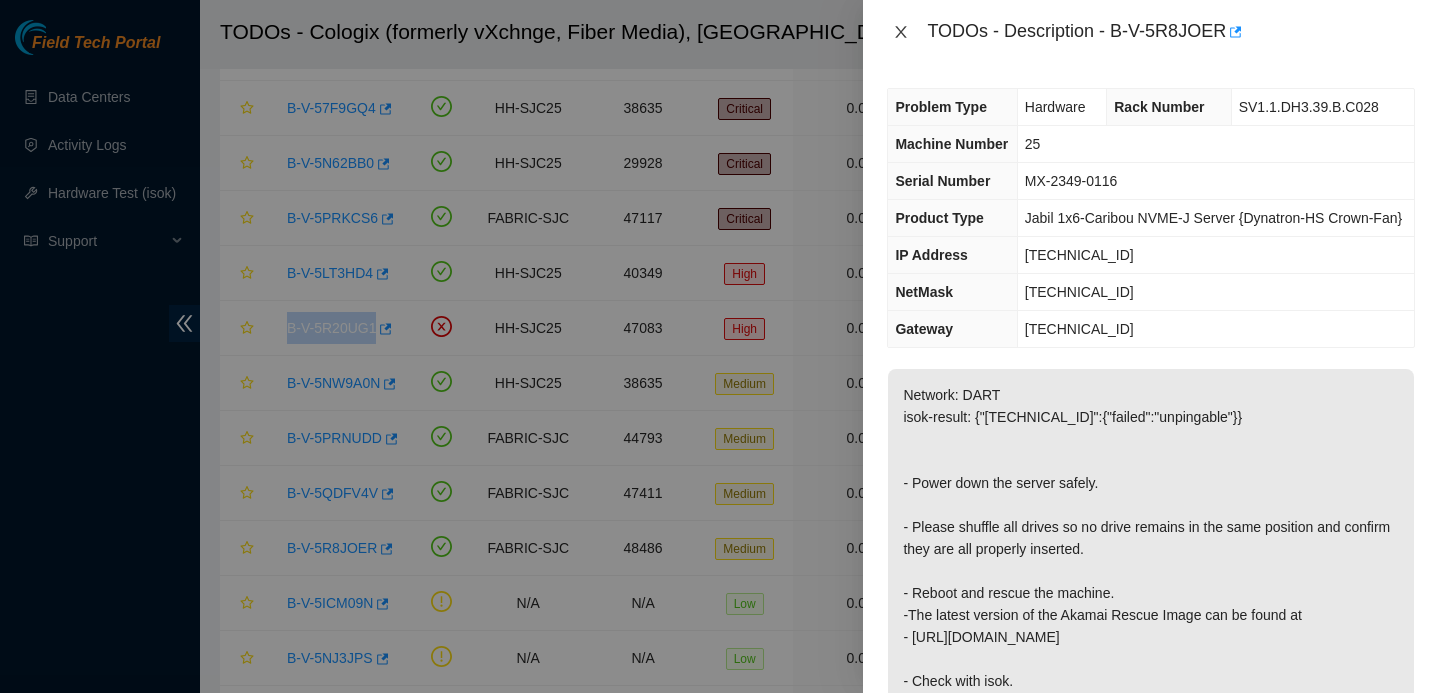 click 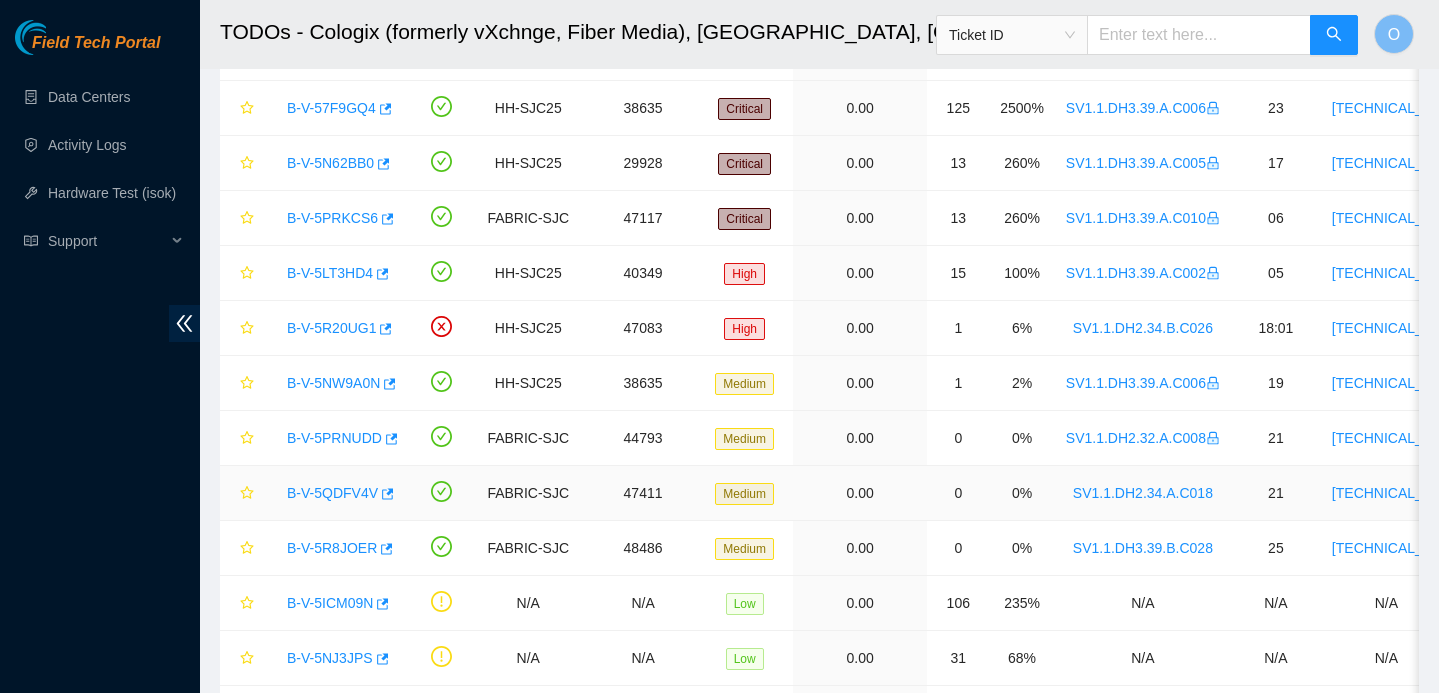 click on "47411" at bounding box center (643, 493) 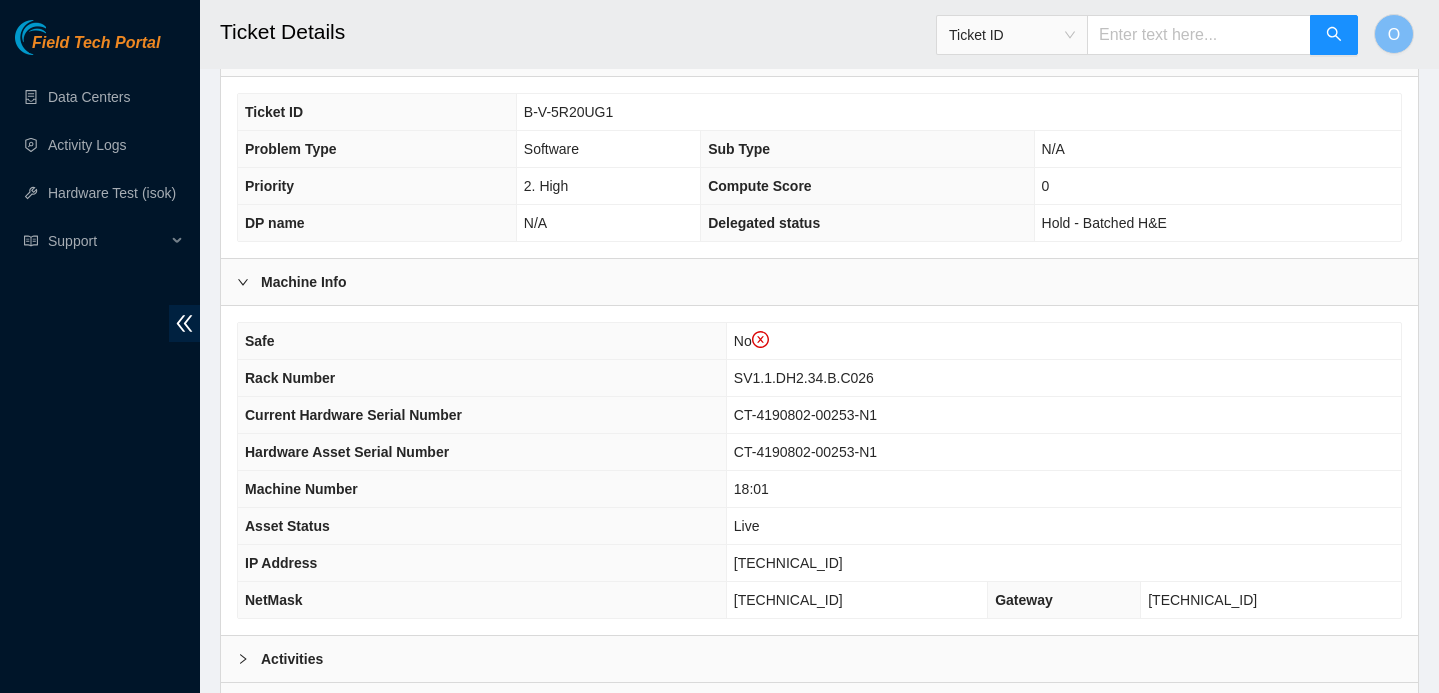 scroll, scrollTop: 658, scrollLeft: 0, axis: vertical 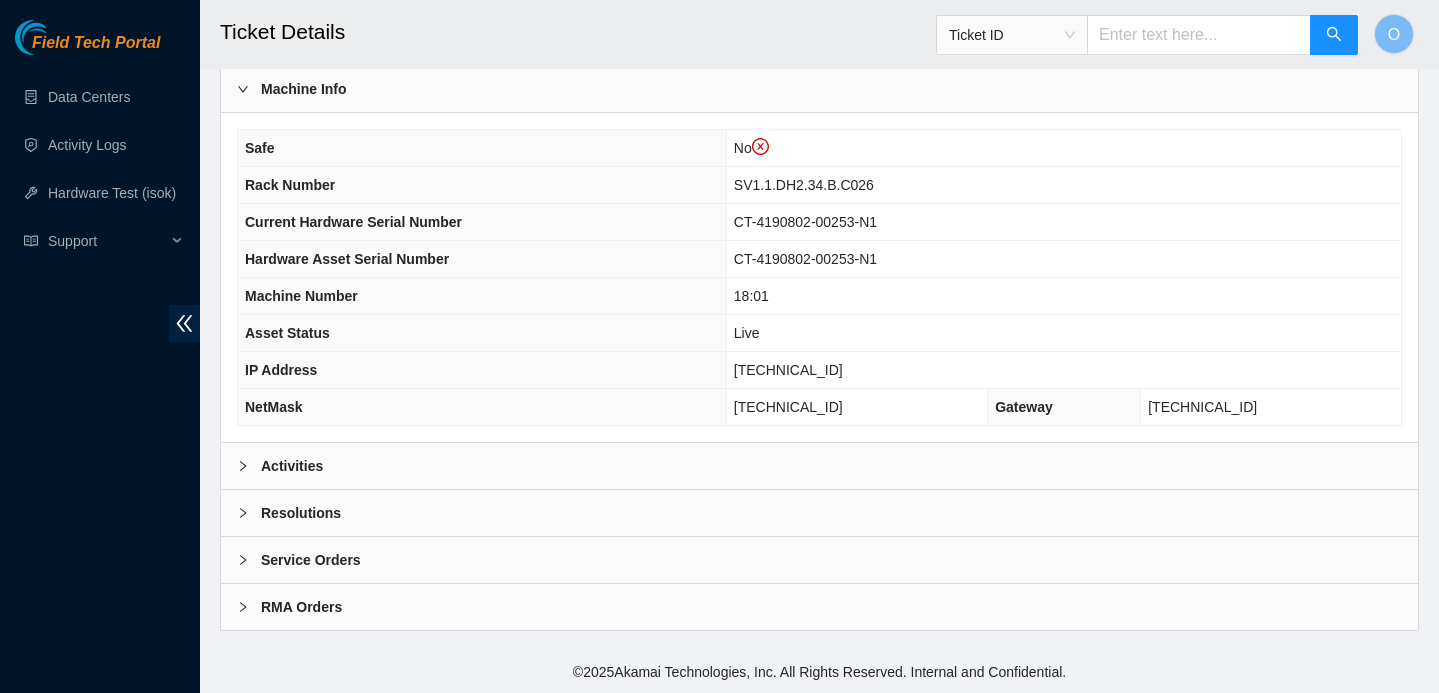 click on "Activities" at bounding box center [819, 466] 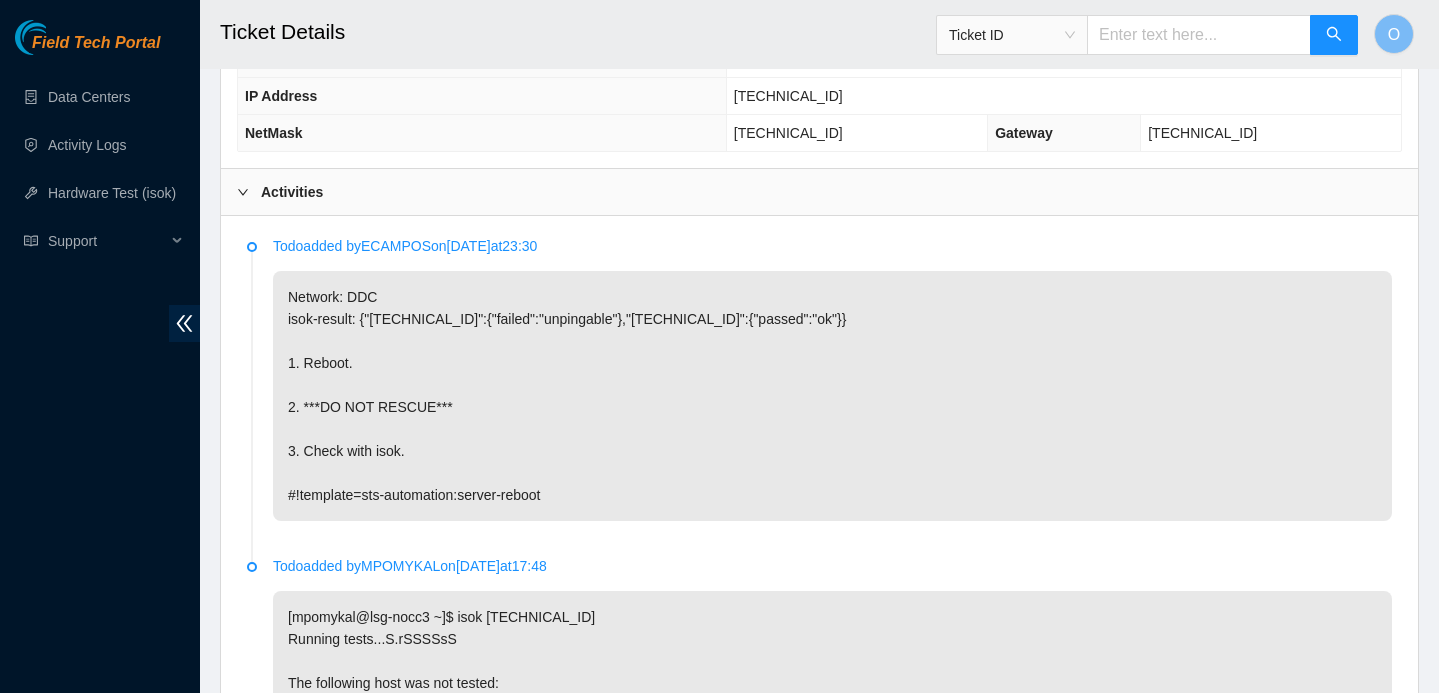 scroll, scrollTop: 912, scrollLeft: 0, axis: vertical 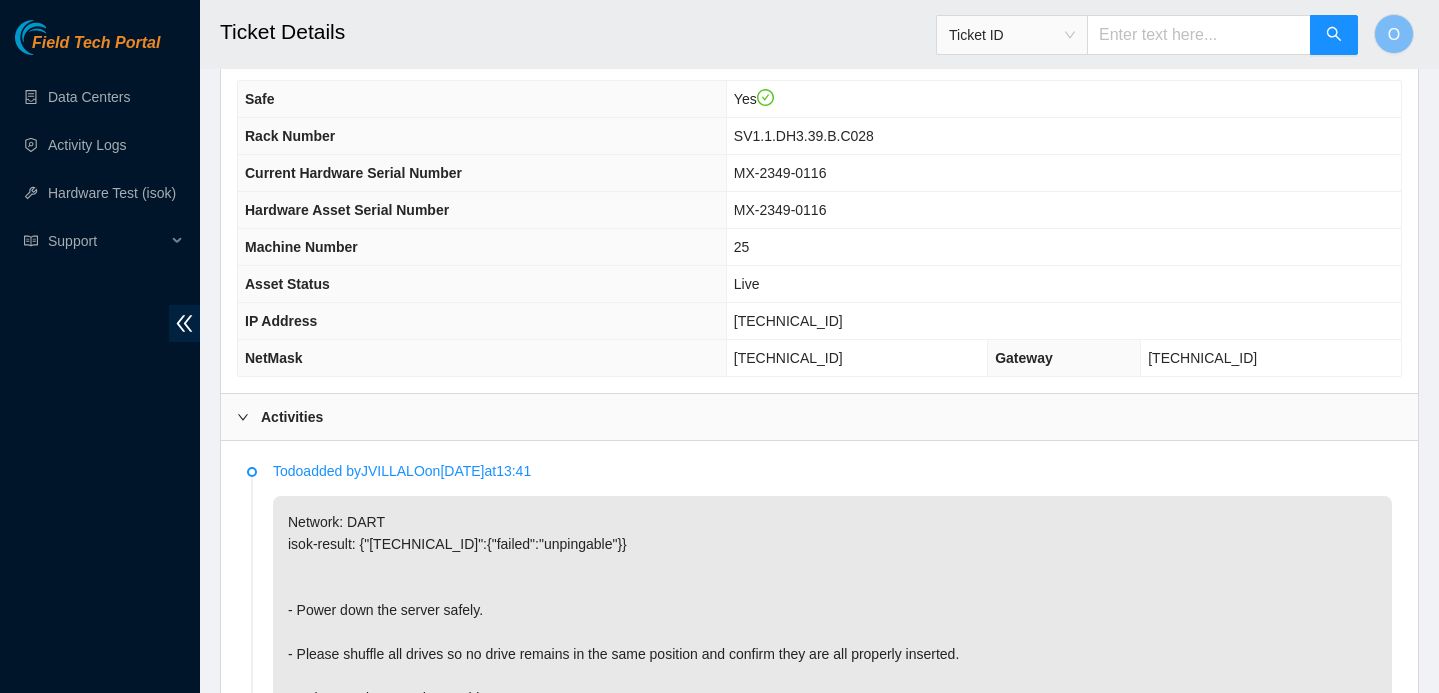 click on "[TECHNICAL_ID]" at bounding box center [788, 321] 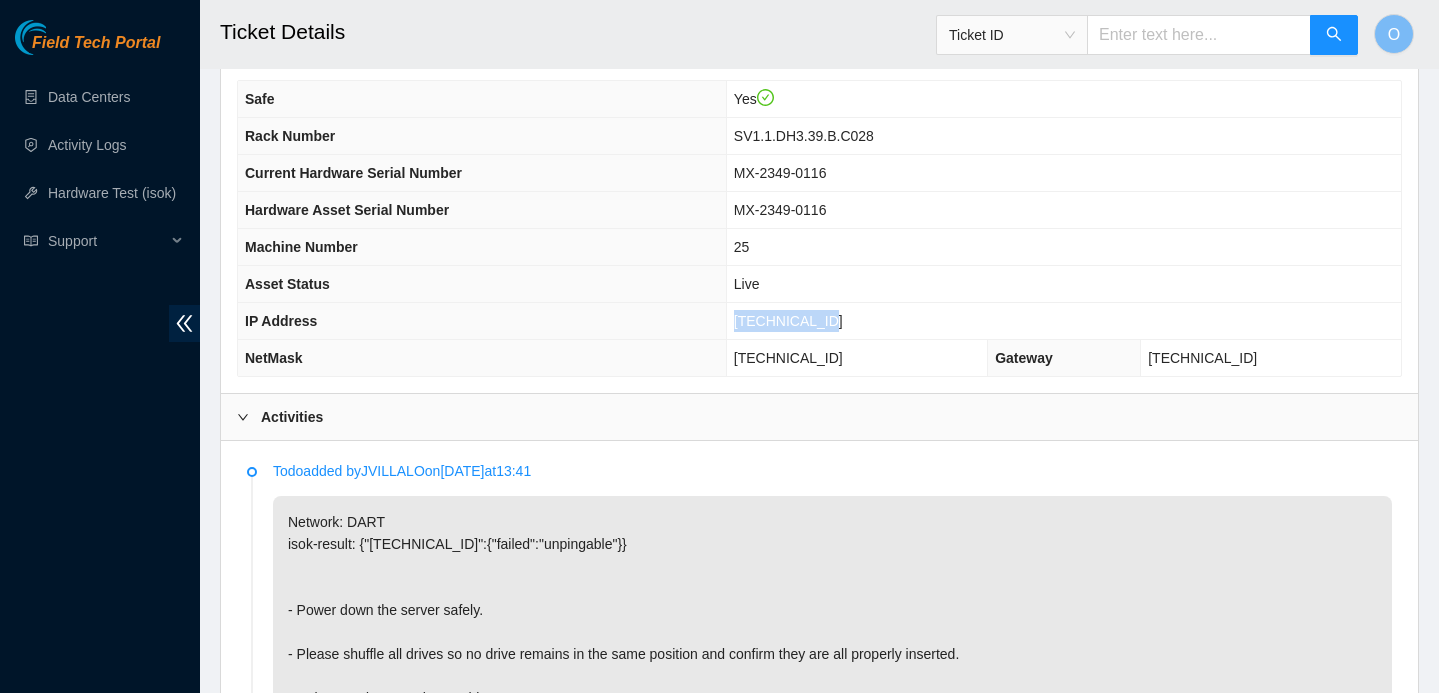 click on "[TECHNICAL_ID]" at bounding box center (788, 321) 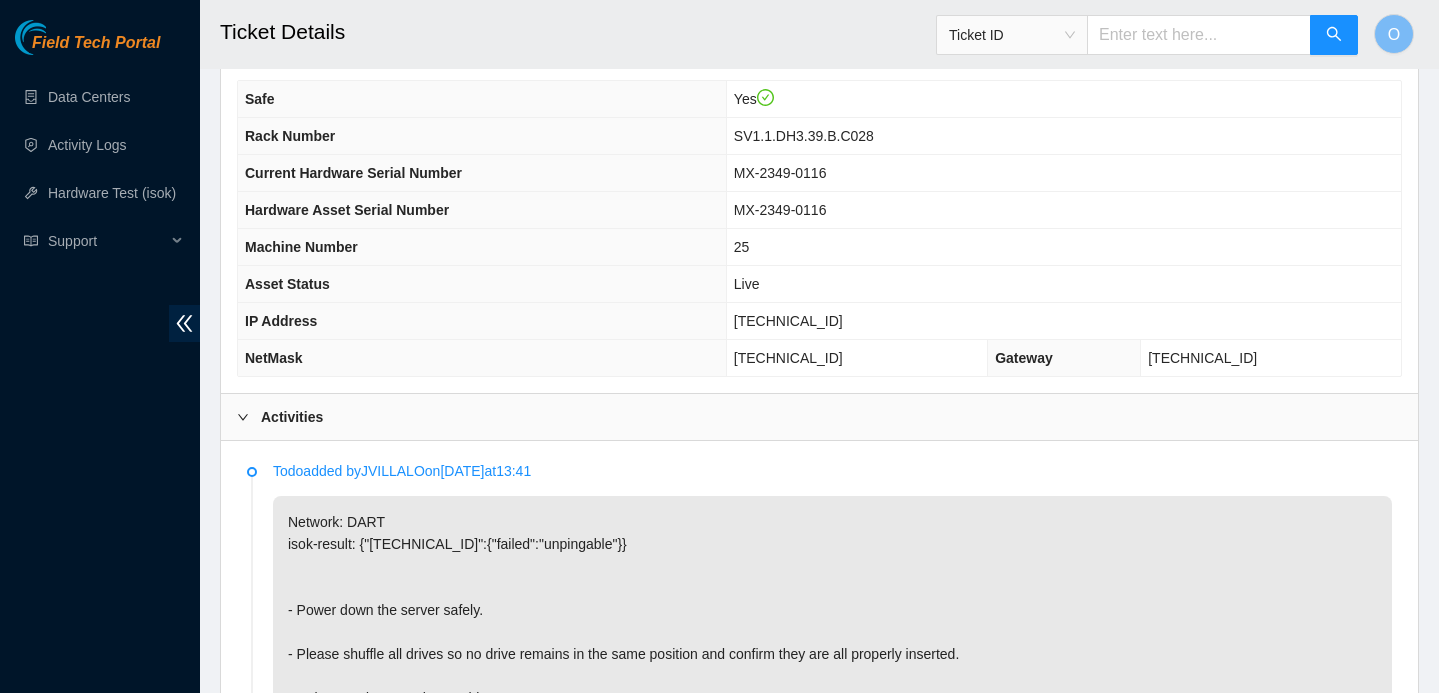 click on "Activities" at bounding box center [292, 417] 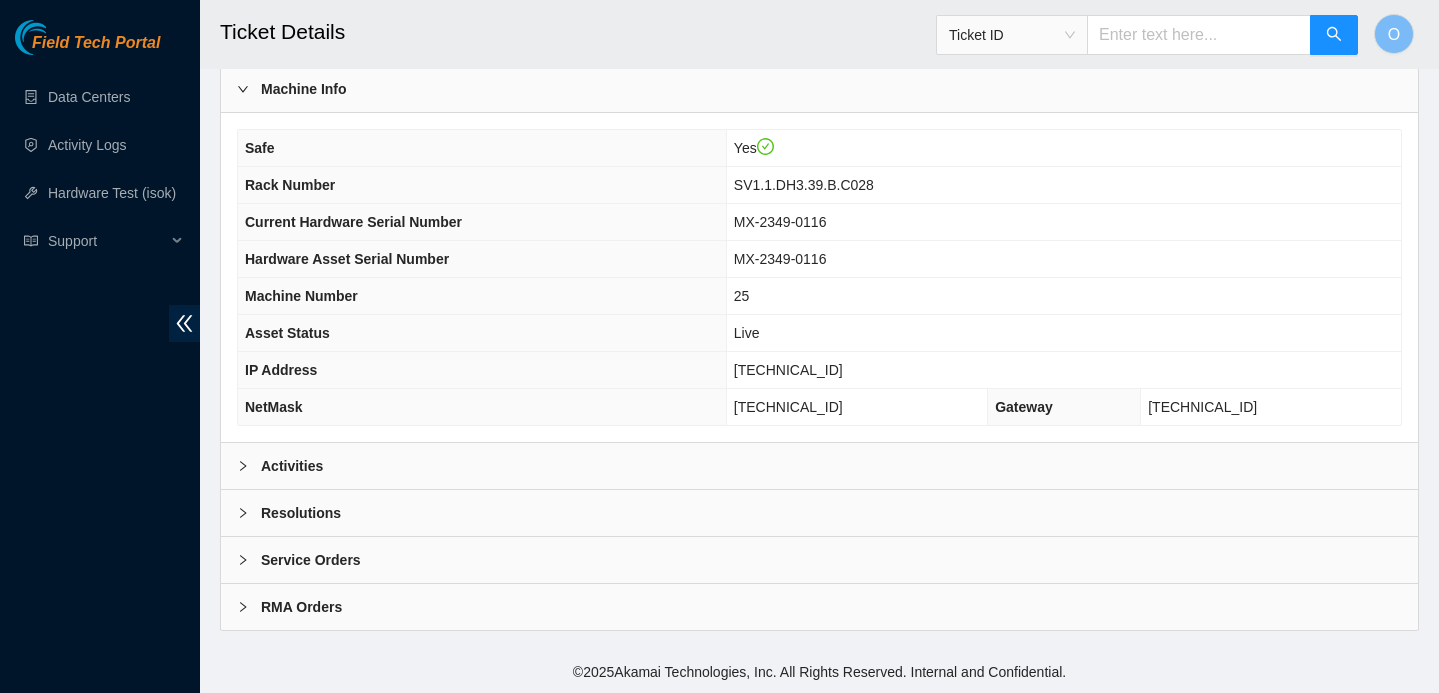 scroll, scrollTop: 620, scrollLeft: 0, axis: vertical 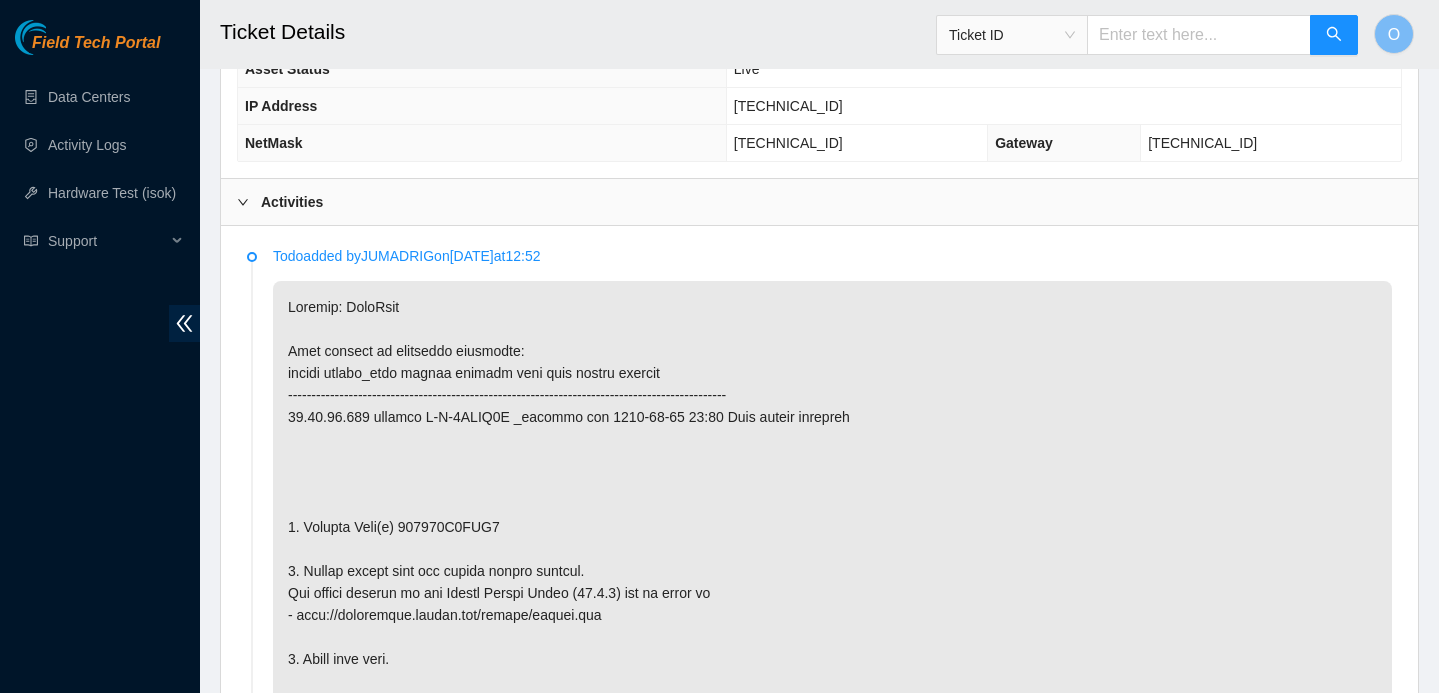 click on "Activities" at bounding box center [292, 202] 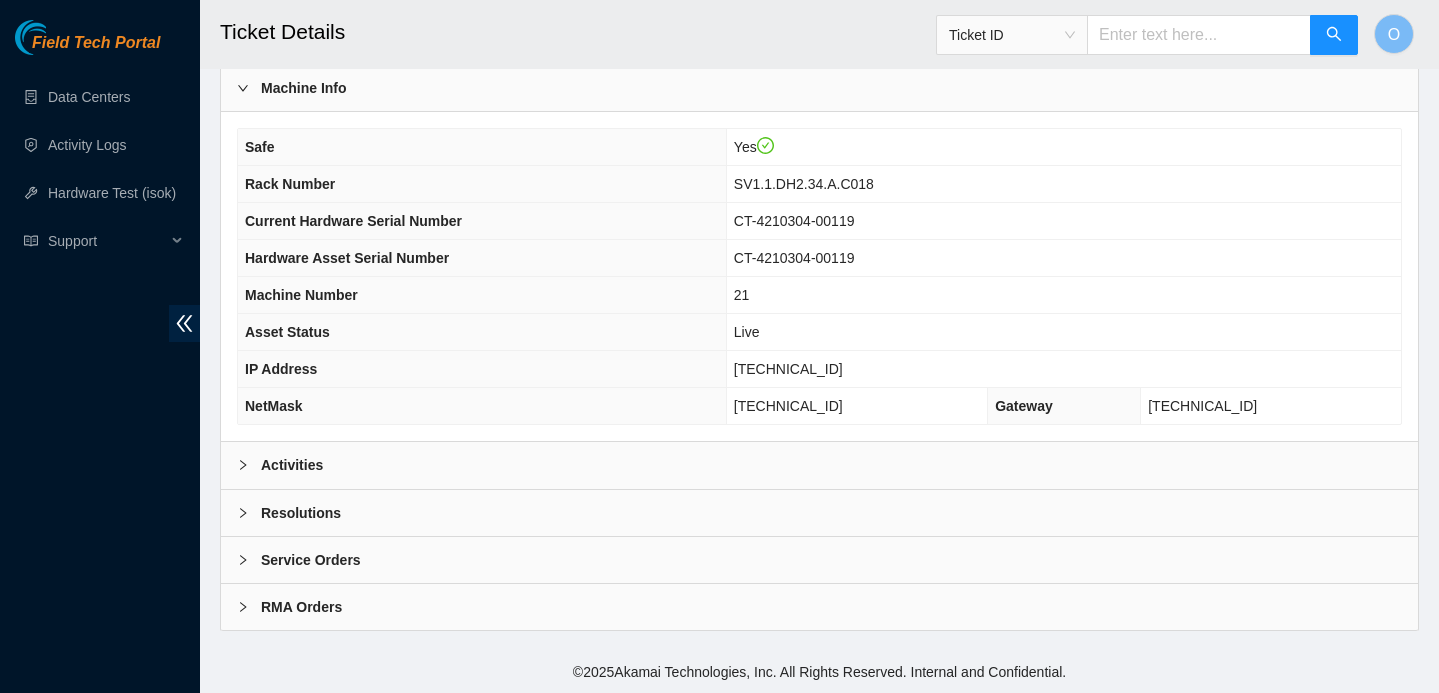 scroll, scrollTop: 620, scrollLeft: 0, axis: vertical 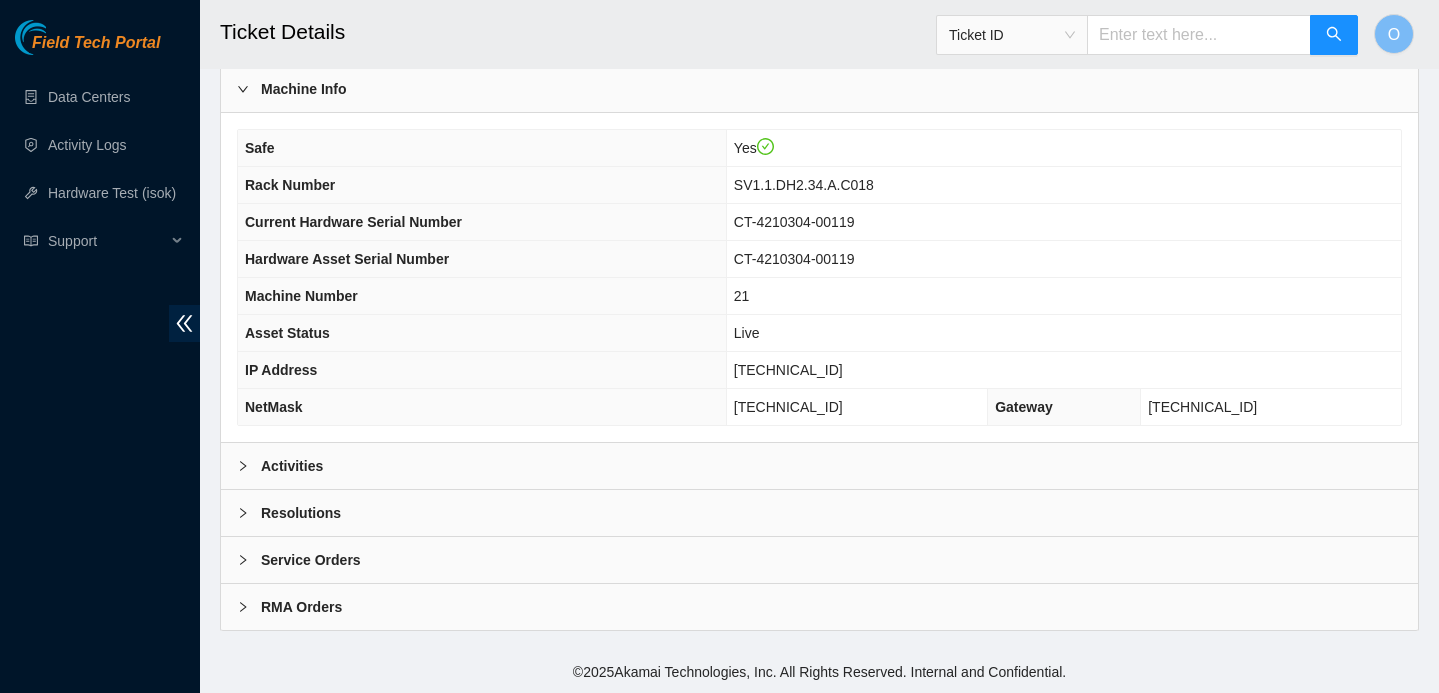 click on "Resolutions" at bounding box center (819, 513) 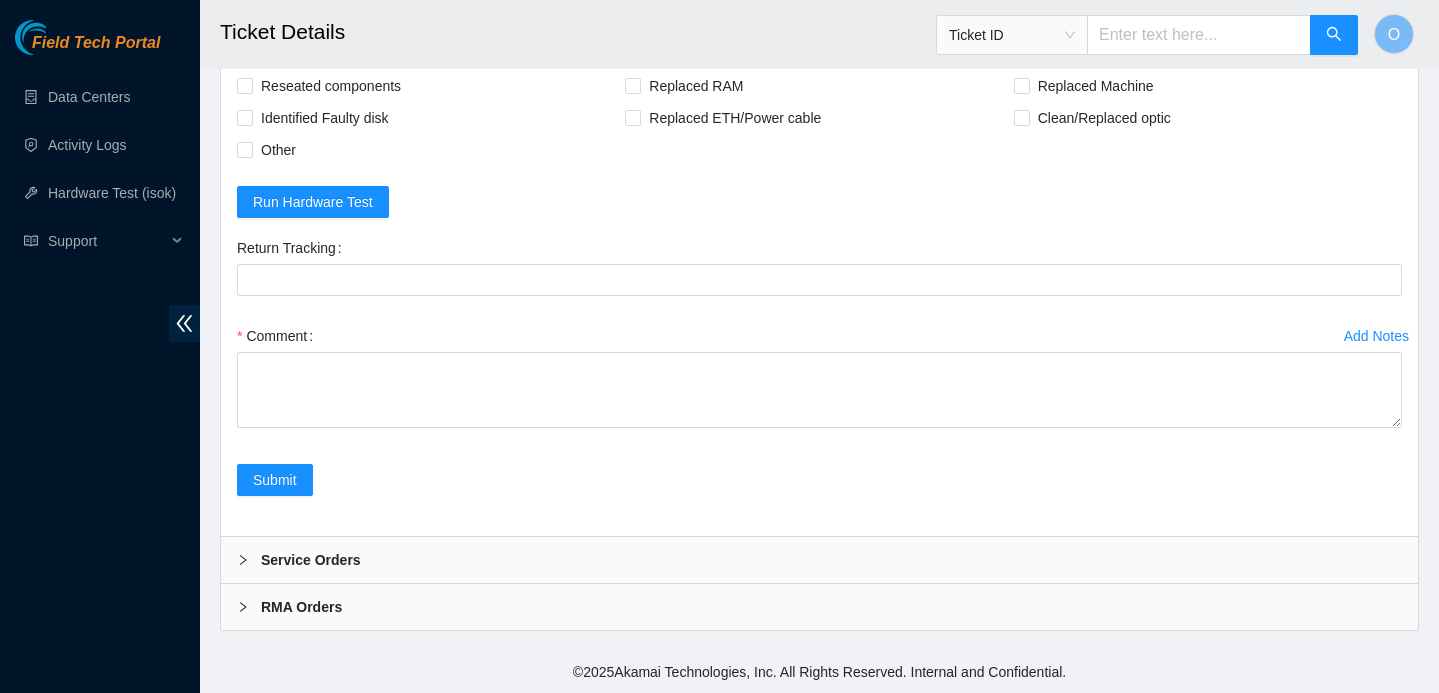 scroll, scrollTop: 1135, scrollLeft: 0, axis: vertical 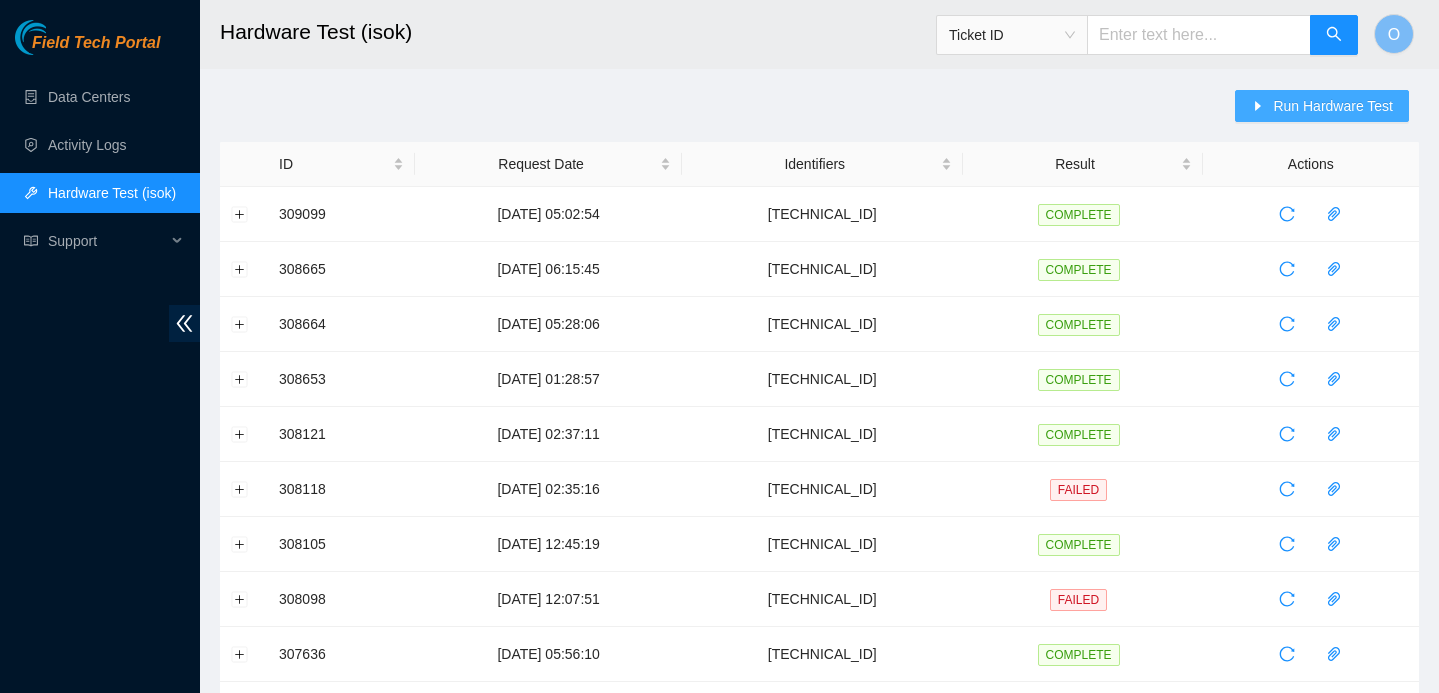 click on "Run Hardware Test" at bounding box center (1333, 106) 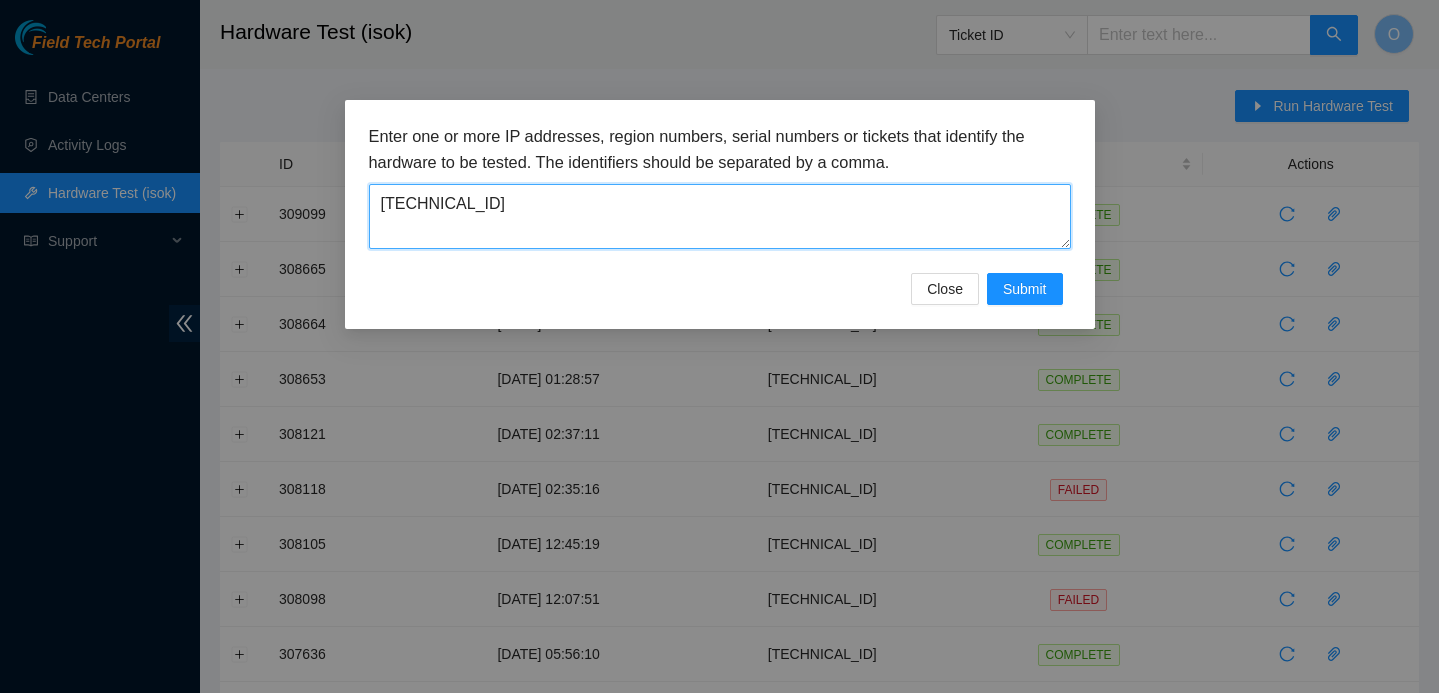 click on "[TECHNICAL_ID]" at bounding box center (720, 216) 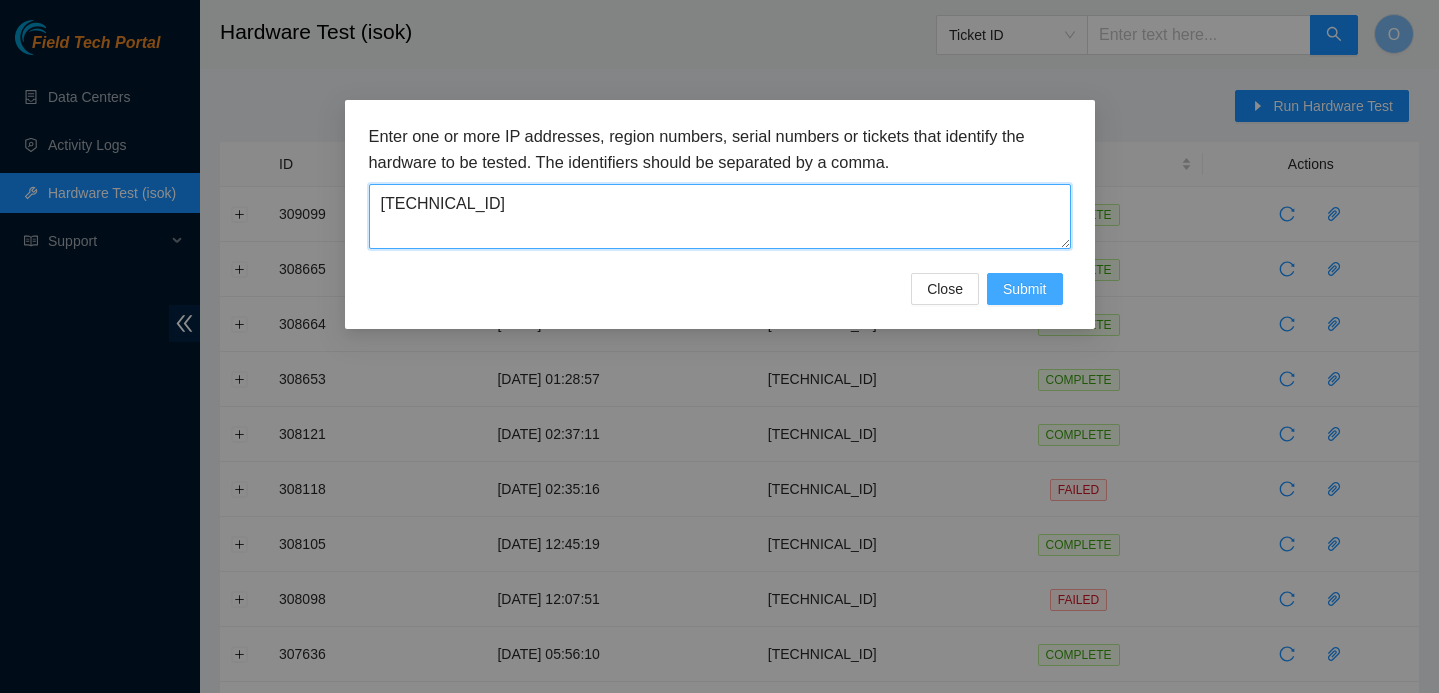type on "[TECHNICAL_ID]" 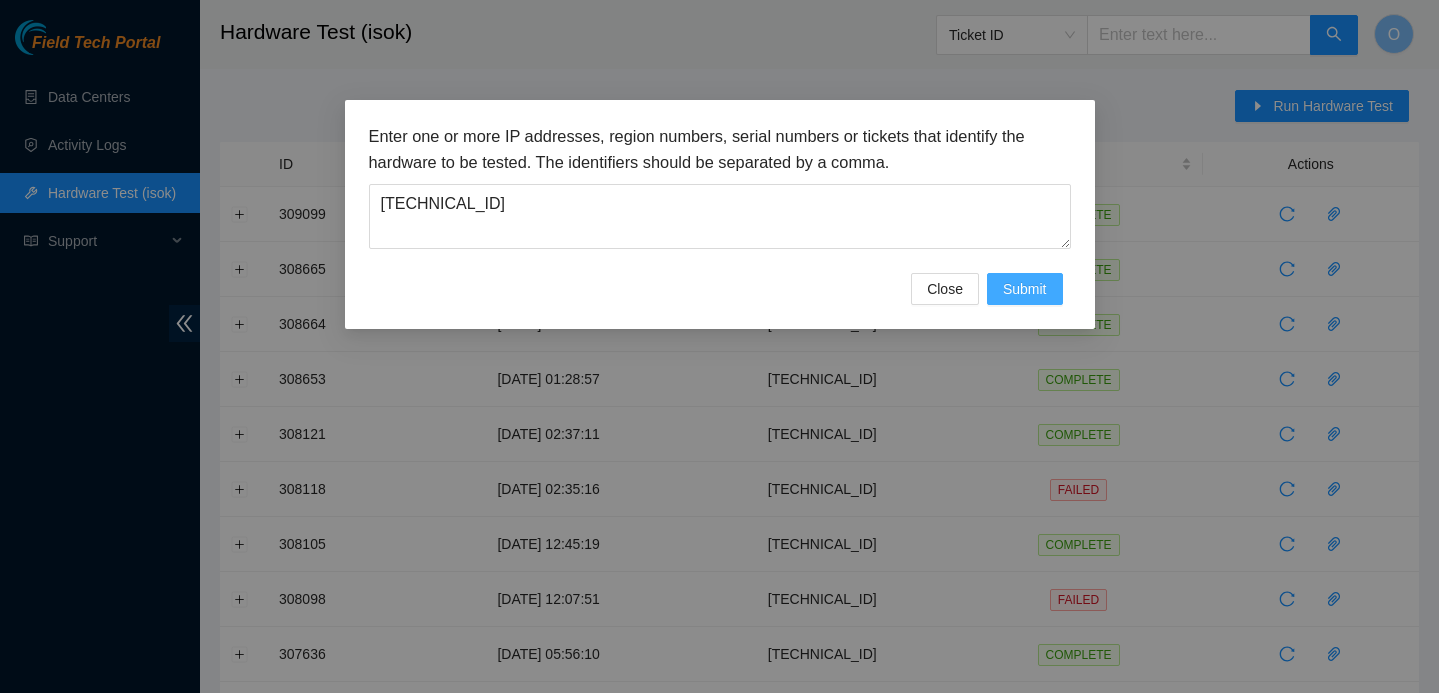 click on "Submit" at bounding box center (1025, 289) 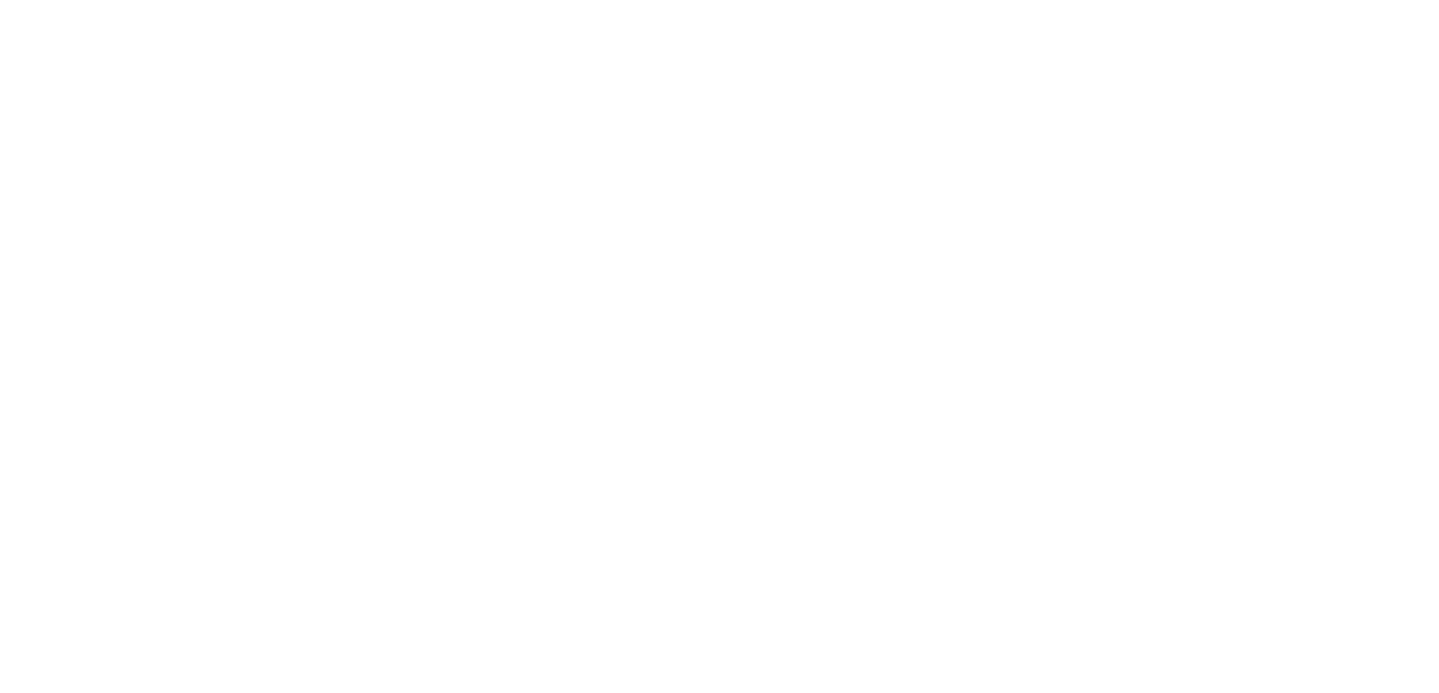 scroll, scrollTop: 0, scrollLeft: 0, axis: both 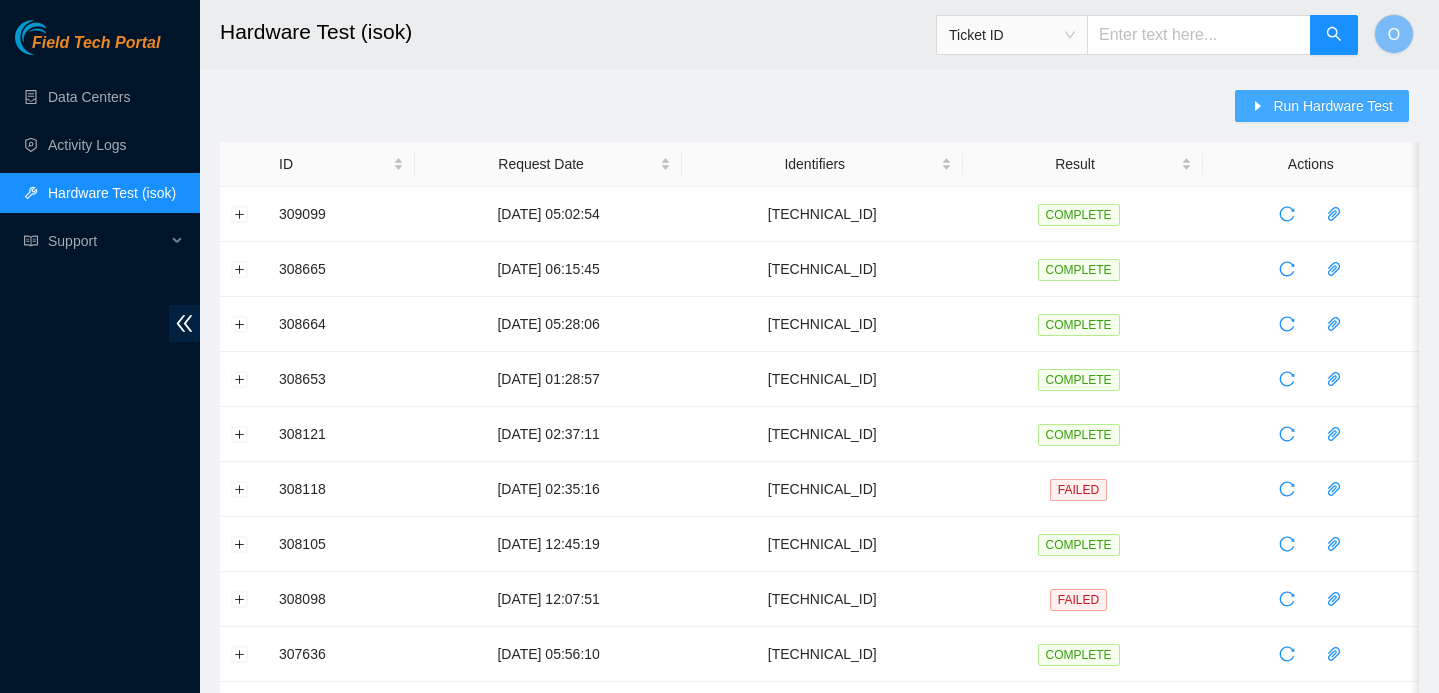 click on "Run Hardware Test" at bounding box center [1333, 106] 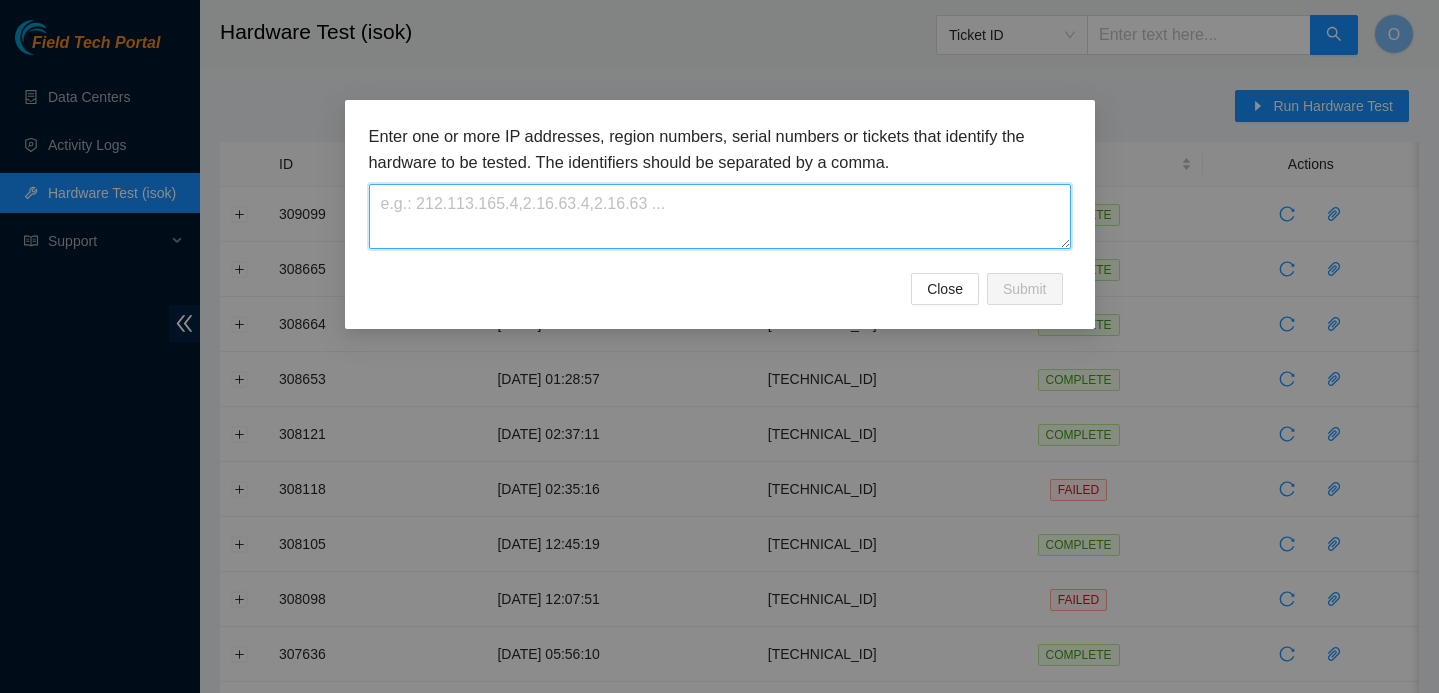 click at bounding box center (720, 216) 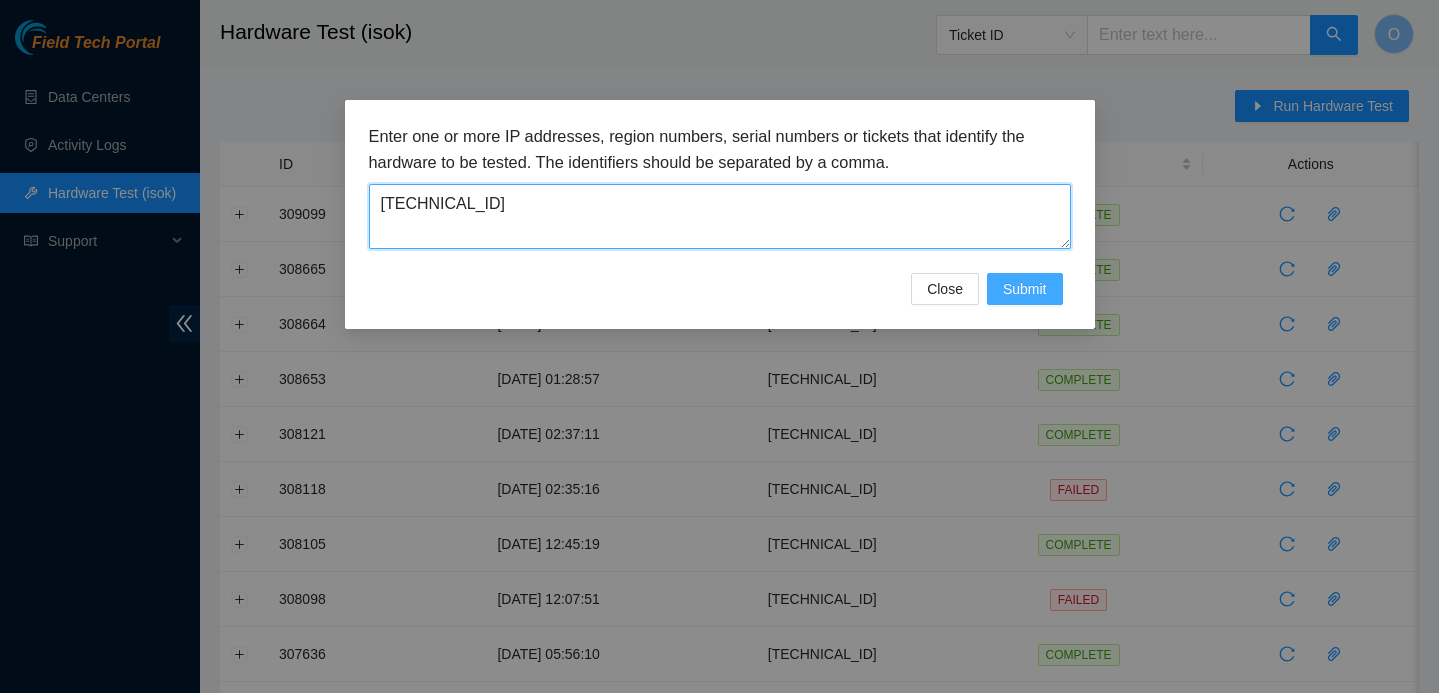 type on "[TECHNICAL_ID]" 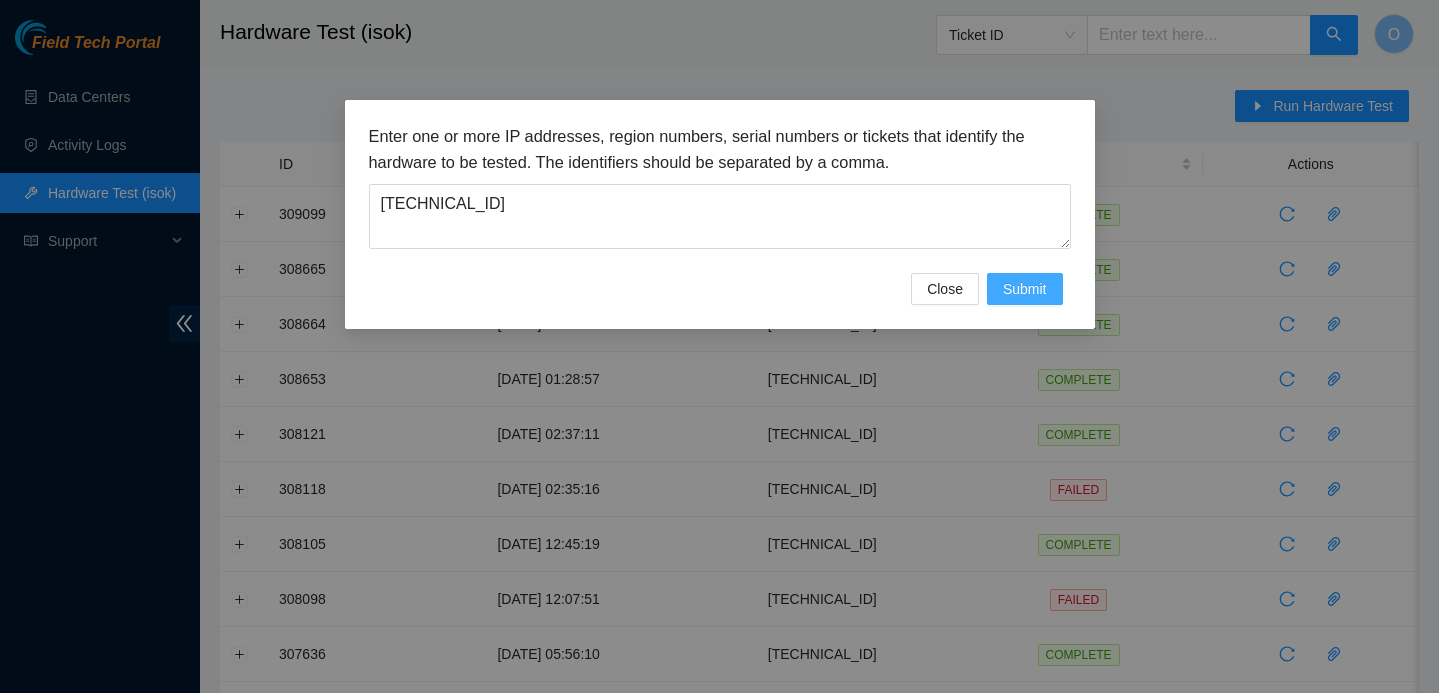 click on "Submit" at bounding box center [1025, 289] 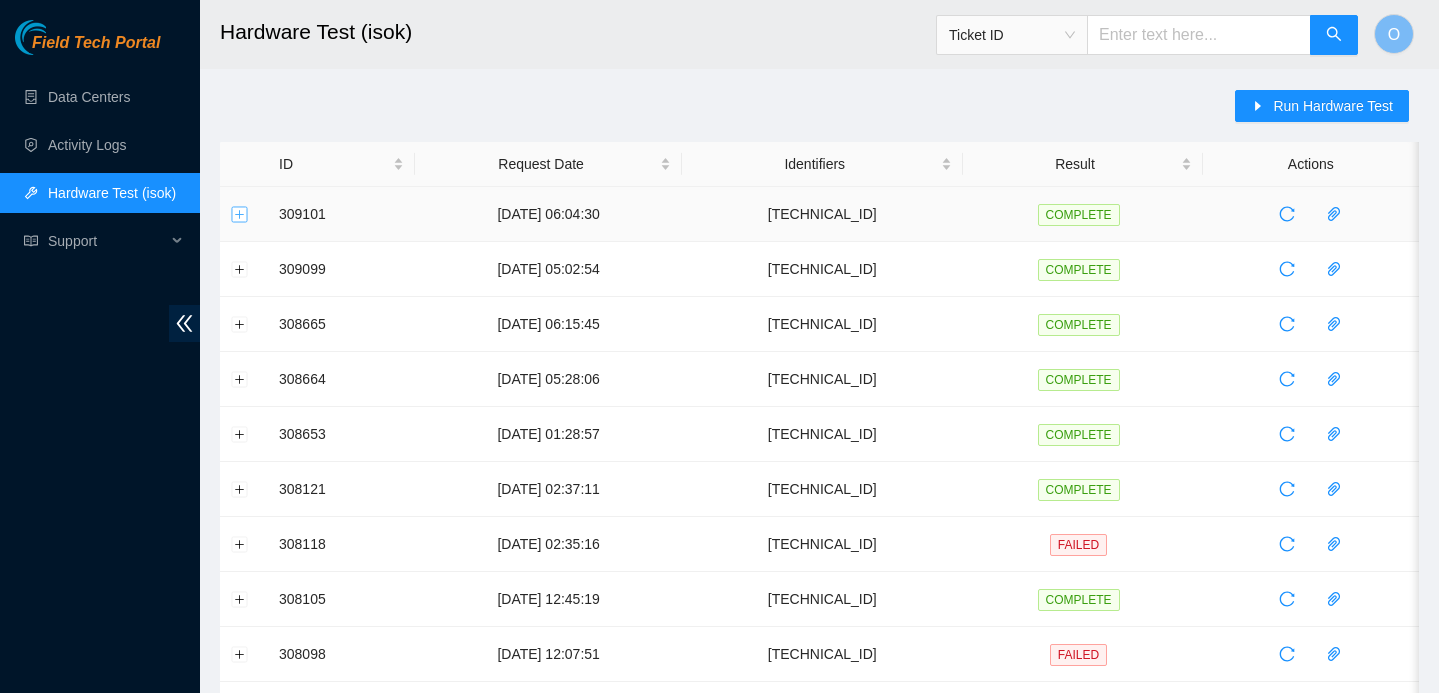 click at bounding box center (240, 214) 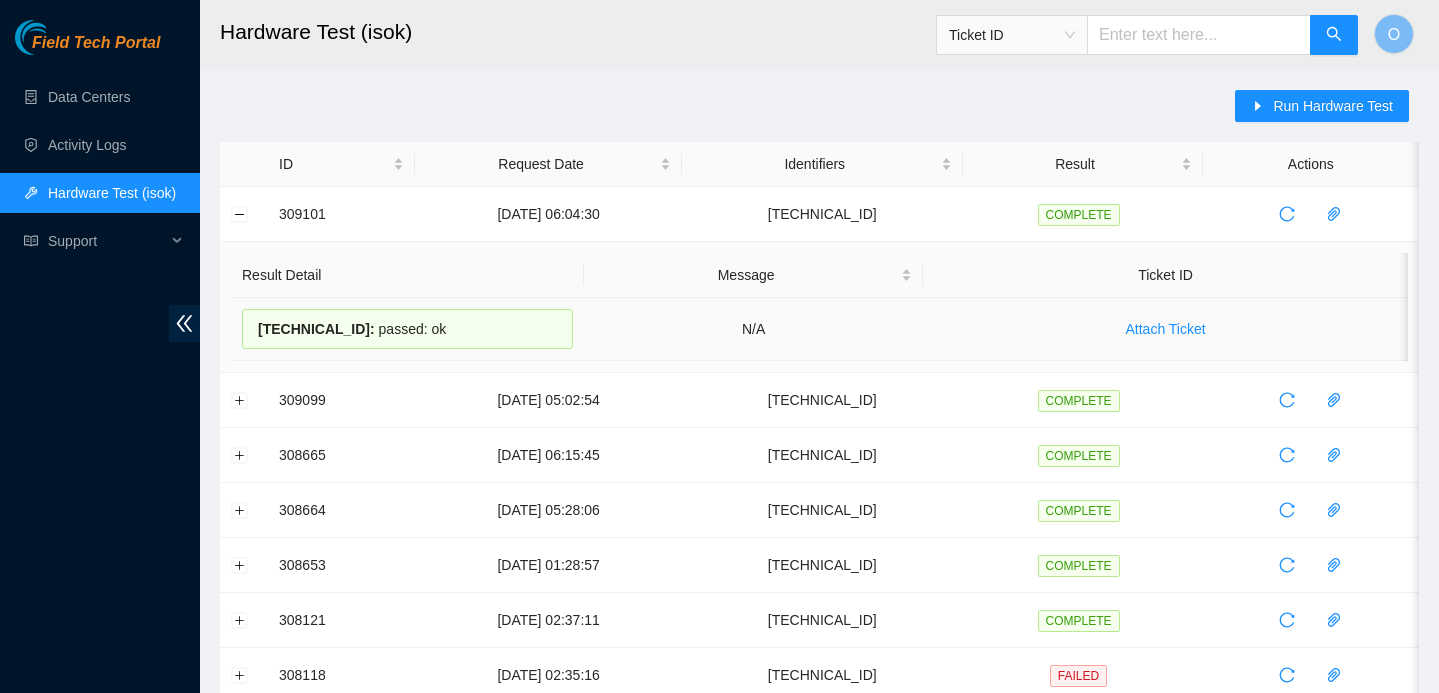 click on "72.246.40.220  :" at bounding box center (316, 329) 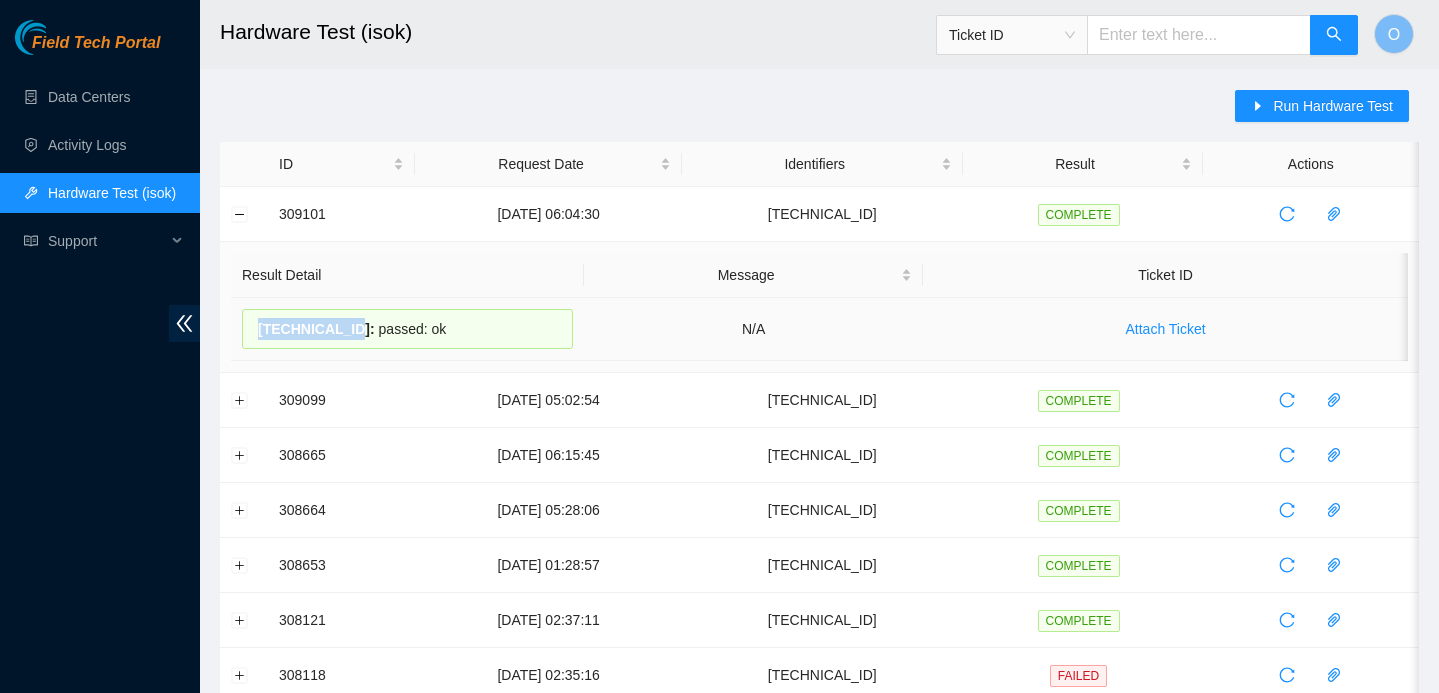 click on "72.246.40.220  :" at bounding box center [316, 329] 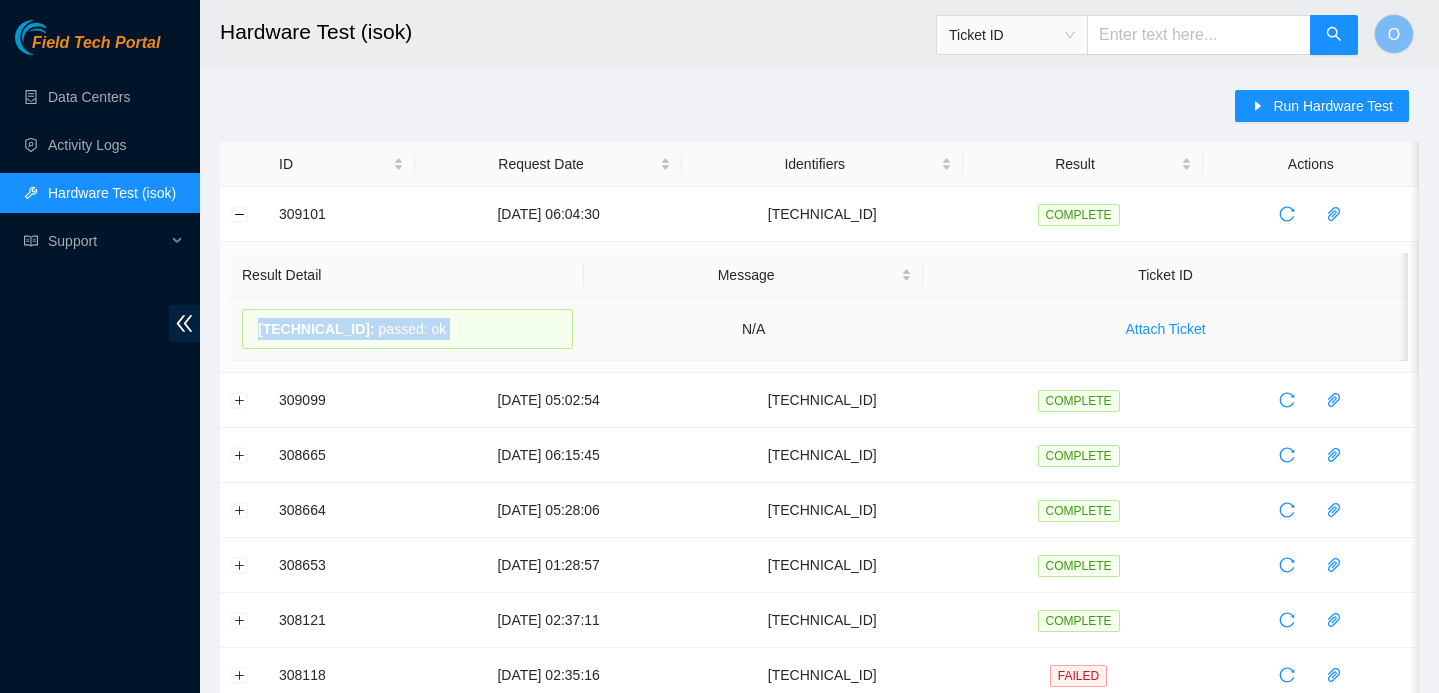 click on "72.246.40.220  :" at bounding box center [316, 329] 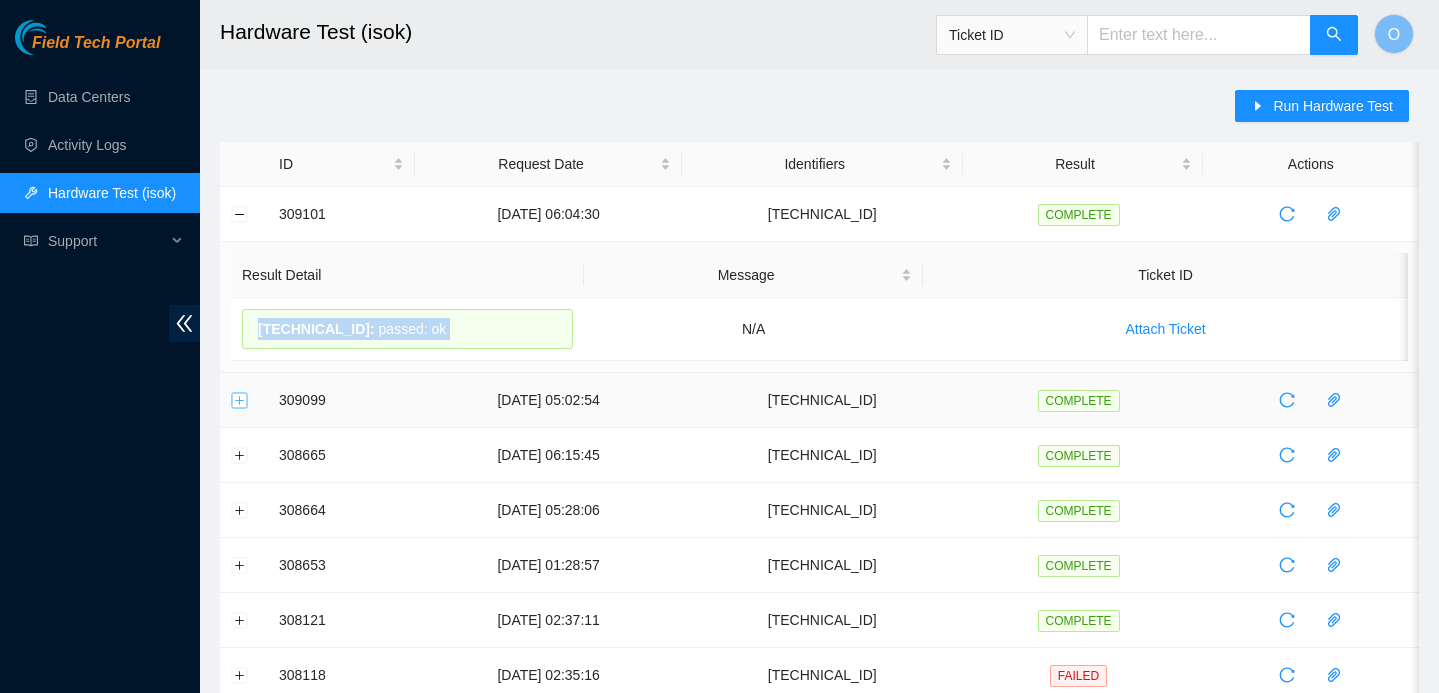 click at bounding box center [240, 400] 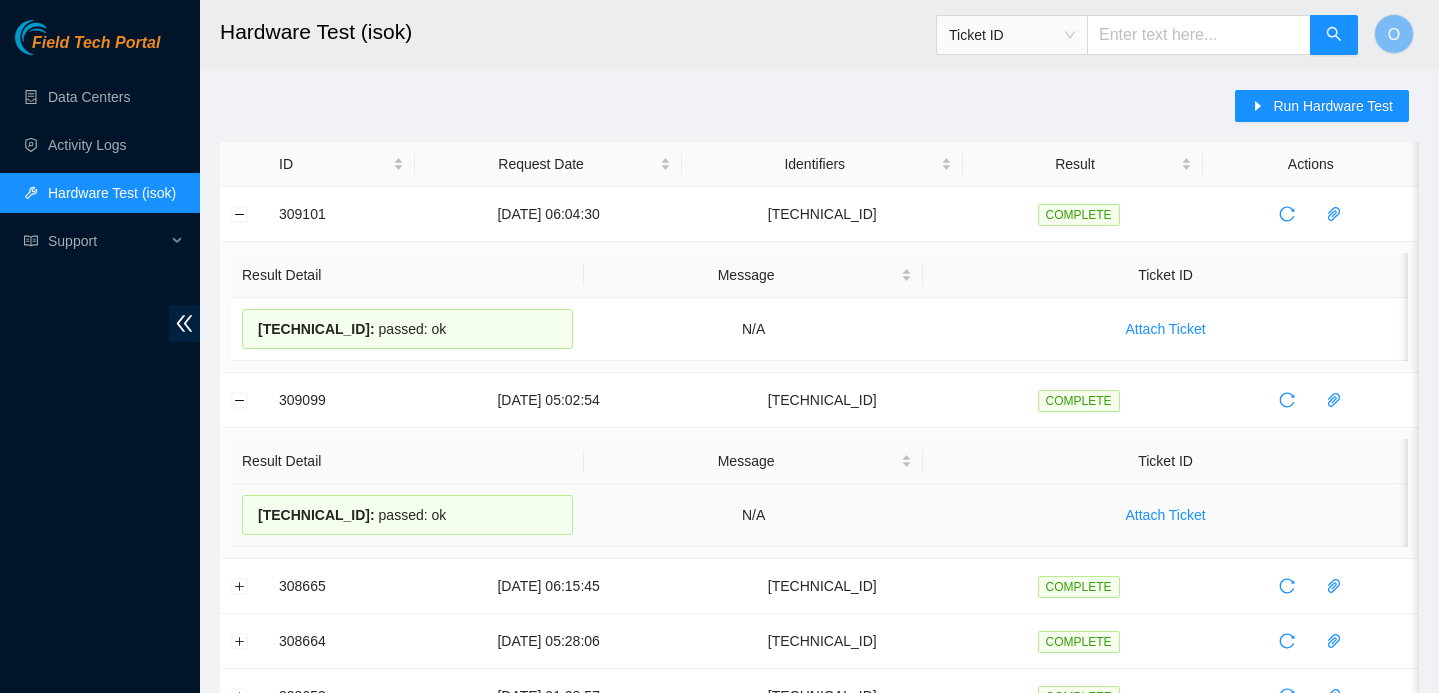 click on "23.62.44.216  :" at bounding box center [316, 515] 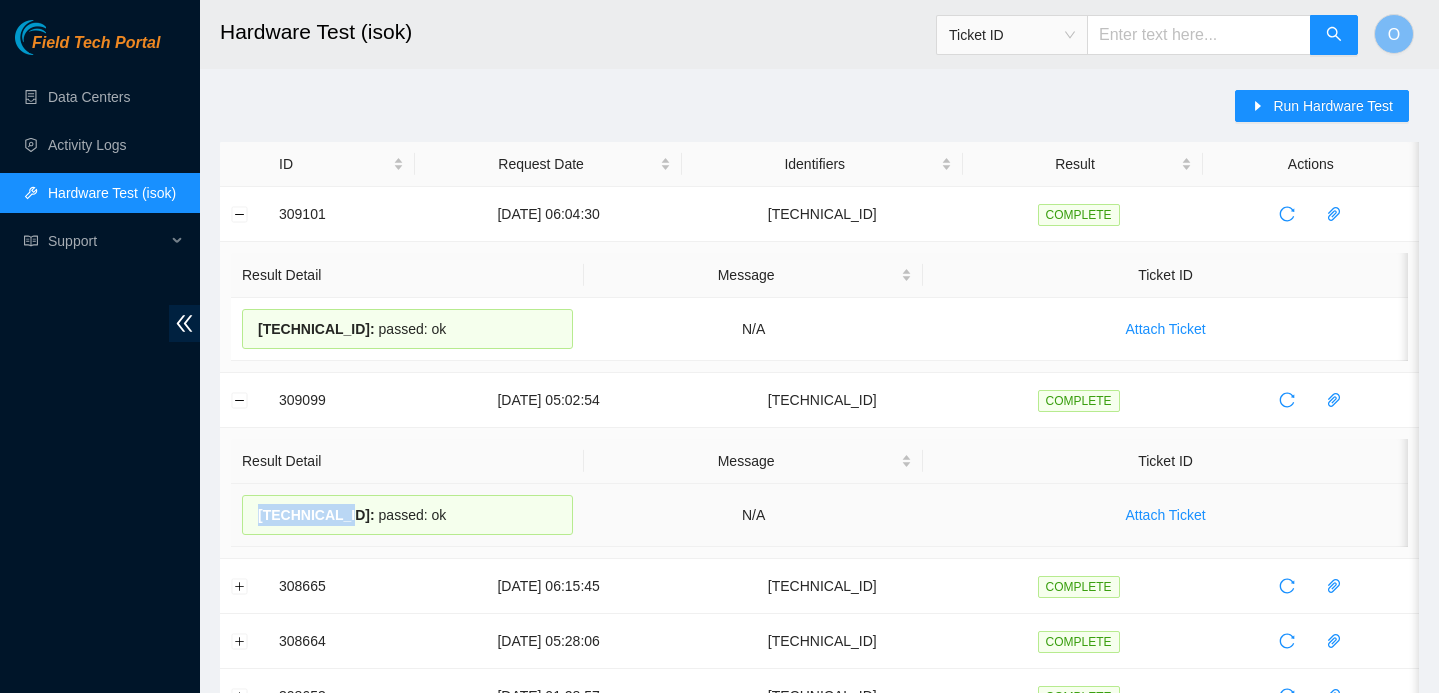 click on "23.62.44.216  :" at bounding box center [316, 515] 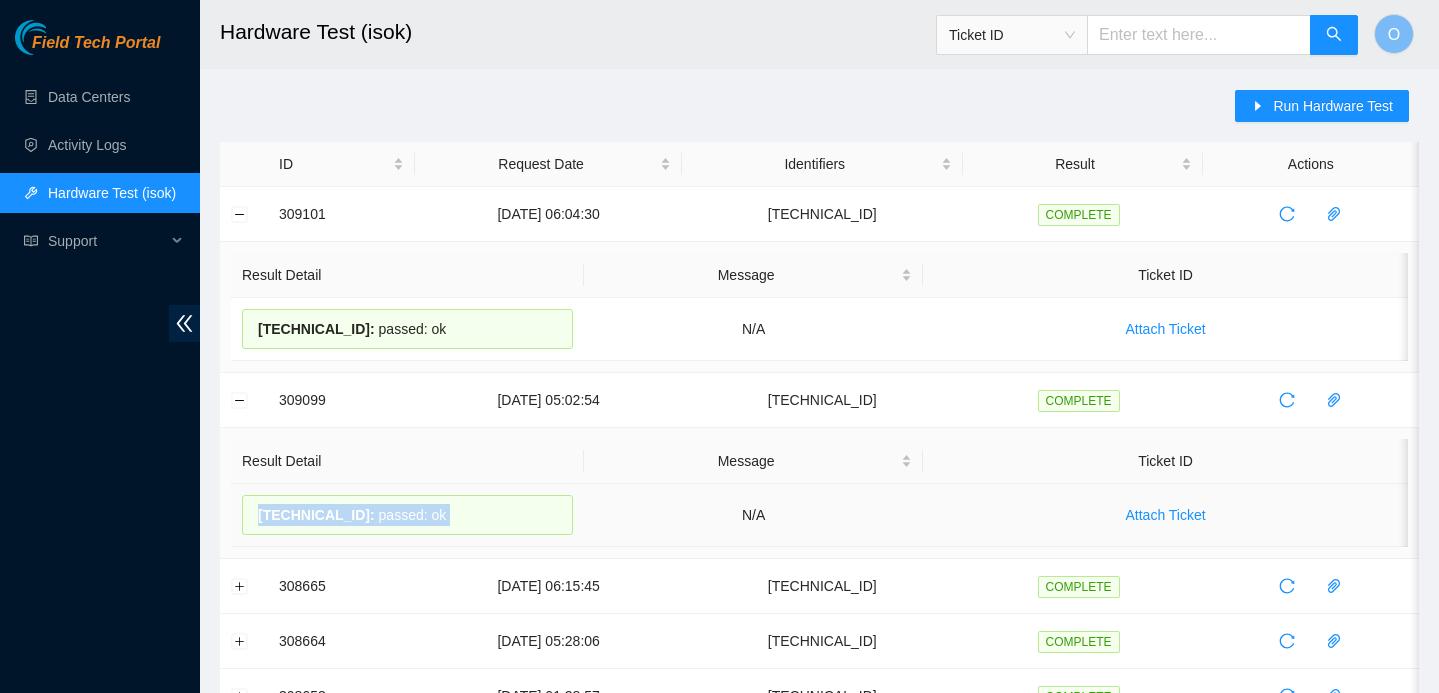 click on "23.62.44.216  :" at bounding box center [316, 515] 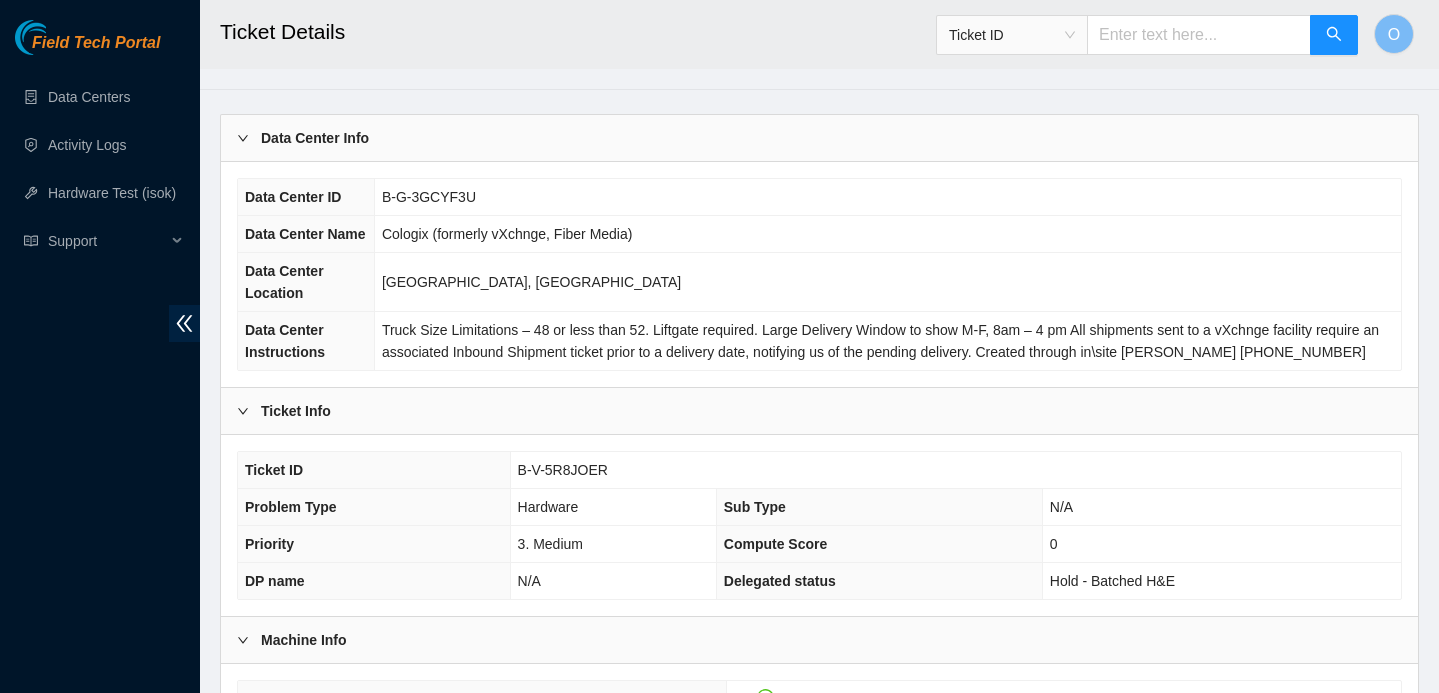 scroll, scrollTop: 620, scrollLeft: 0, axis: vertical 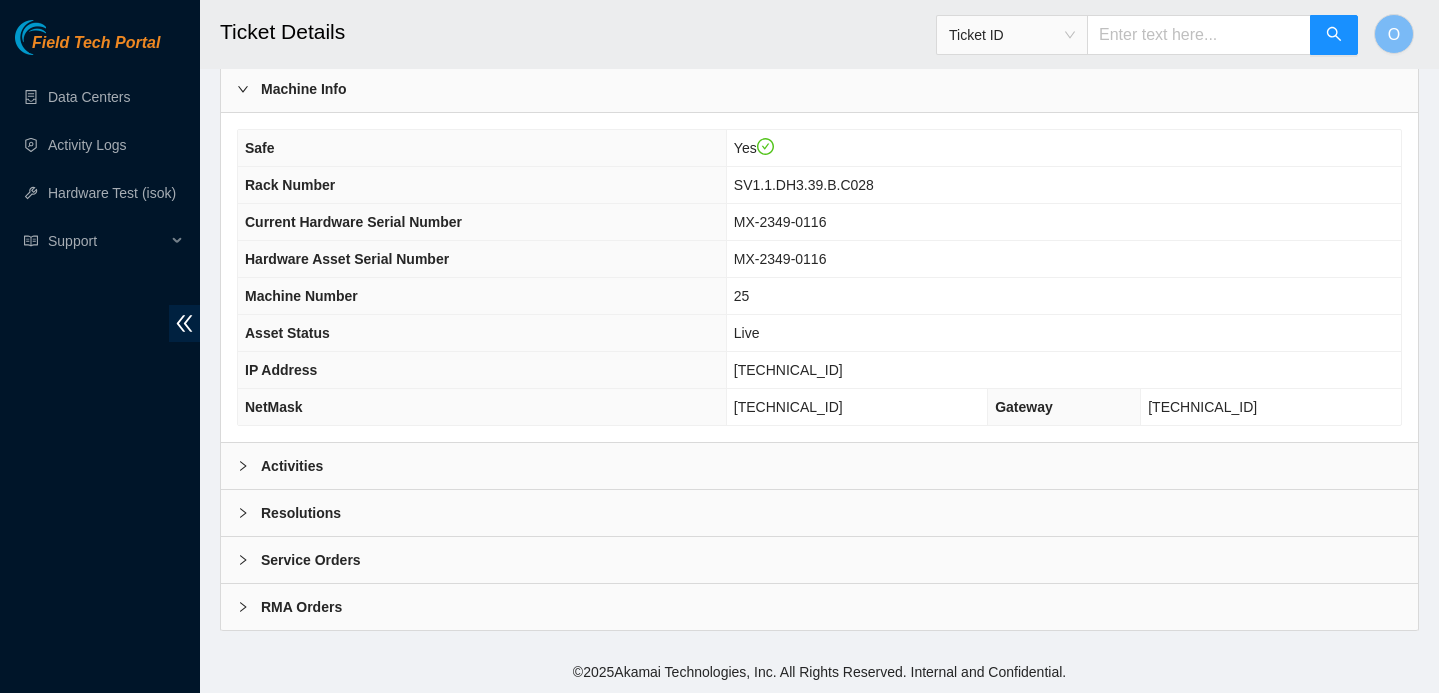 click on "Activities" at bounding box center (819, 466) 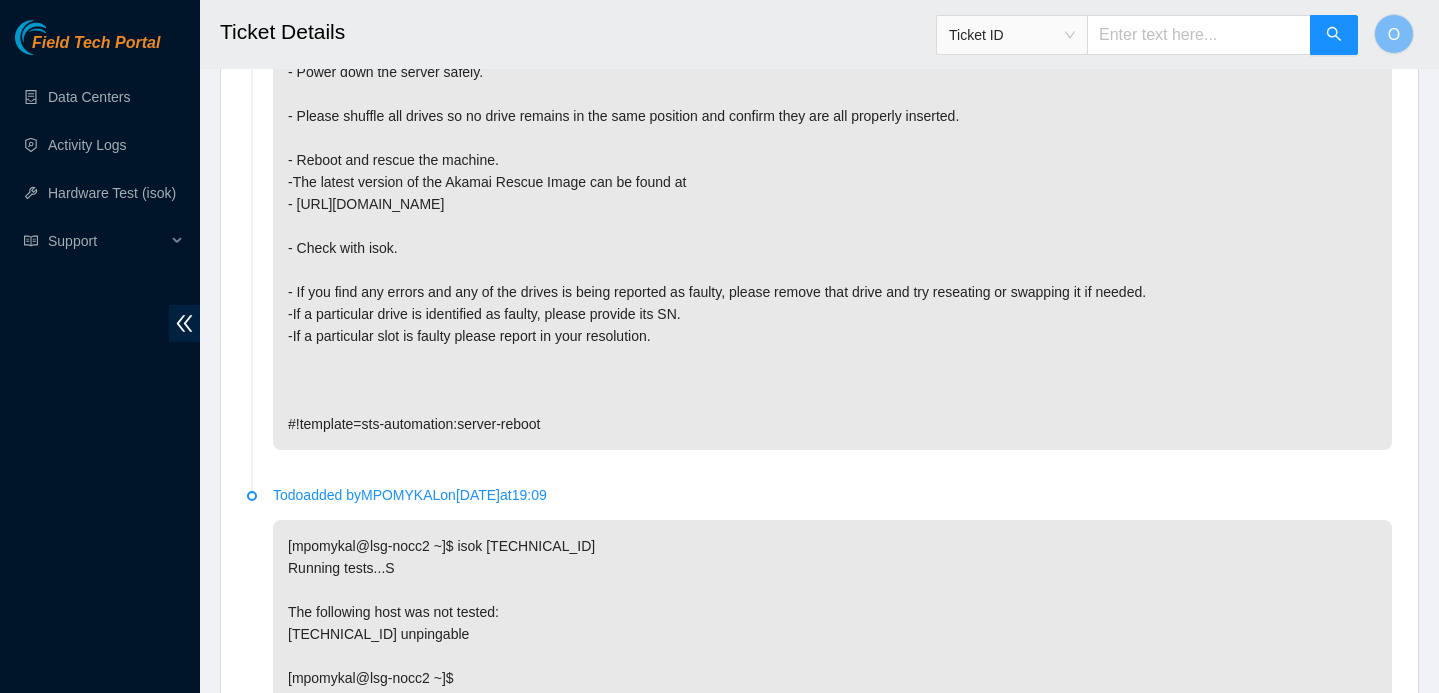 scroll, scrollTop: 1447, scrollLeft: 0, axis: vertical 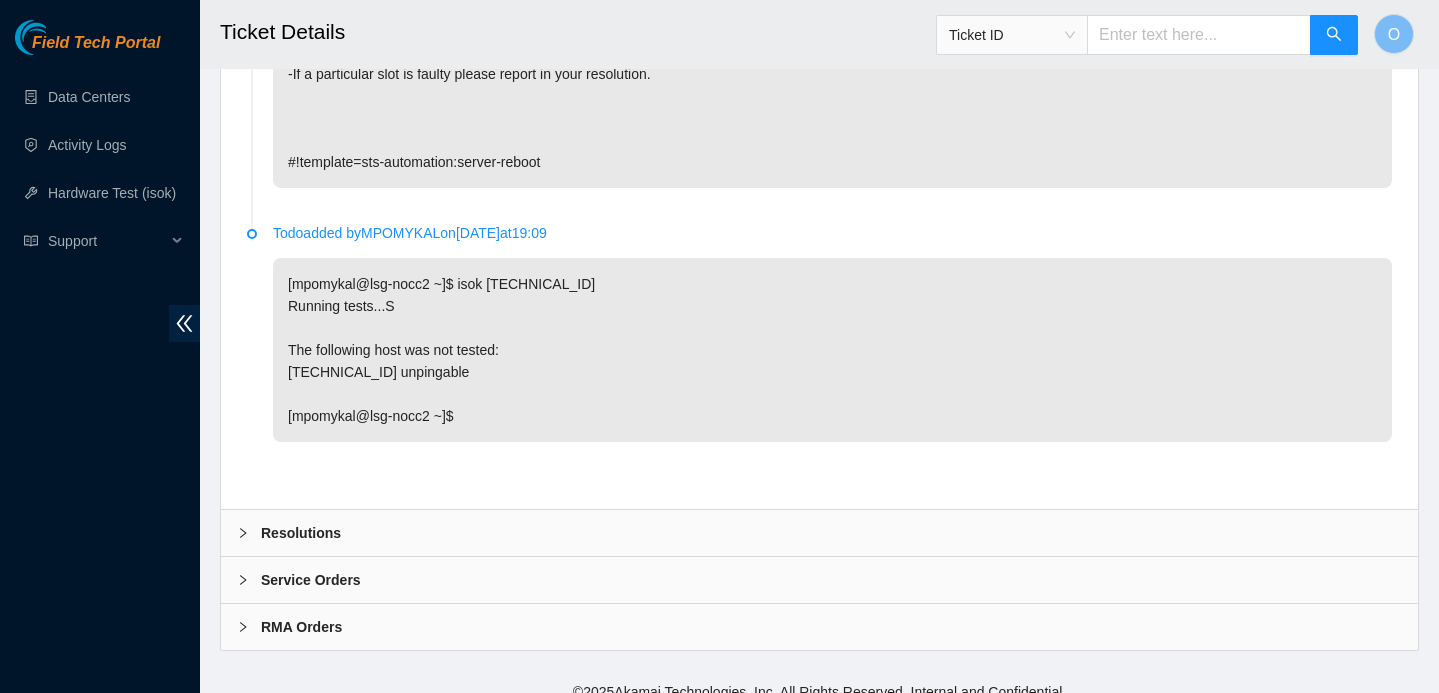 click on "Resolutions" at bounding box center [301, 533] 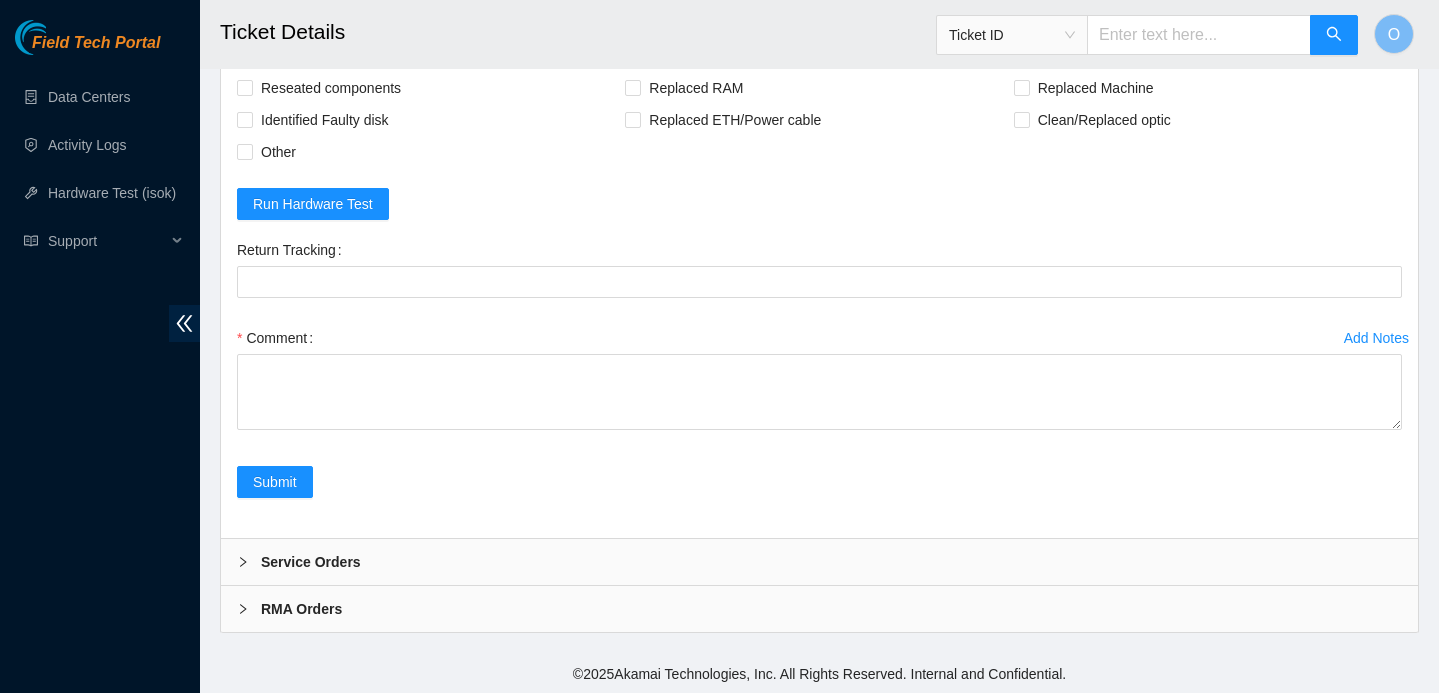 scroll, scrollTop: 2004, scrollLeft: 0, axis: vertical 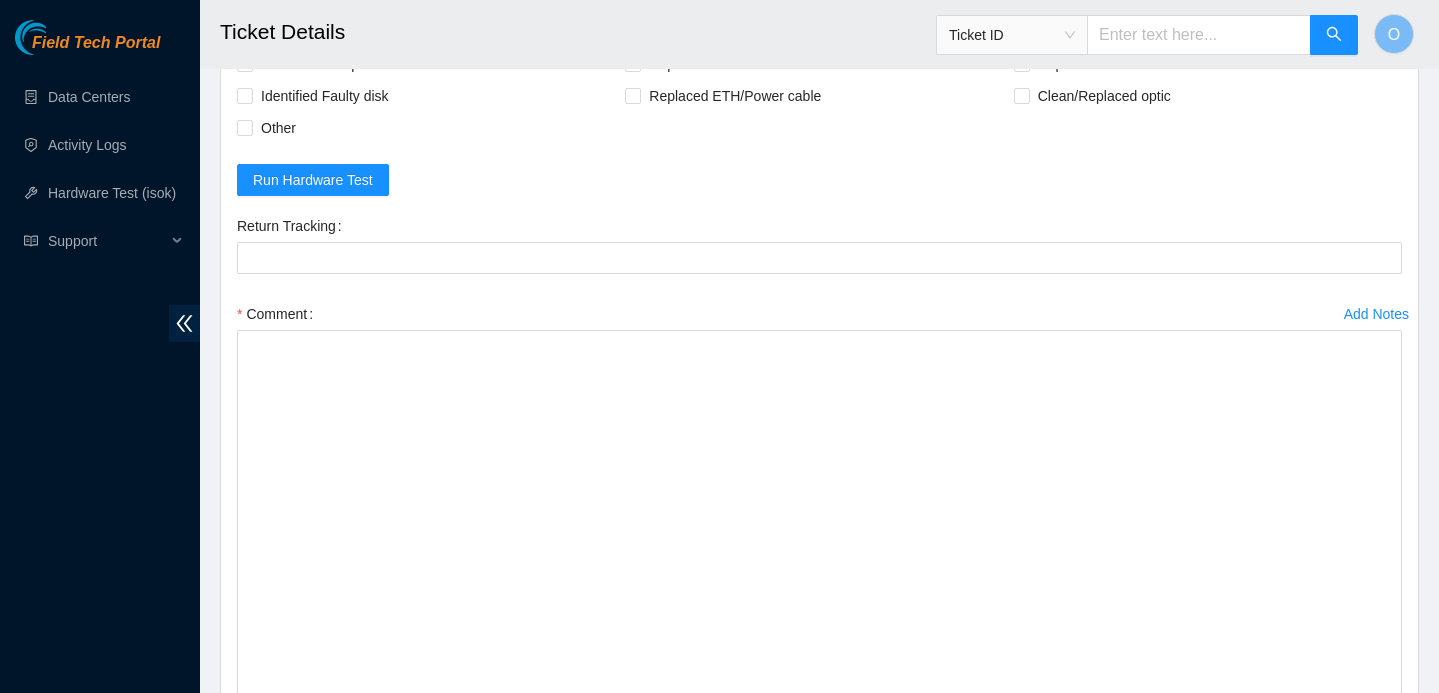 drag, startPoint x: 1393, startPoint y: 426, endPoint x: 1390, endPoint y: 750, distance: 324.0139 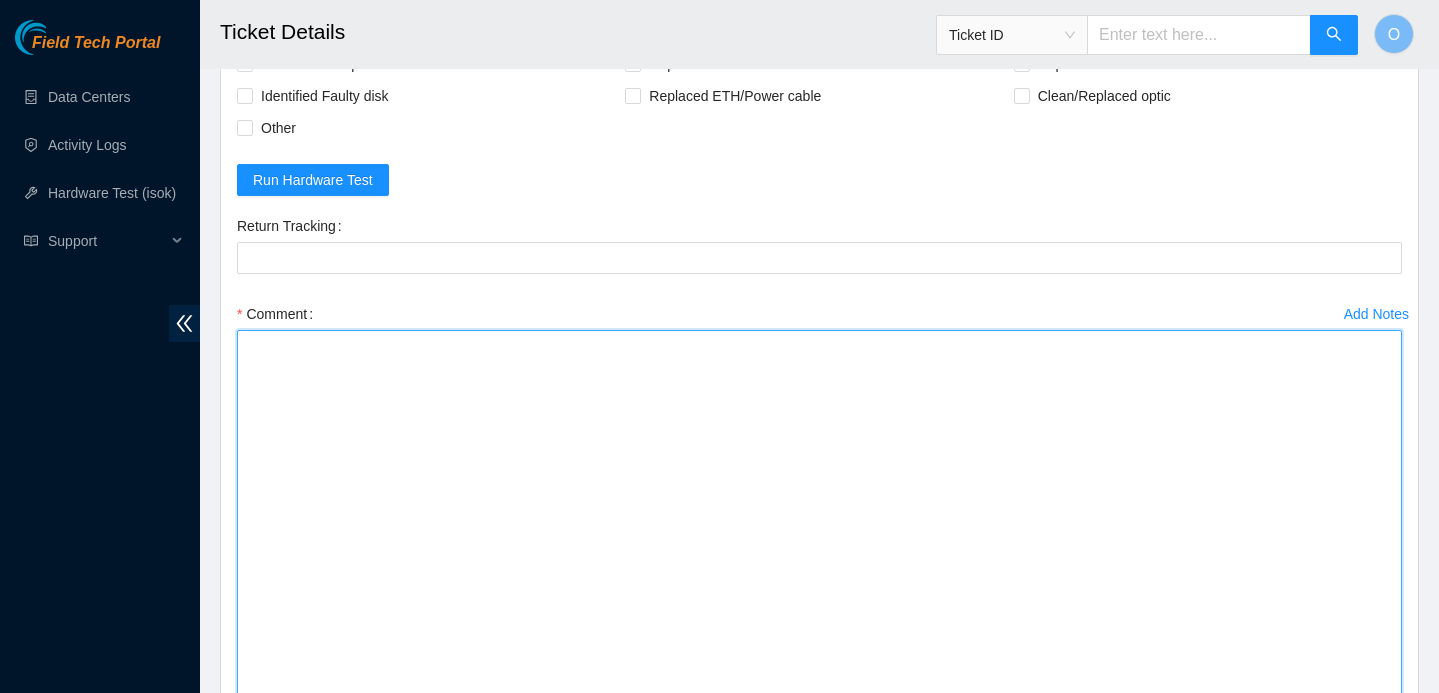 click on "Comment" at bounding box center (819, 530) 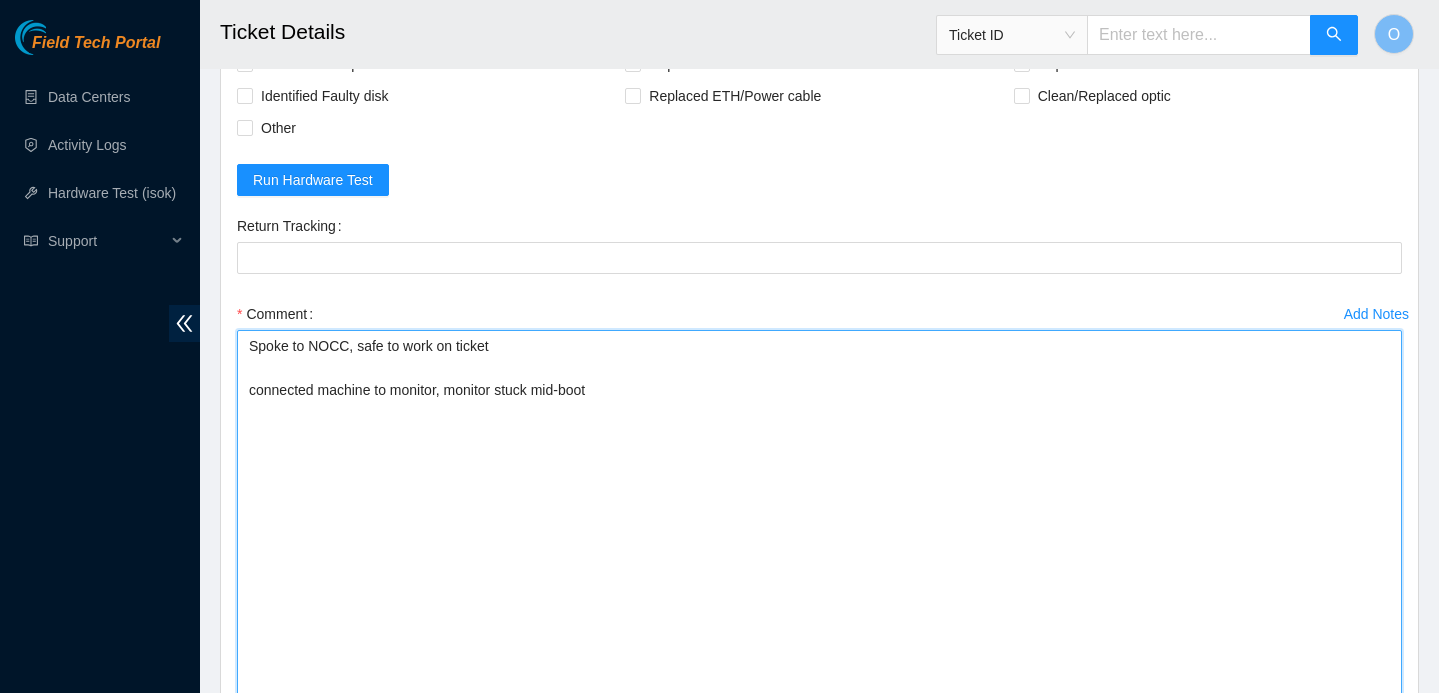 click on "Spoke to NOCC, safe to work on ticket
connected machine to monitor, monitor stuck mid-boot" at bounding box center [819, 530] 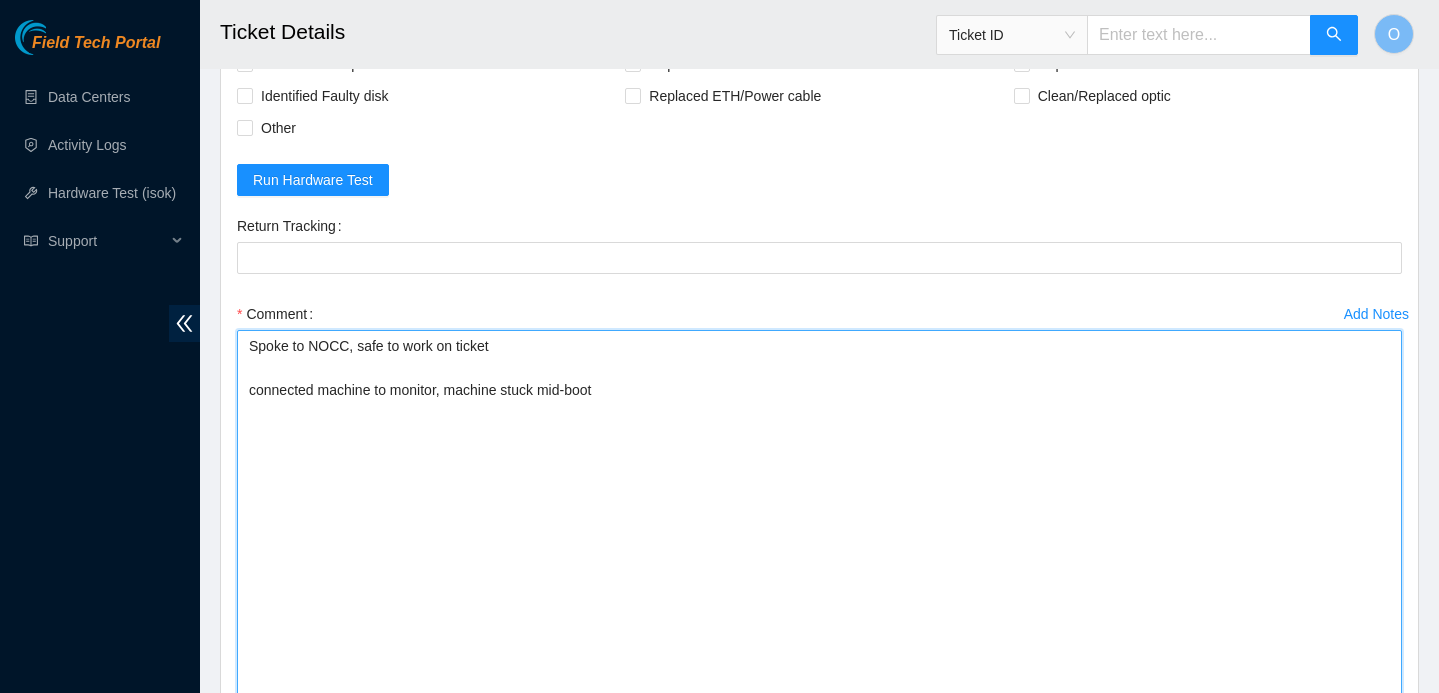 click on "Spoke to NOCC, safe to work on ticket
connected machine to monitor, machine stuck mid-boot" at bounding box center [819, 530] 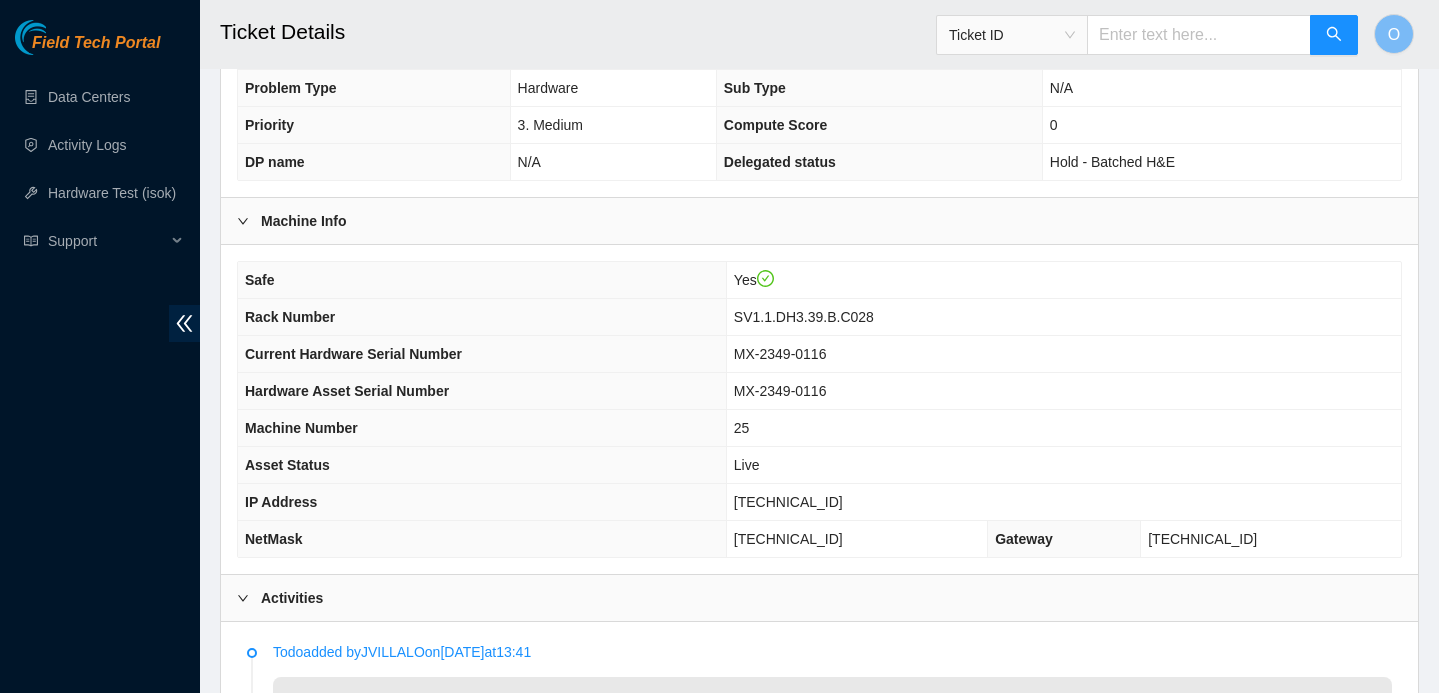 scroll, scrollTop: 482, scrollLeft: 0, axis: vertical 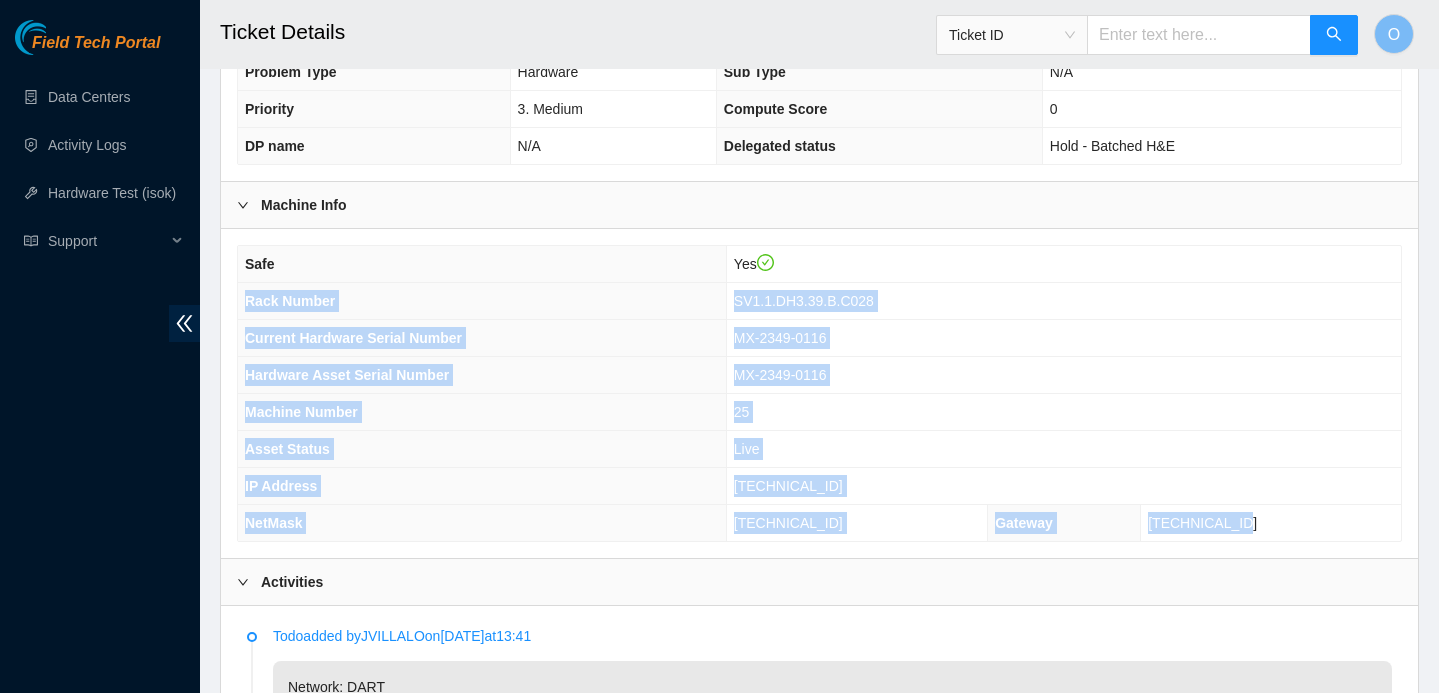 drag, startPoint x: 1288, startPoint y: 547, endPoint x: 247, endPoint y: 317, distance: 1066.1055 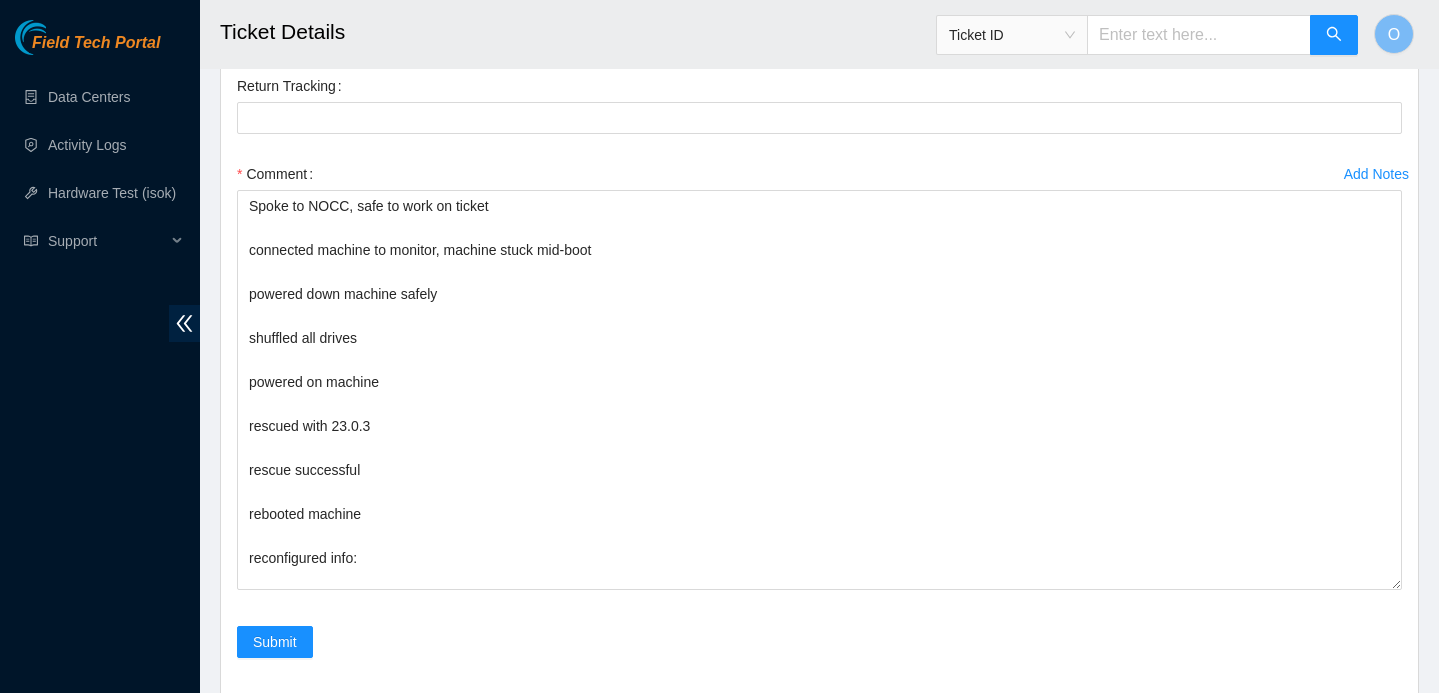 scroll, scrollTop: 2328, scrollLeft: 0, axis: vertical 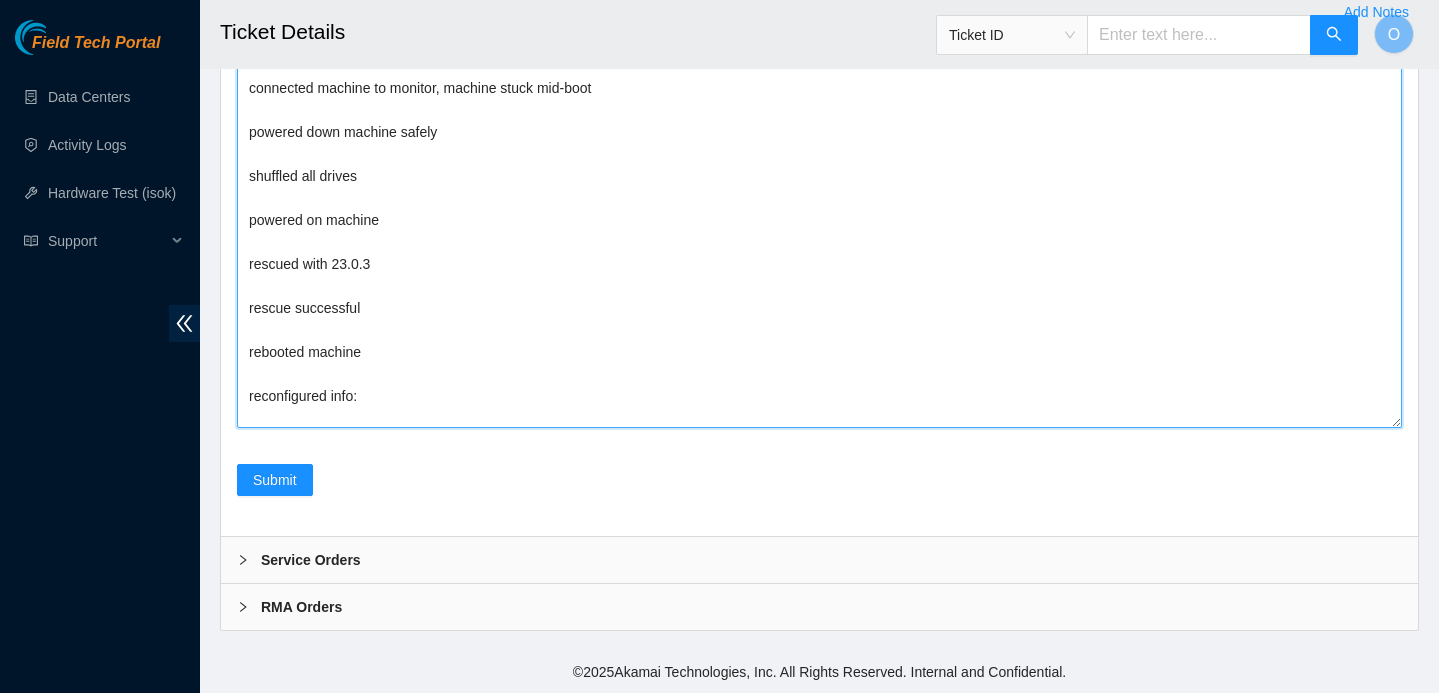 click on "Spoke to NOCC, safe to work on ticket
connected machine to monitor, machine stuck mid-boot
powered down machine safely
shuffled all drives
powered on machine
rescued with 23.0.3
rescue successful
rebooted machine
reconfigured info:" at bounding box center [819, 228] 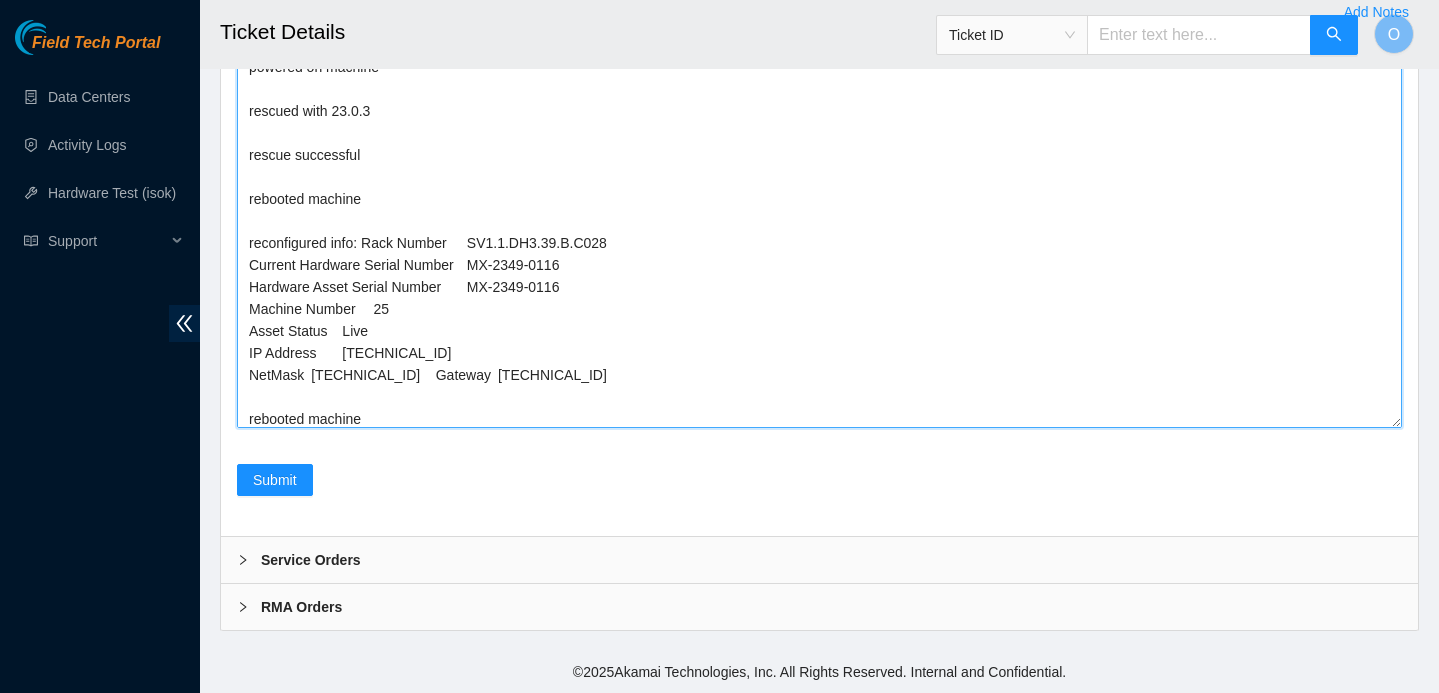 scroll, scrollTop: 197, scrollLeft: 0, axis: vertical 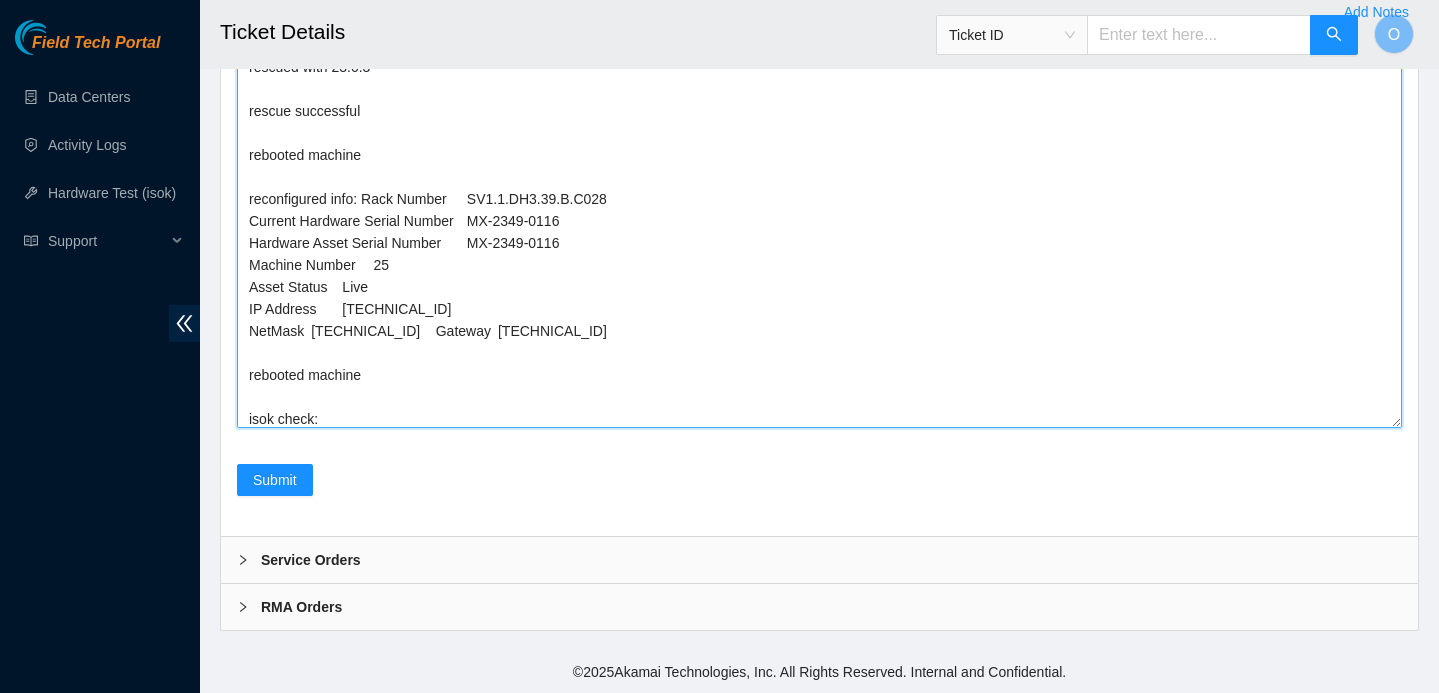 paste on "72.246.40.220 :   passed: ok" 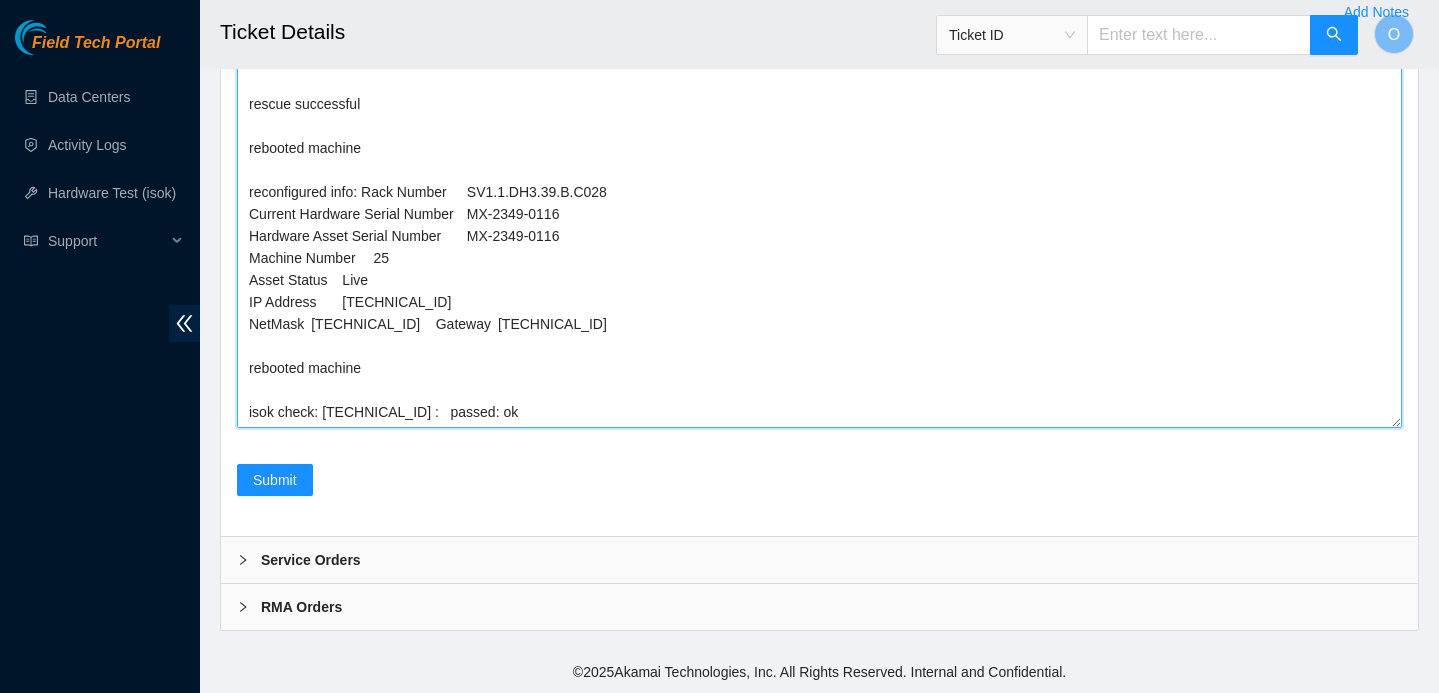 scroll, scrollTop: 204, scrollLeft: 0, axis: vertical 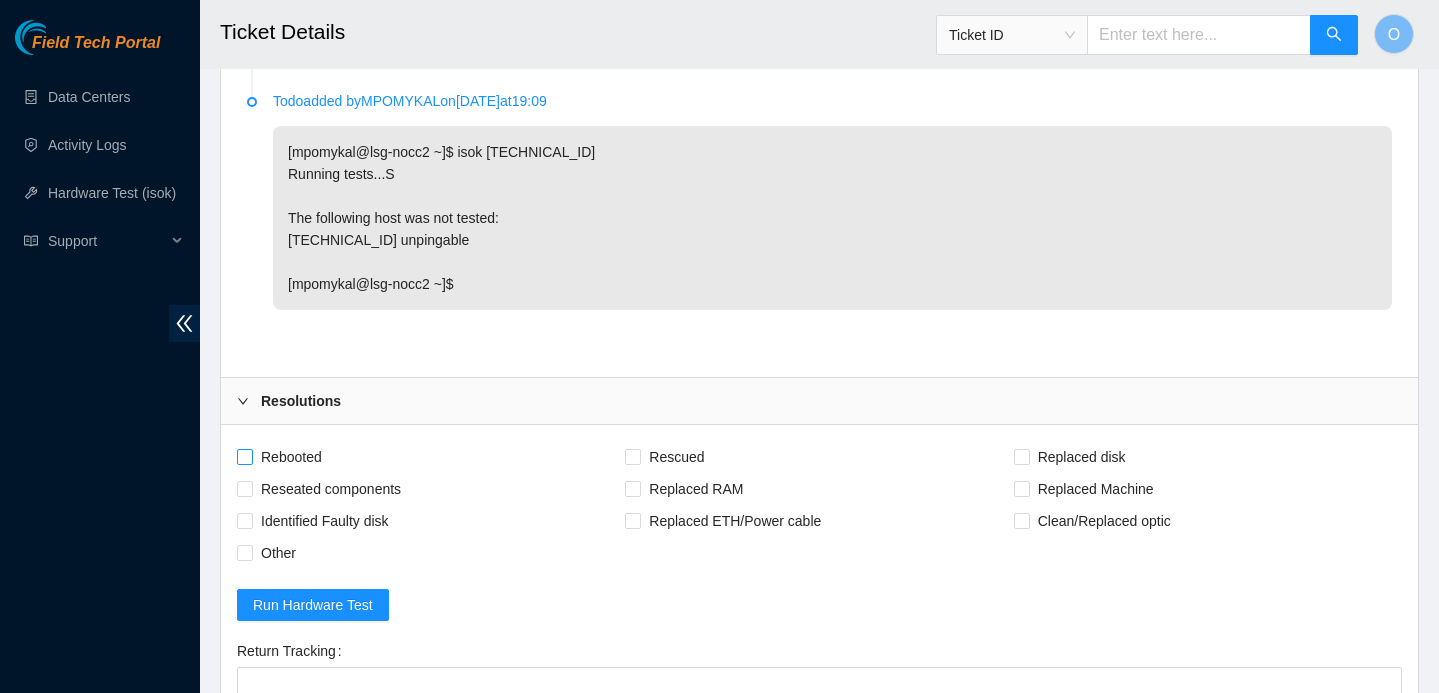 type on "Spoke to NOCC, safe to work on ticket
connected machine to monitor, machine stuck mid-boot
powered down machine safely
shuffled all drives
powered on machine
rescued with 23.0.3
rescue successful
rebooted machine
reconfigured info: Rack Number	SV1.1.DH3.39.B.C028
Current Hardware Serial Number	MX-2349-0116
Hardware Asset Serial Number	MX-2349-0116
Machine Number	25
Asset Status	Live
IP Address	72.246.40.220
NetMask	255.255.255.192	Gateway	72.246.40.193
rebooted machine
isok check: 72.246.40.220 :   passed: ok" 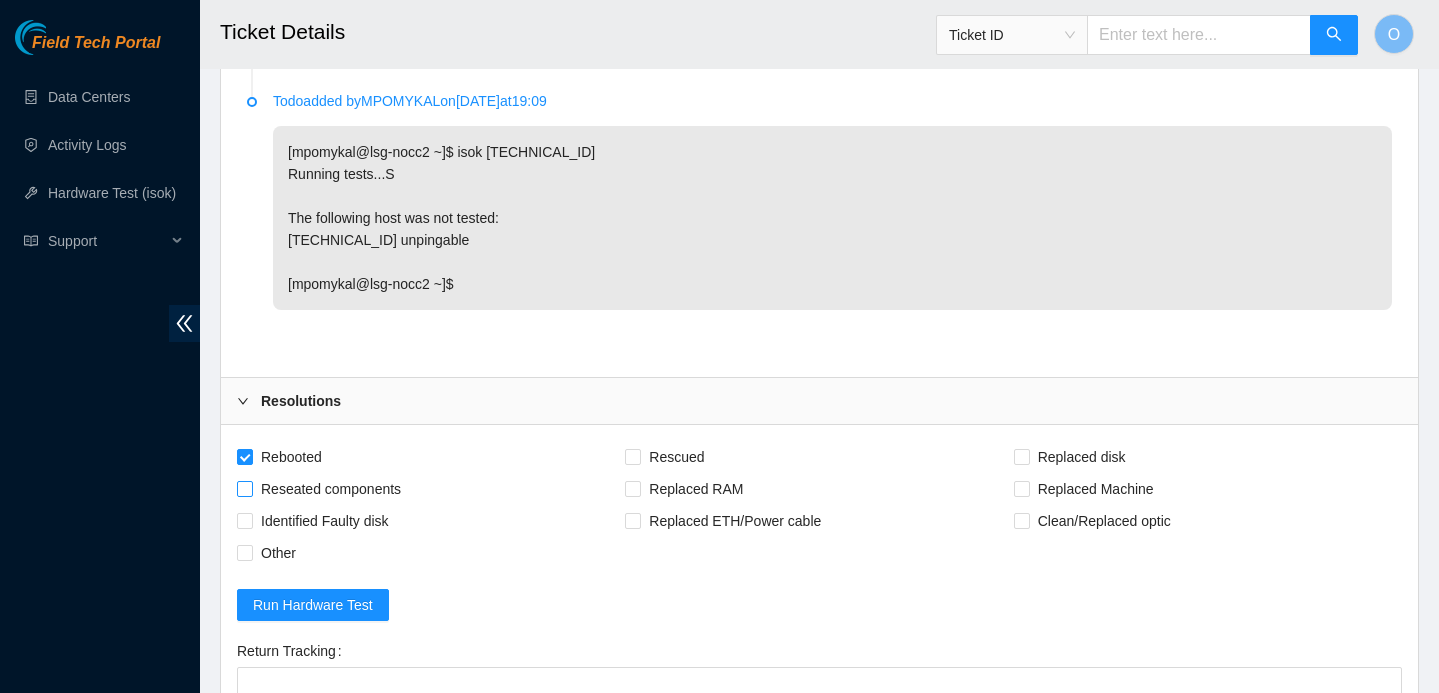 click on "Reseated components" at bounding box center (331, 489) 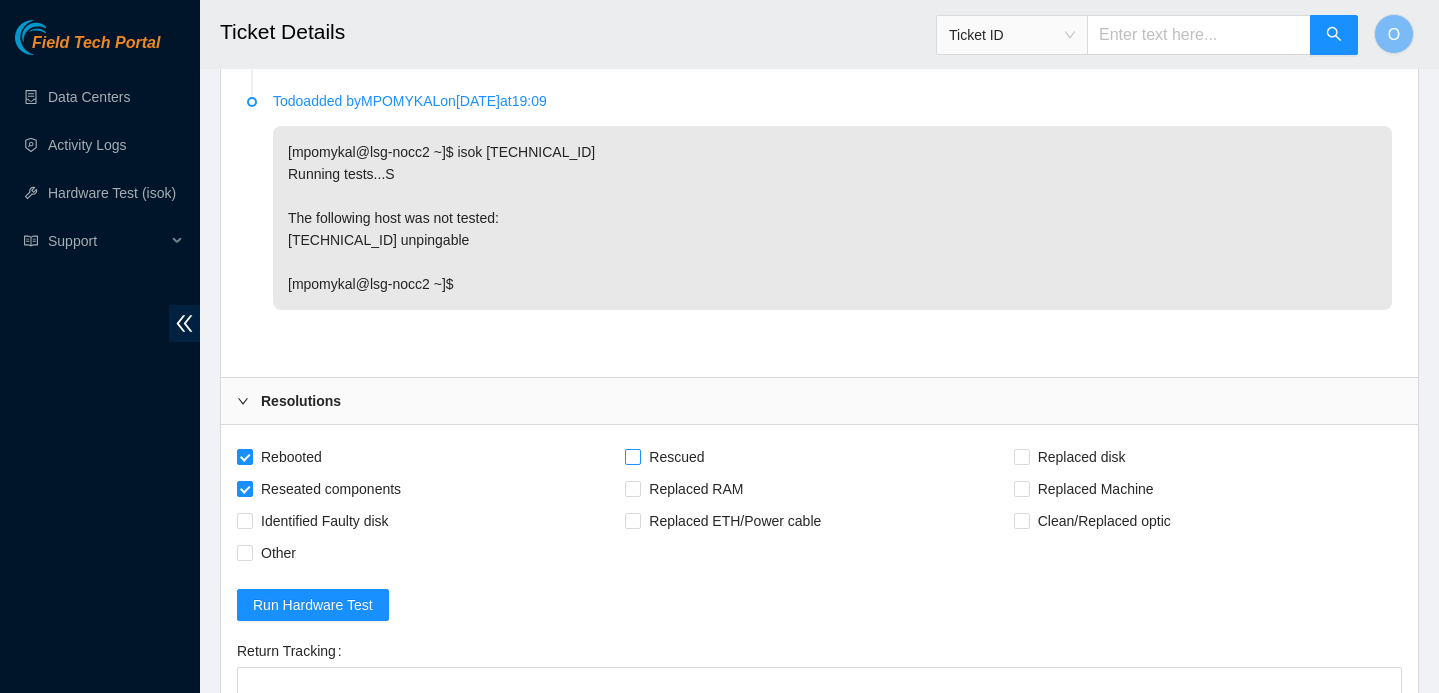 click on "Rescued" at bounding box center [676, 457] 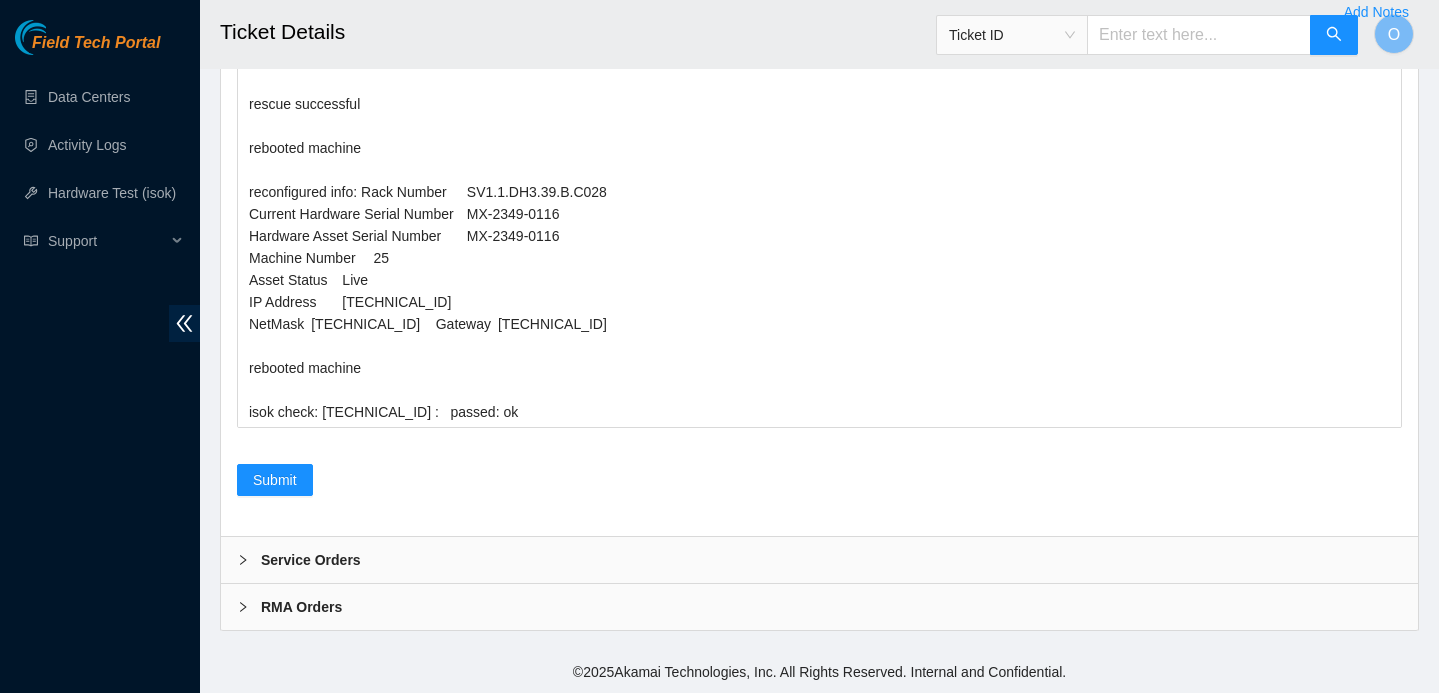 scroll, scrollTop: 2328, scrollLeft: 0, axis: vertical 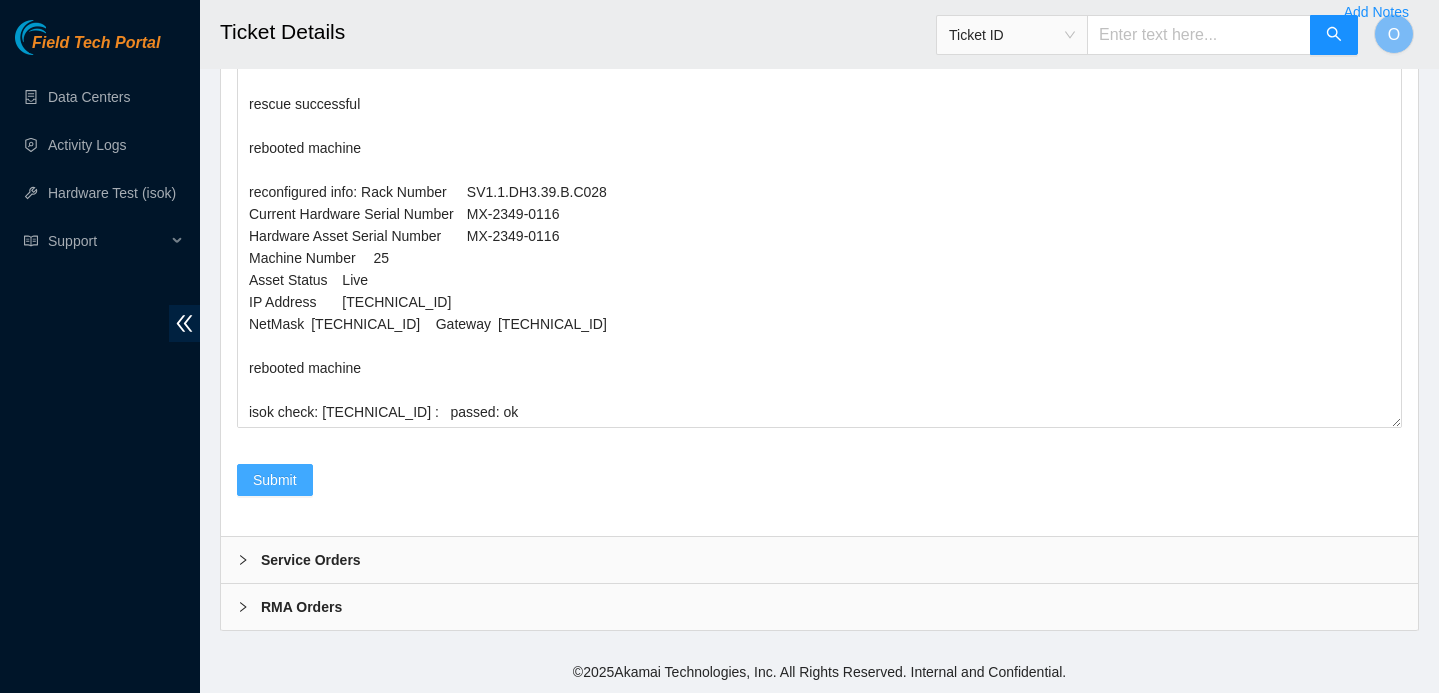 click on "Submit" at bounding box center (275, 480) 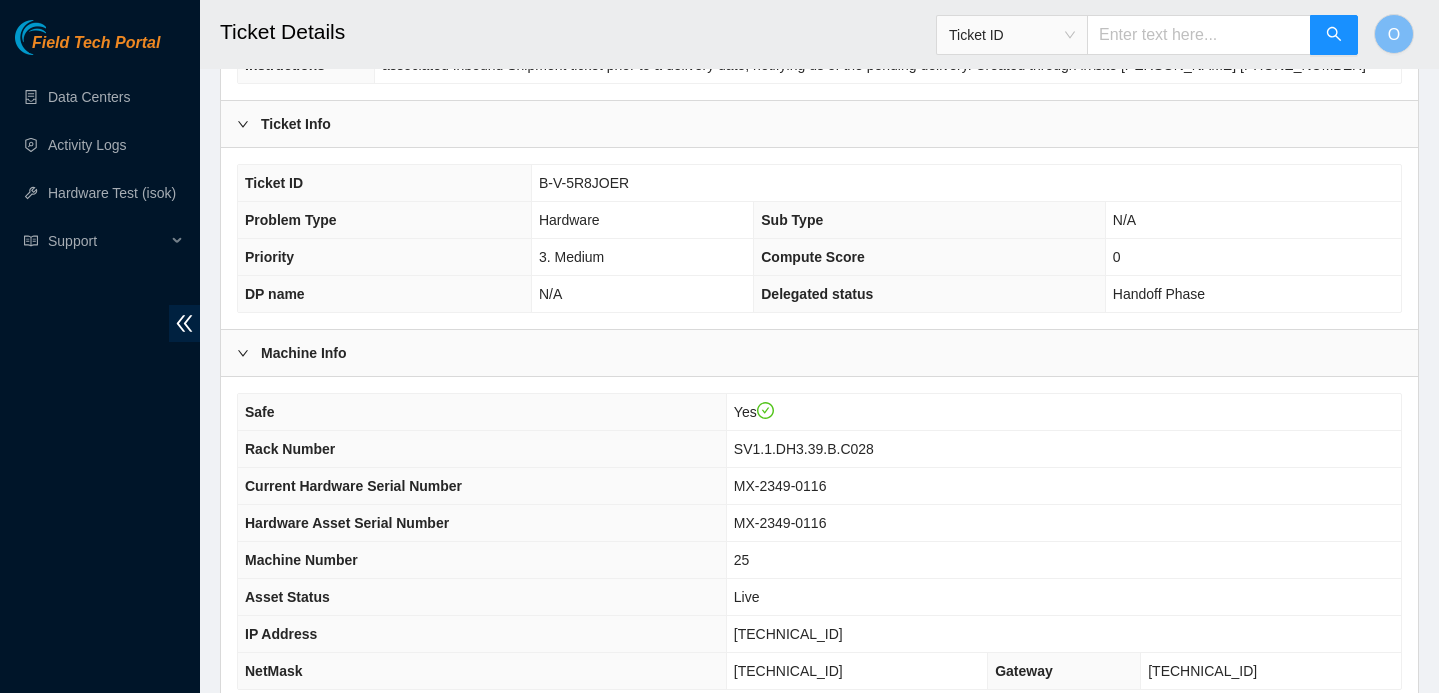 scroll, scrollTop: 620, scrollLeft: 0, axis: vertical 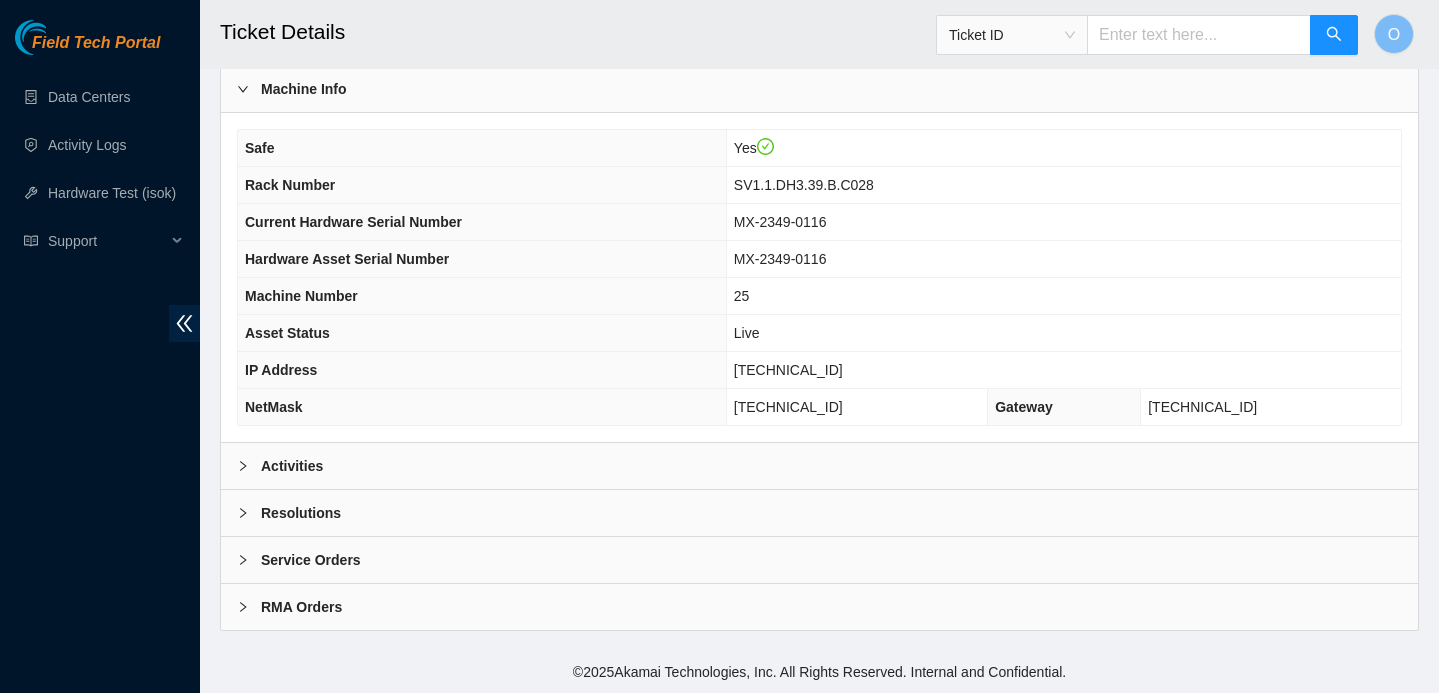 click on "Activities" at bounding box center [292, 466] 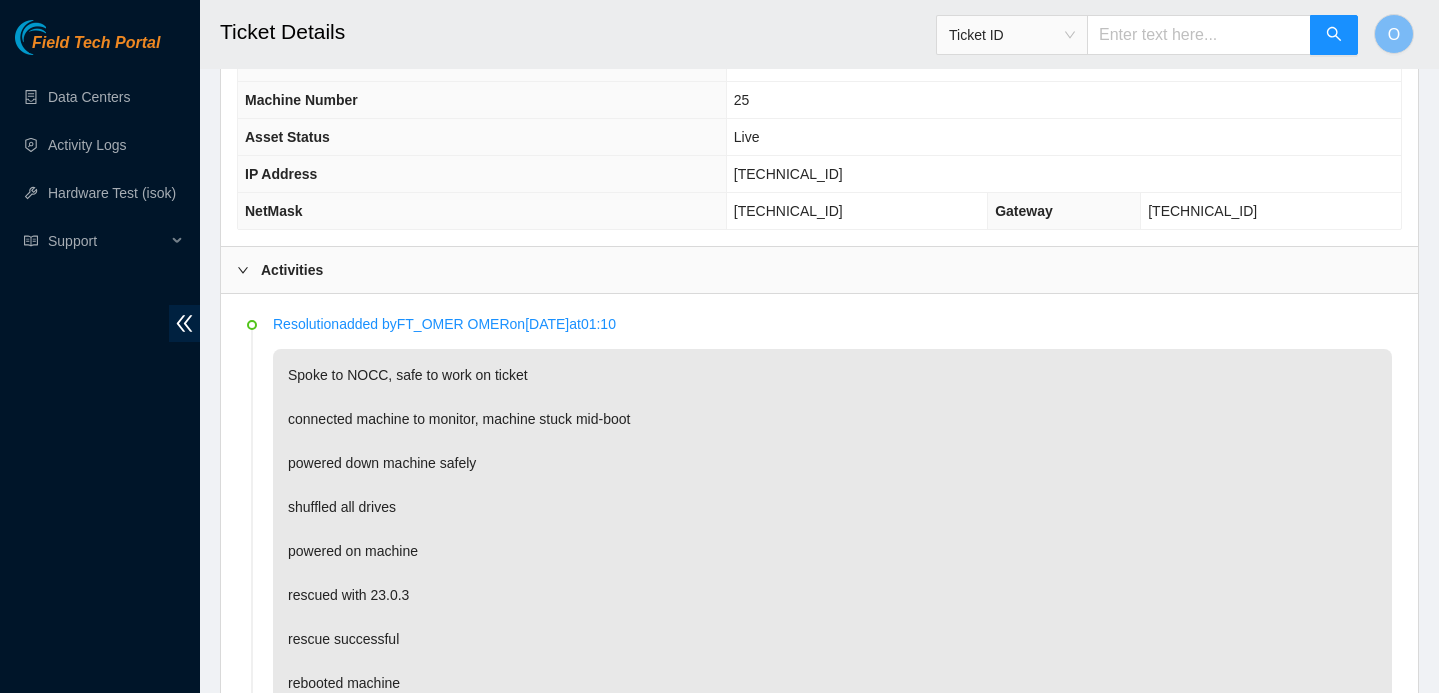 scroll, scrollTop: 787, scrollLeft: 0, axis: vertical 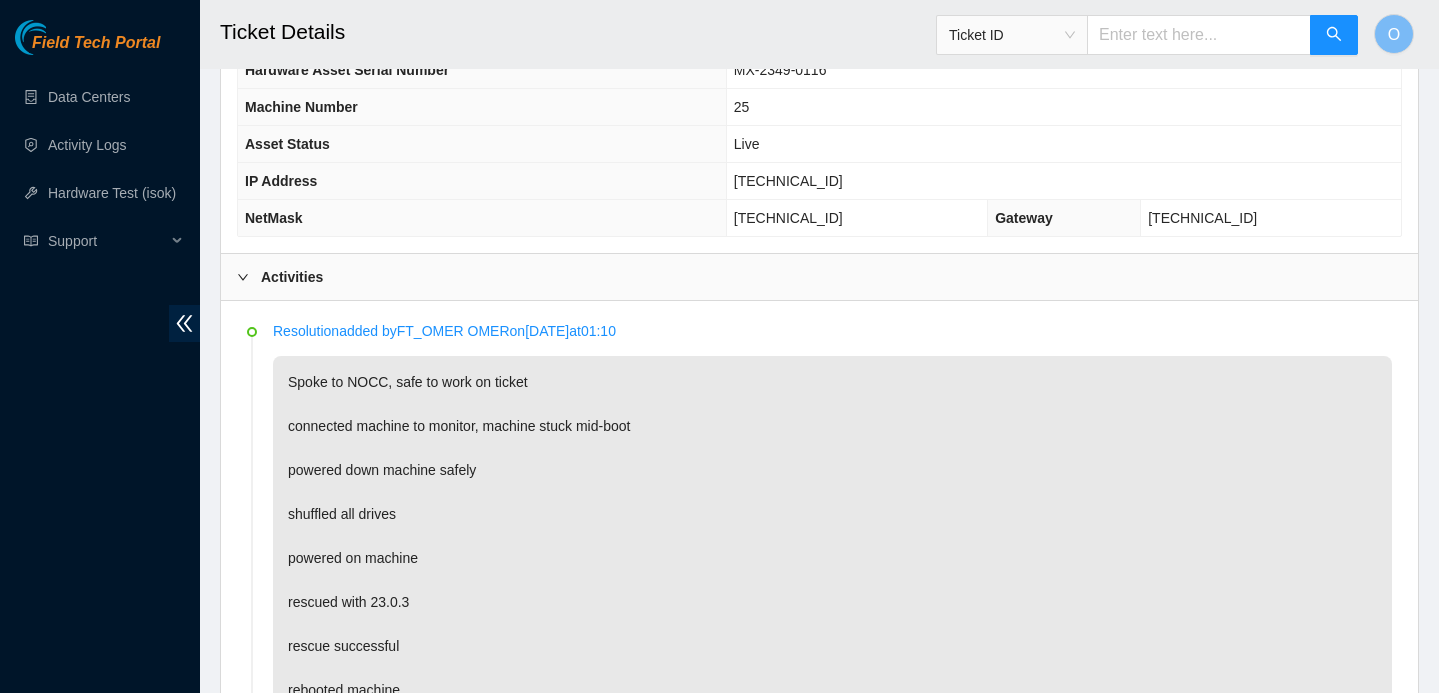 click on "Activities" at bounding box center (292, 277) 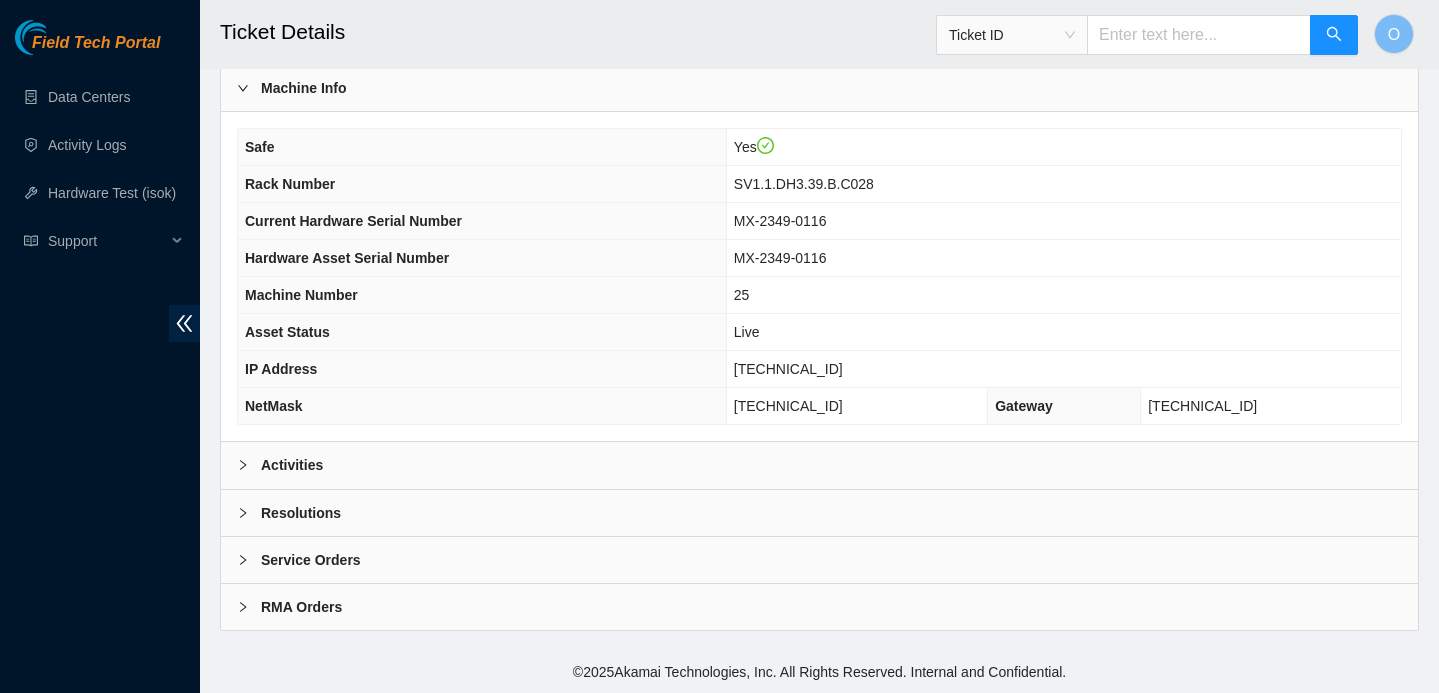 scroll, scrollTop: 620, scrollLeft: 0, axis: vertical 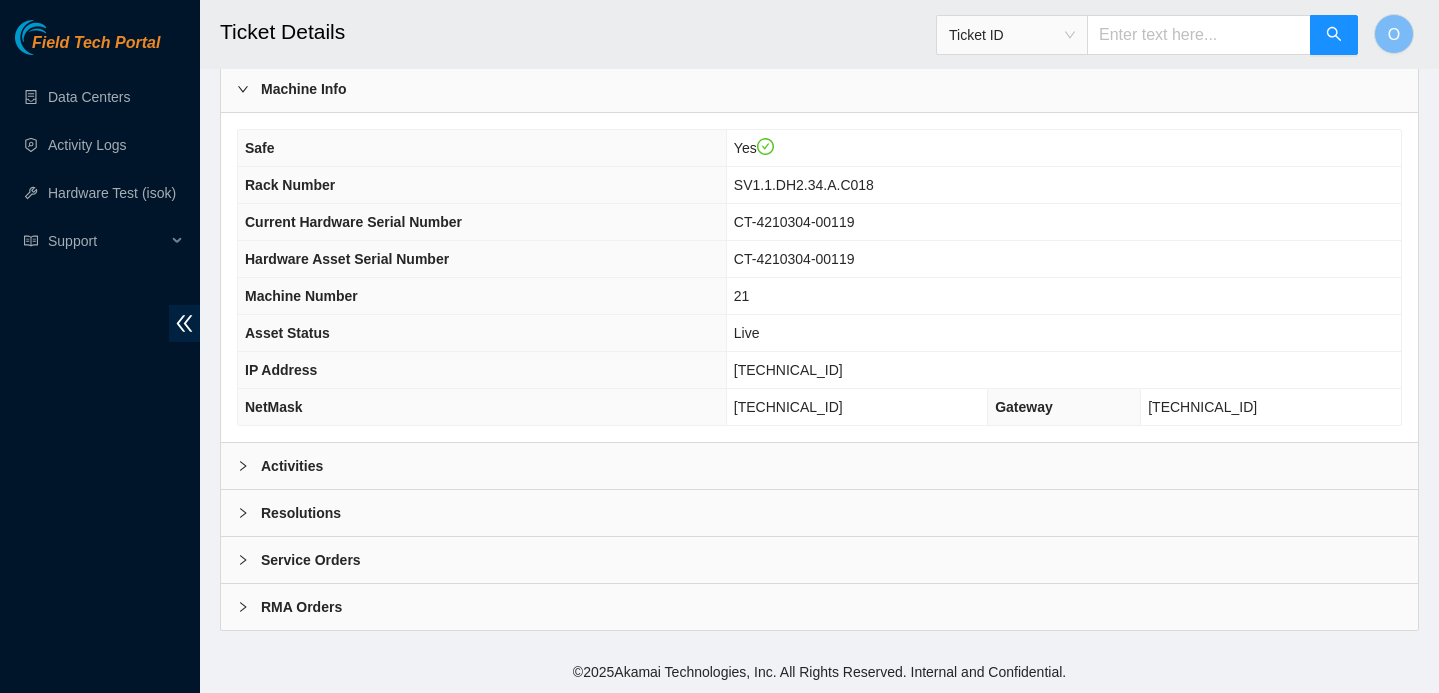 click on "Activities" at bounding box center [292, 466] 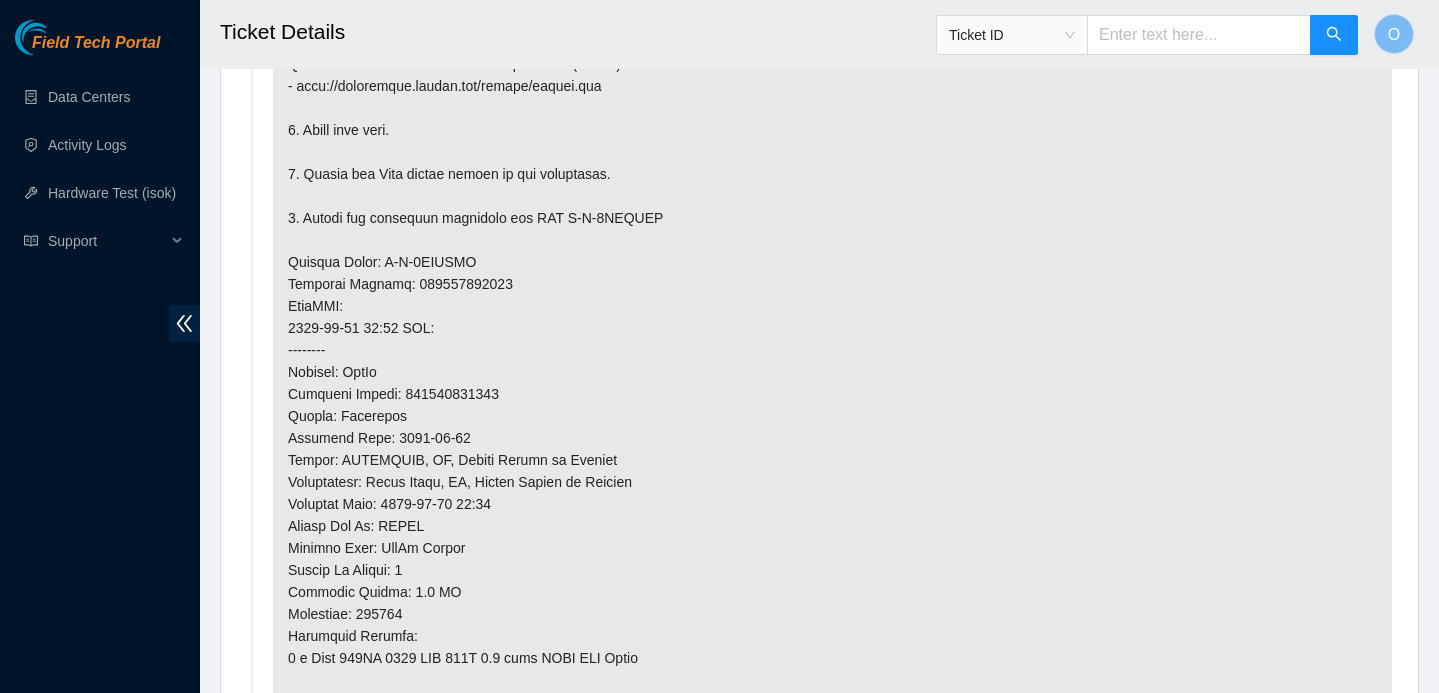 scroll, scrollTop: 870, scrollLeft: 0, axis: vertical 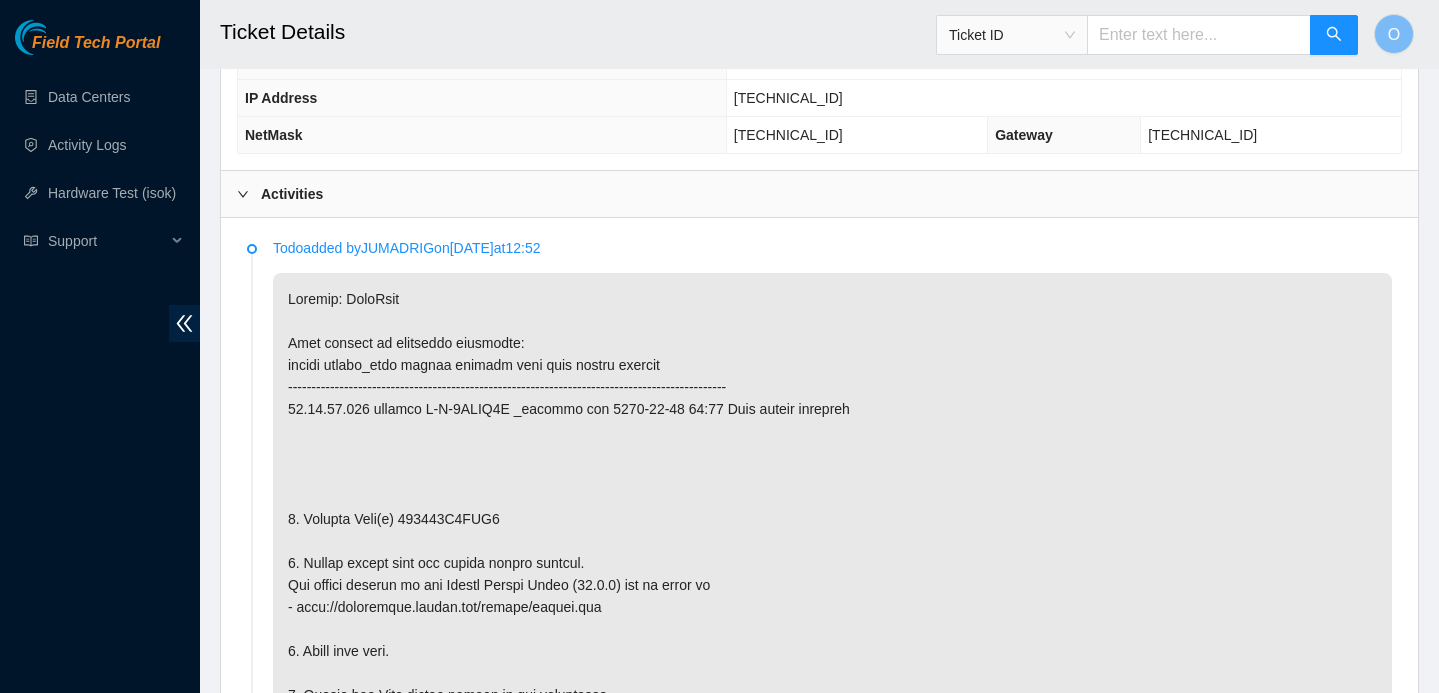 click on "Activities" at bounding box center (292, 194) 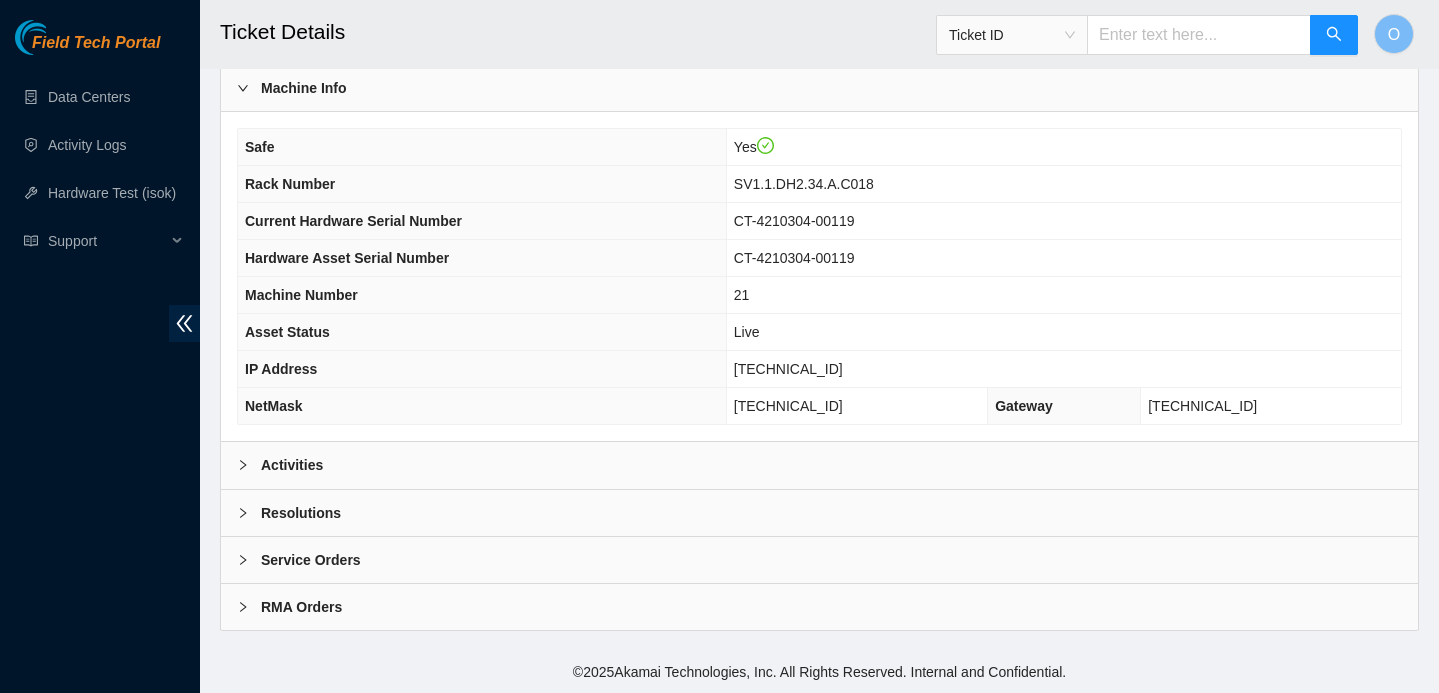 scroll, scrollTop: 620, scrollLeft: 0, axis: vertical 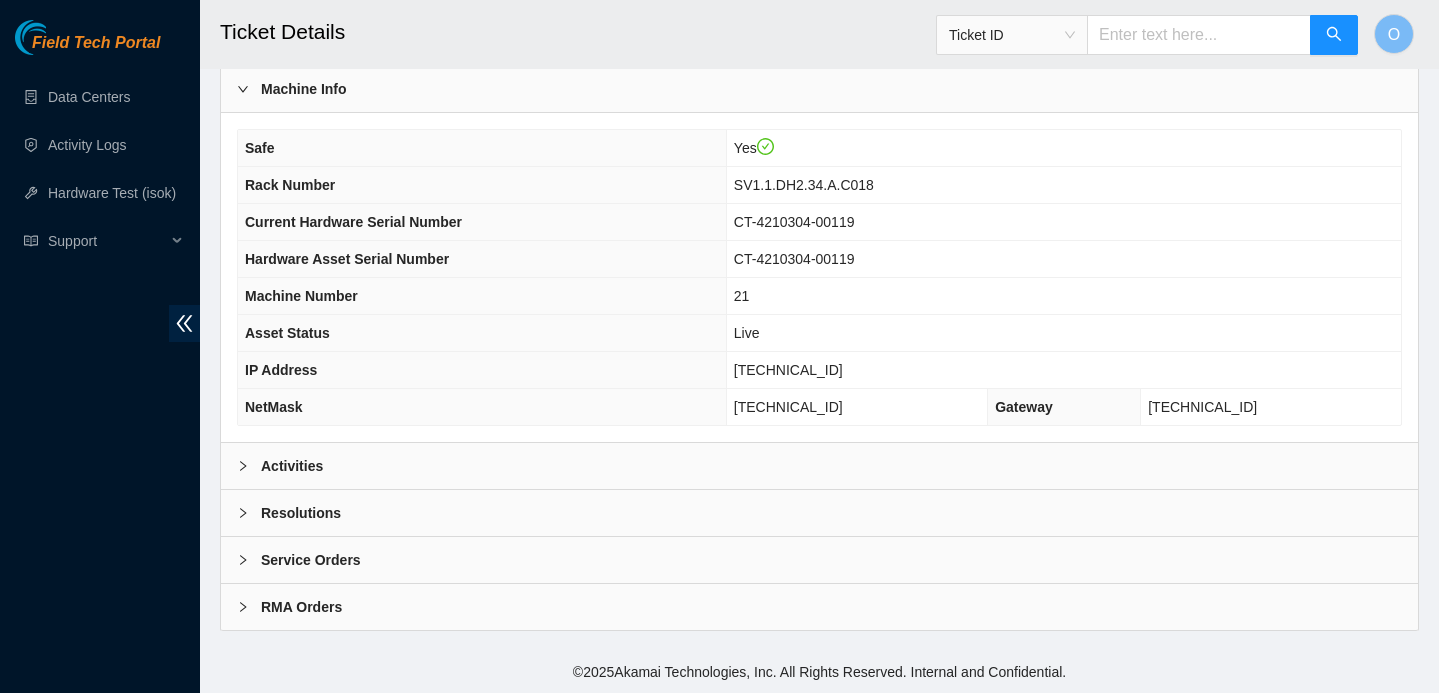 click on "Resolutions" at bounding box center (301, 513) 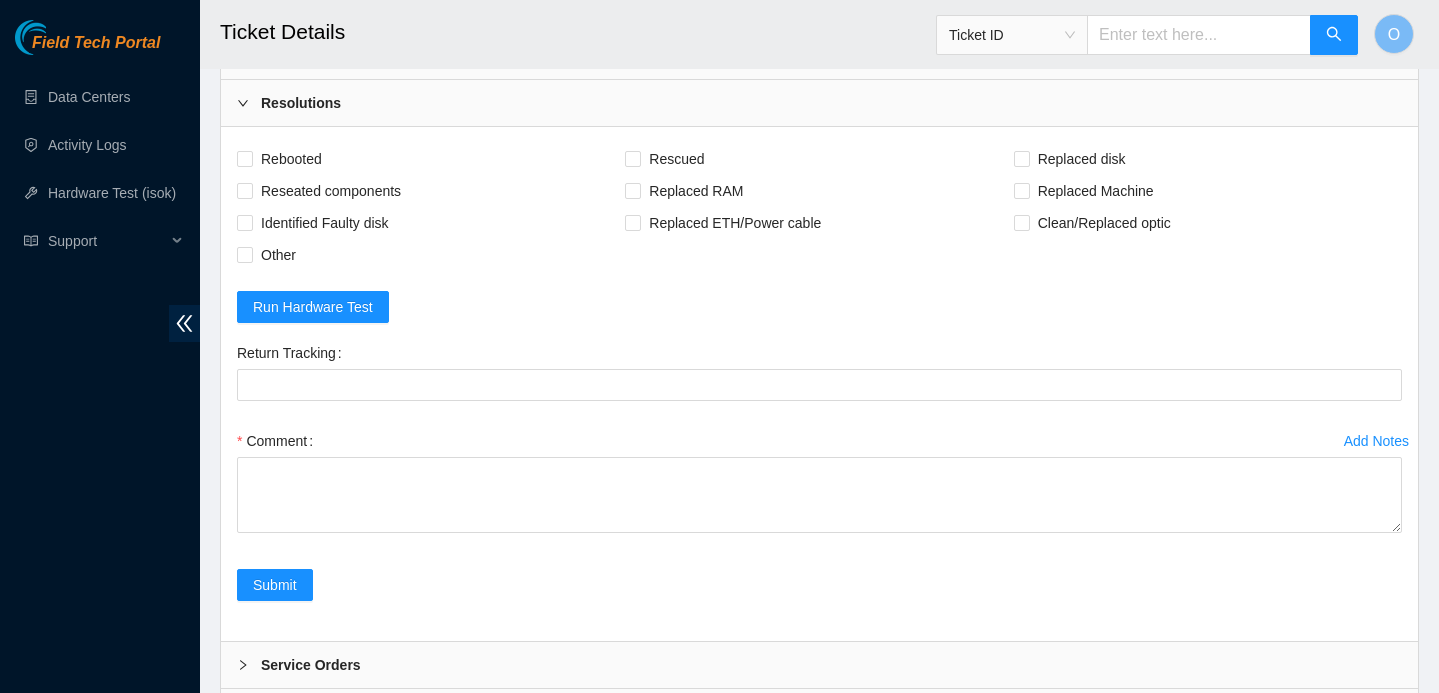 scroll, scrollTop: 1135, scrollLeft: 0, axis: vertical 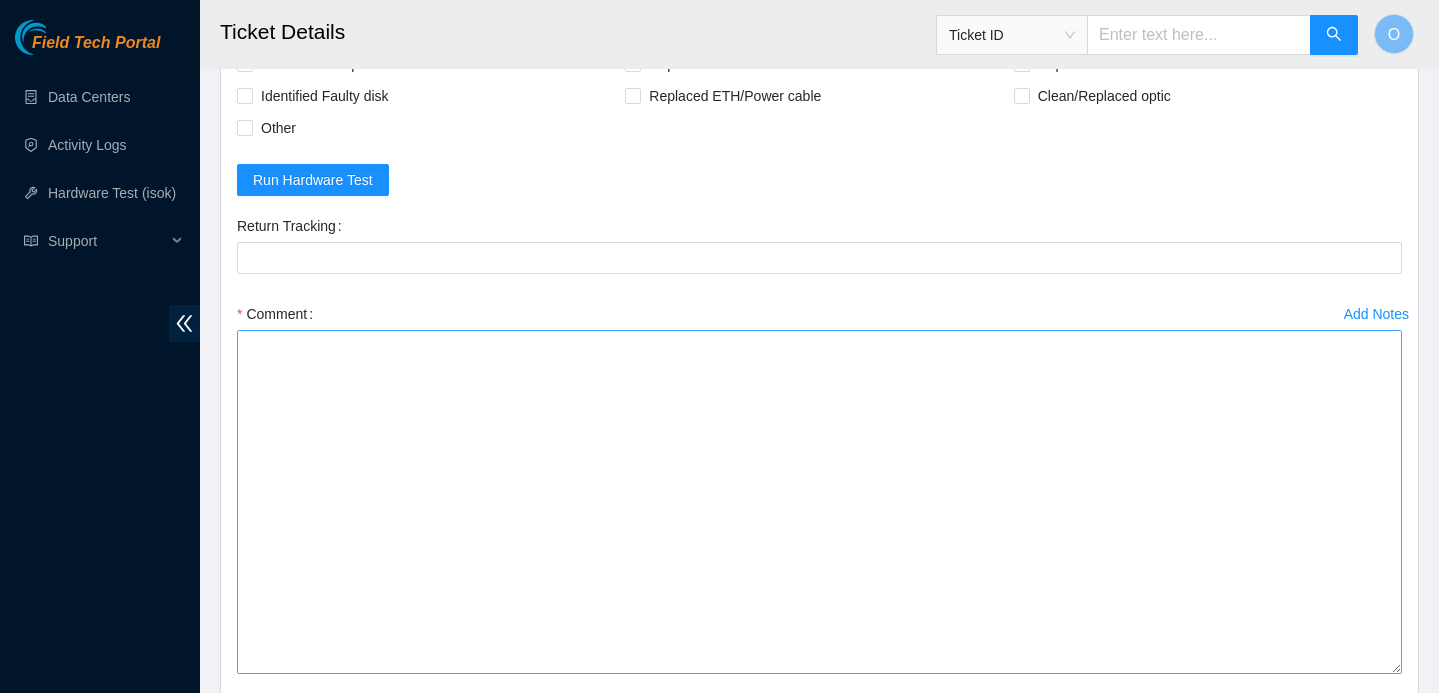 drag, startPoint x: 1394, startPoint y: 423, endPoint x: 1377, endPoint y: 688, distance: 265.5447 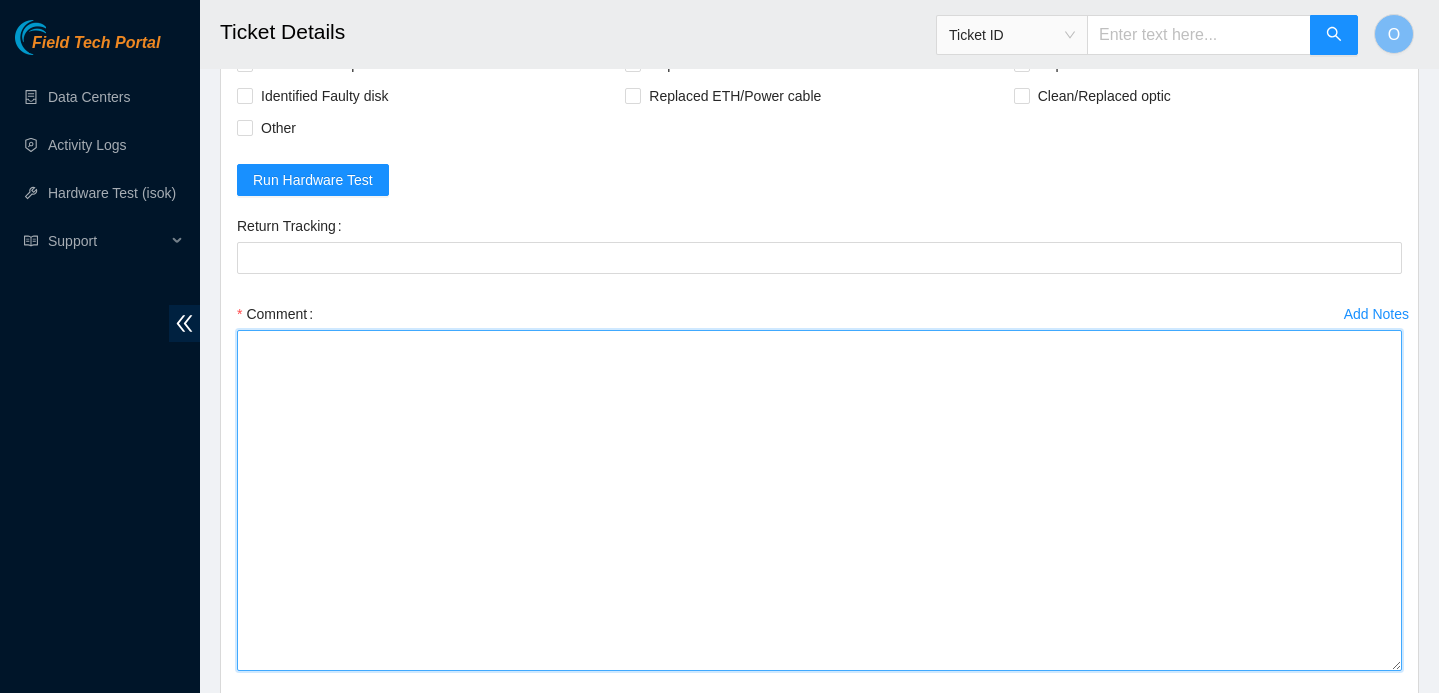click on "Comment" at bounding box center [819, 500] 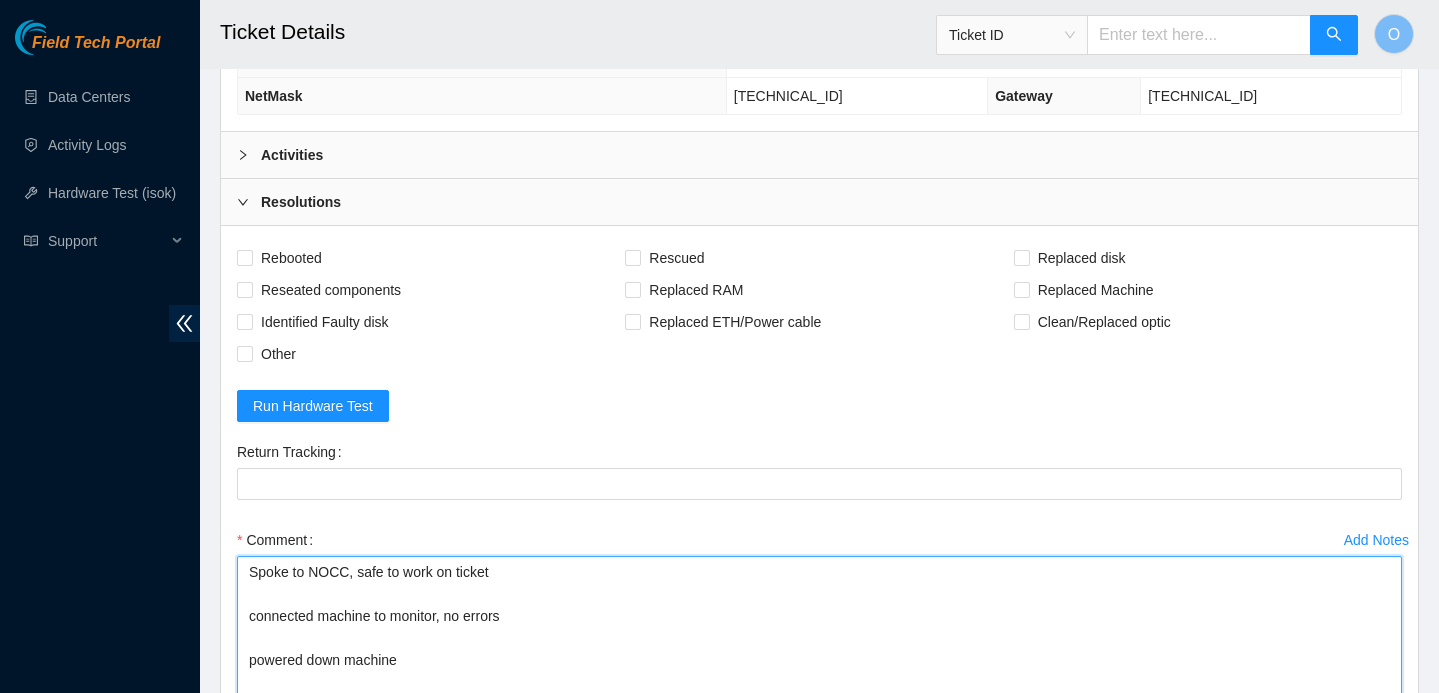 scroll, scrollTop: 912, scrollLeft: 0, axis: vertical 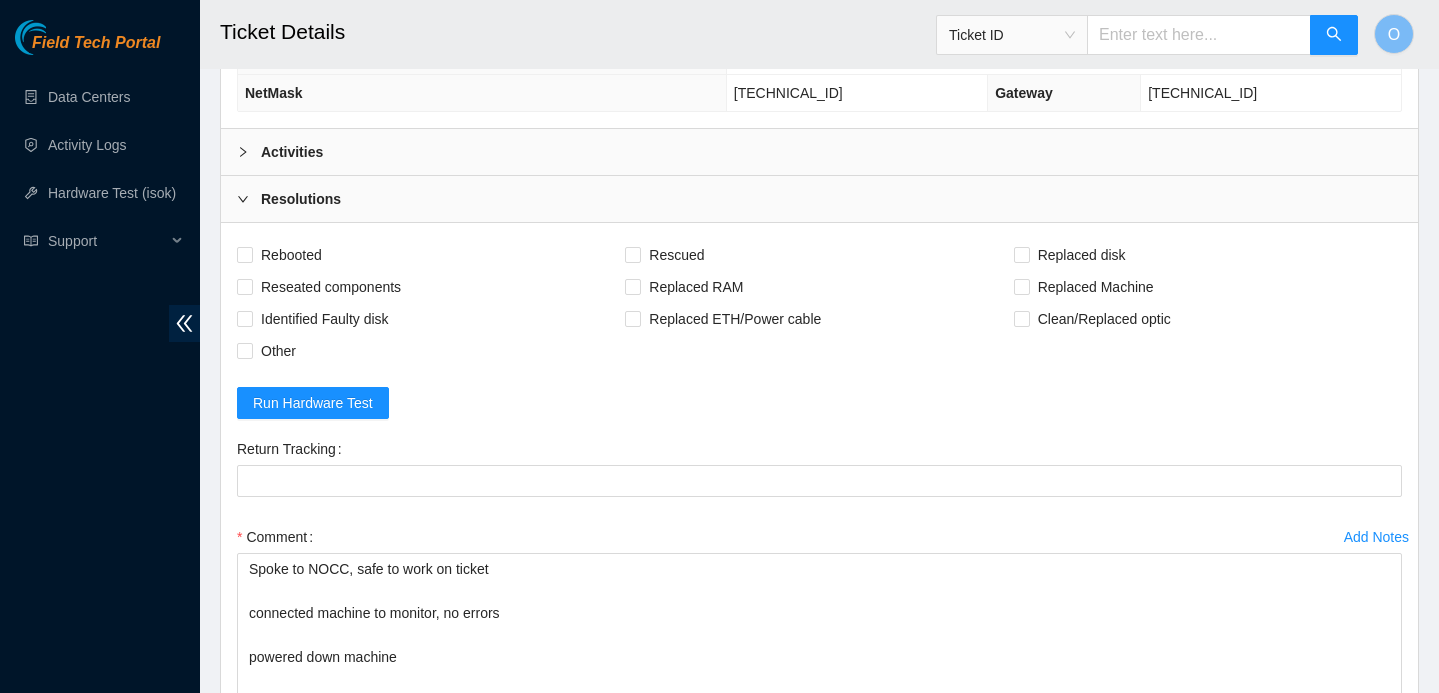 click on "Activities" at bounding box center [819, 152] 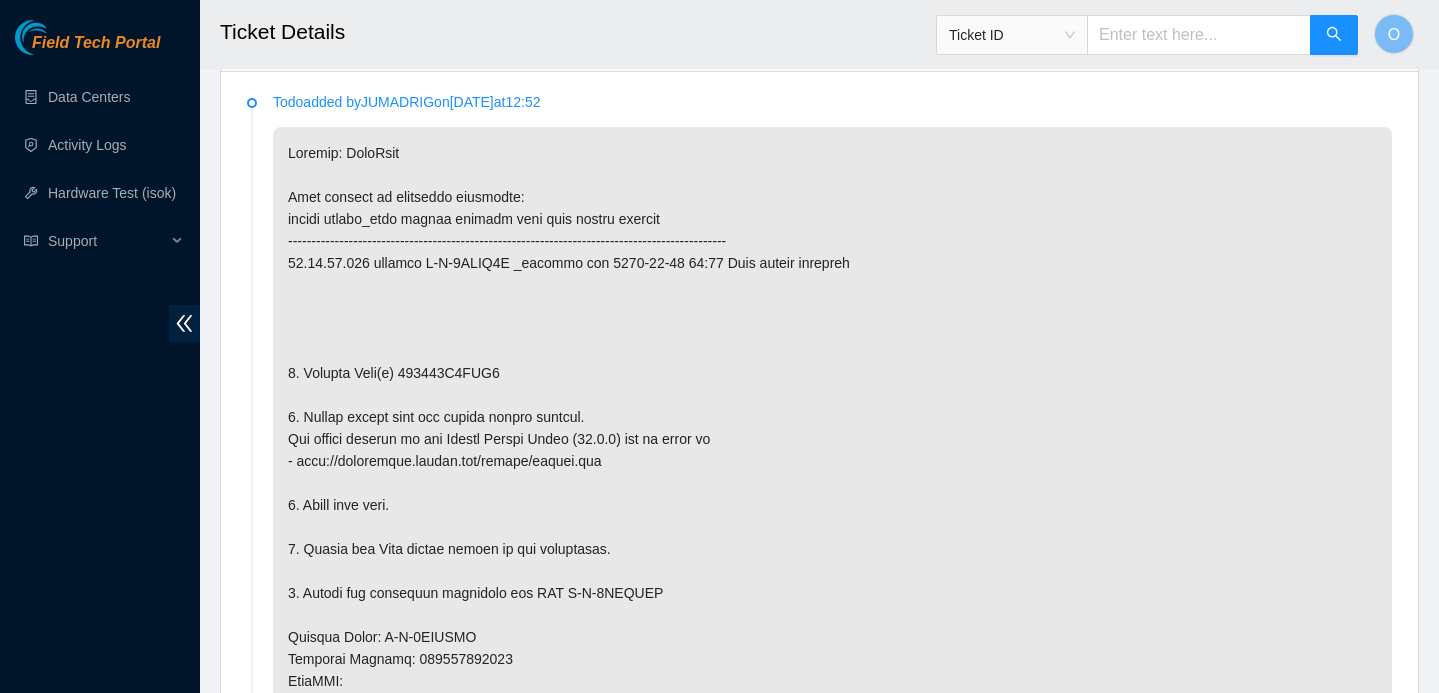 scroll, scrollTop: 1025, scrollLeft: 0, axis: vertical 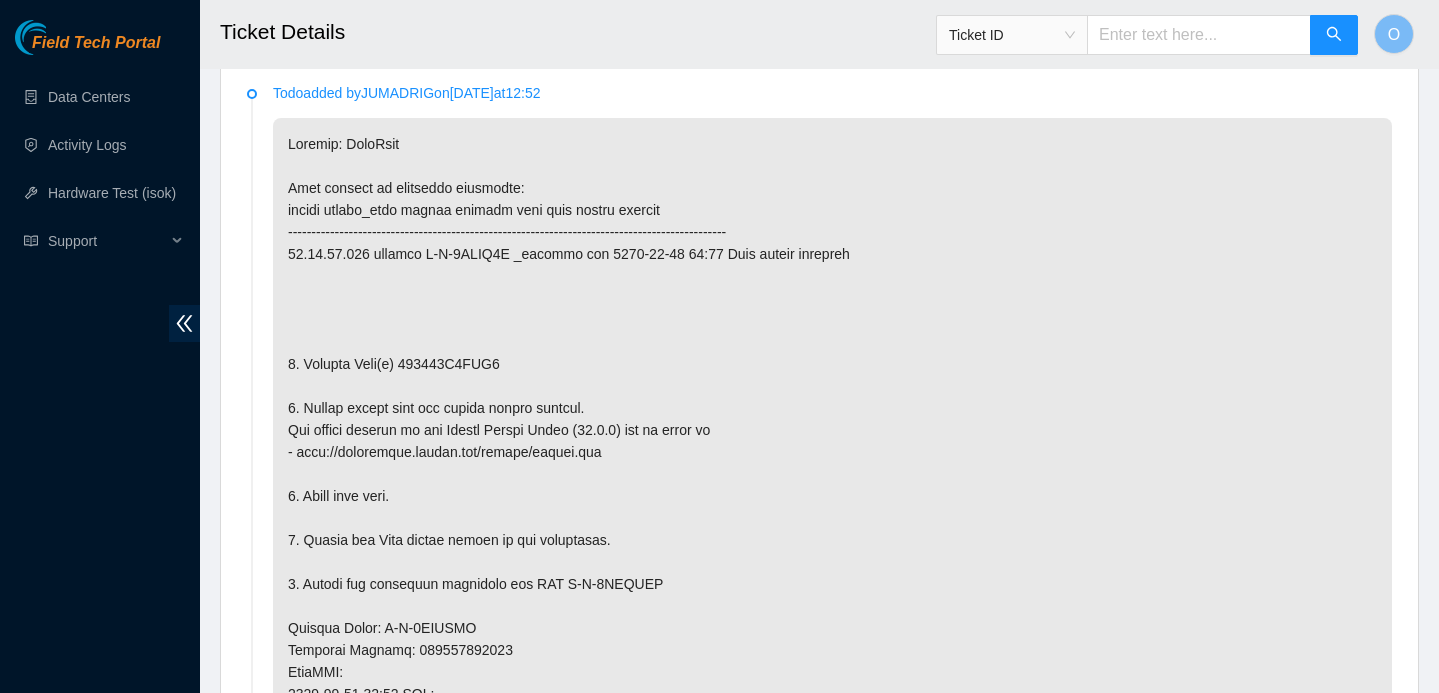 click at bounding box center (832, 650) 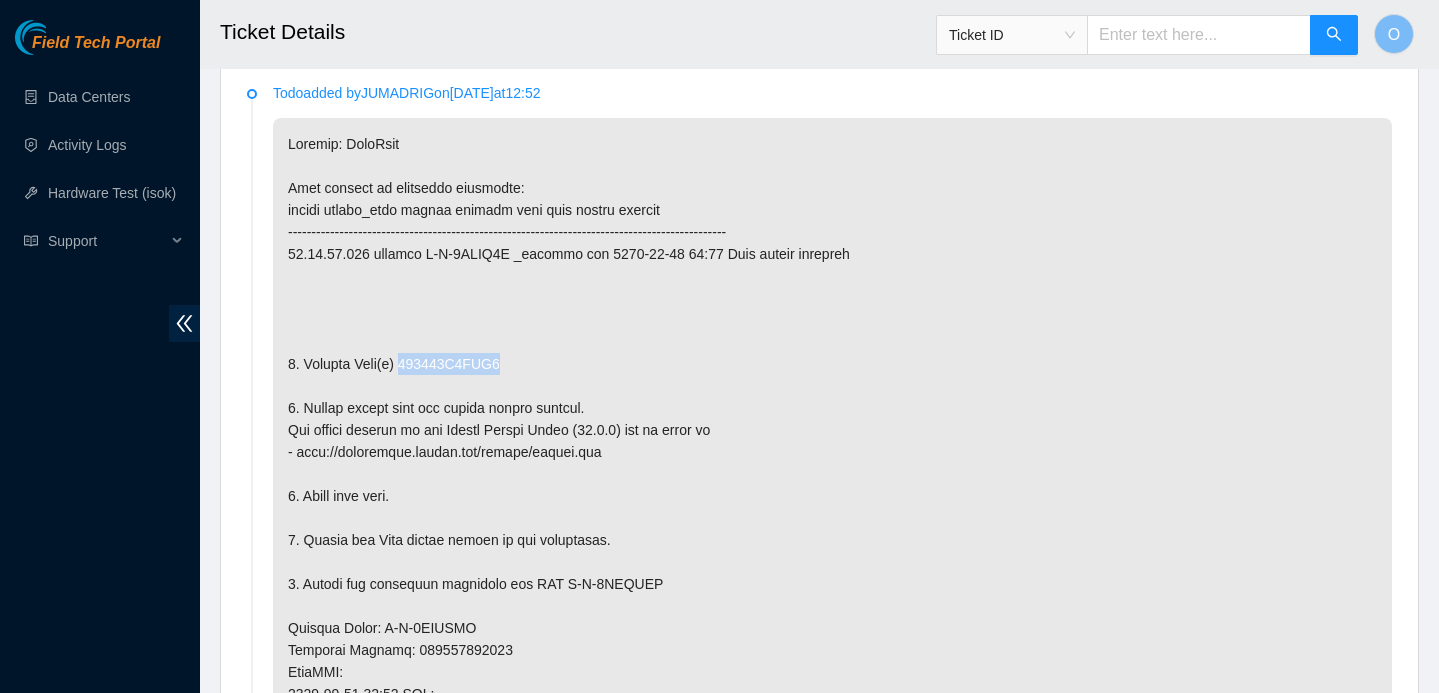 click at bounding box center [832, 650] 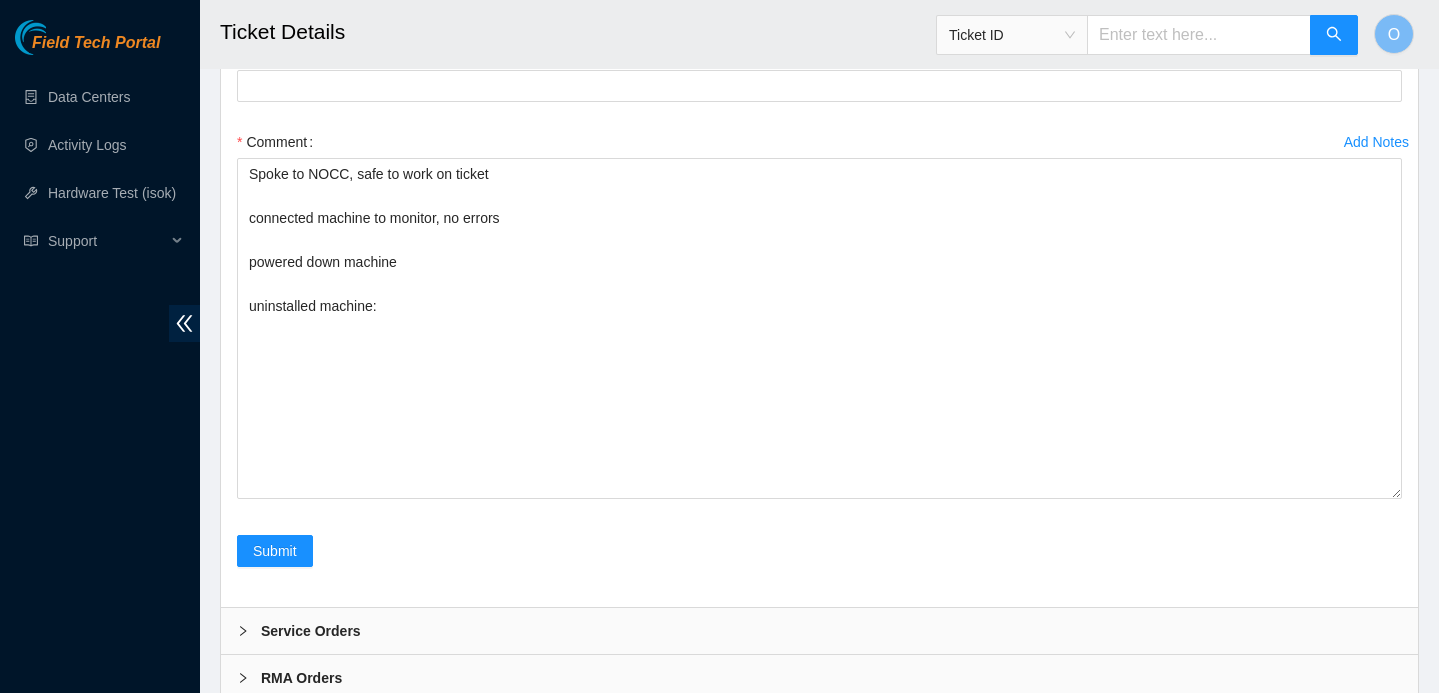 scroll, scrollTop: 5927, scrollLeft: 0, axis: vertical 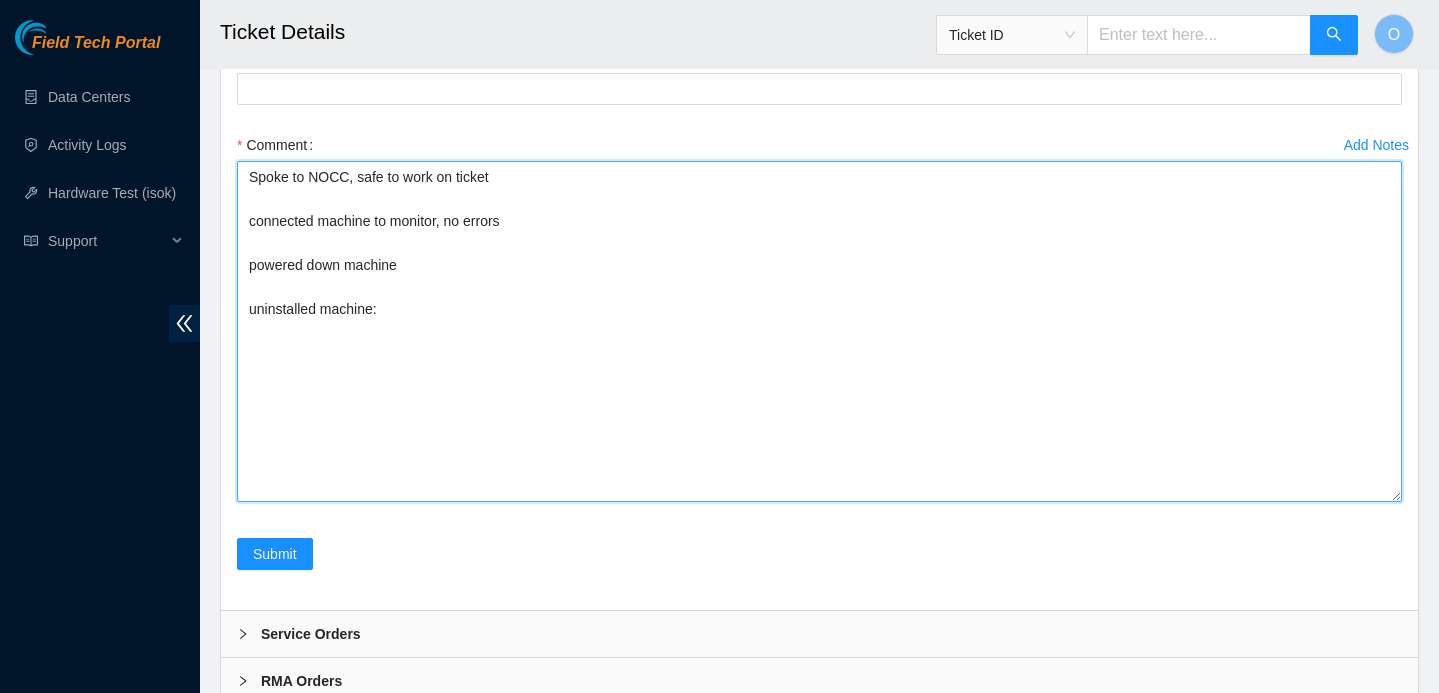 click on "Spoke to NOCC, safe to work on ticket
connected machine to monitor, no errors
powered down machine
uninstalled machine:" at bounding box center [819, 331] 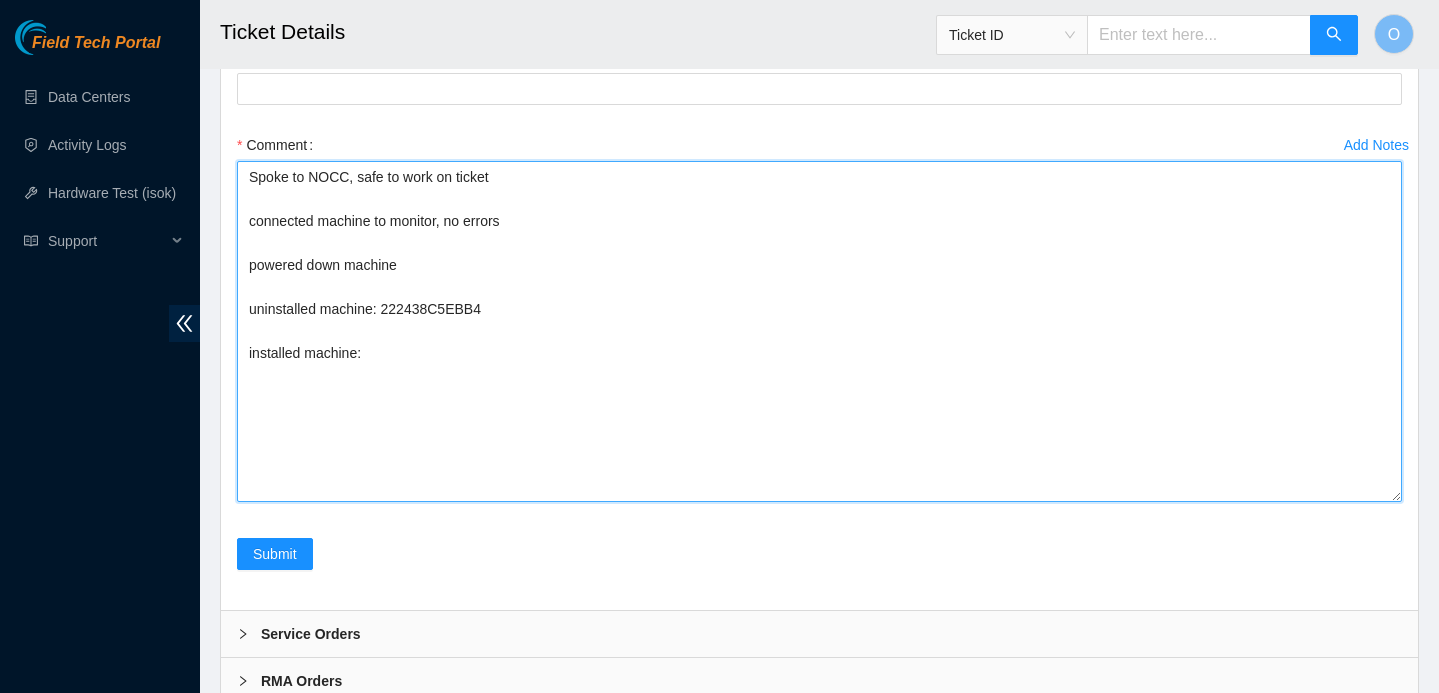 paste on "21222F9B4B89" 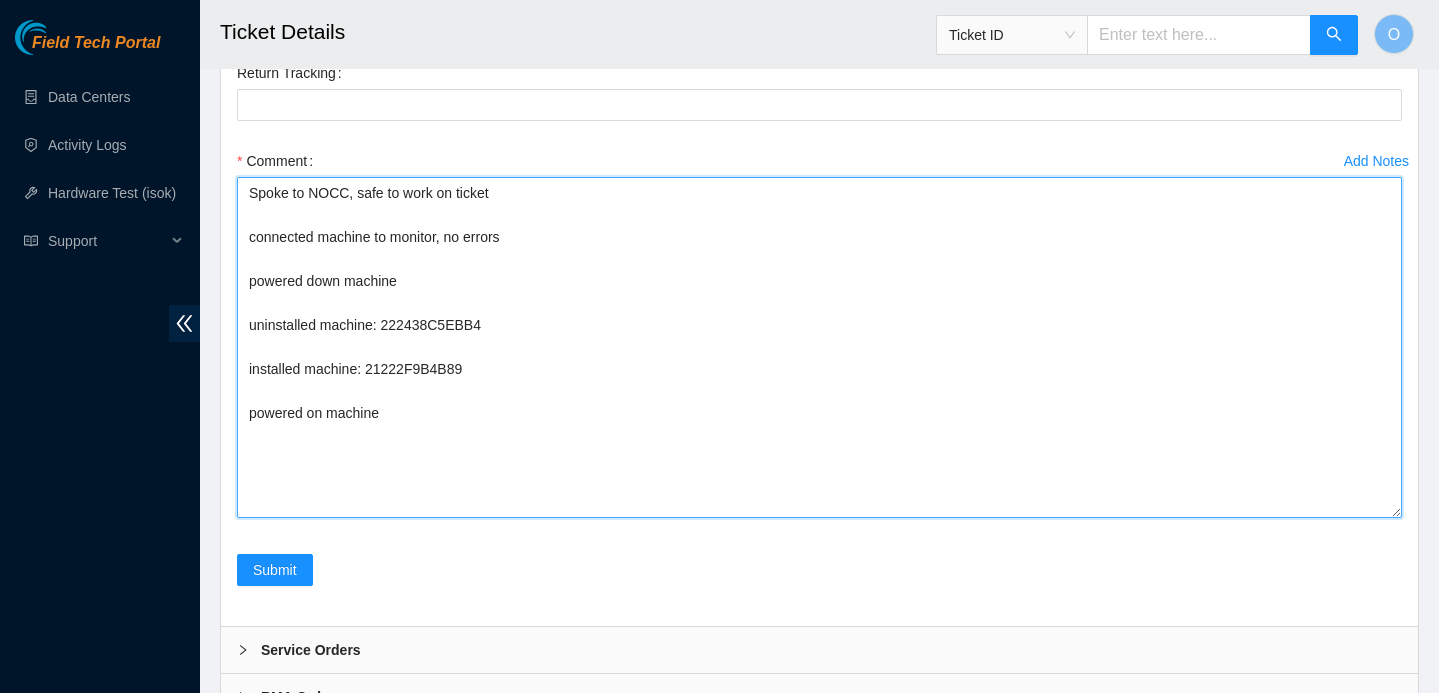 scroll, scrollTop: 5915, scrollLeft: 0, axis: vertical 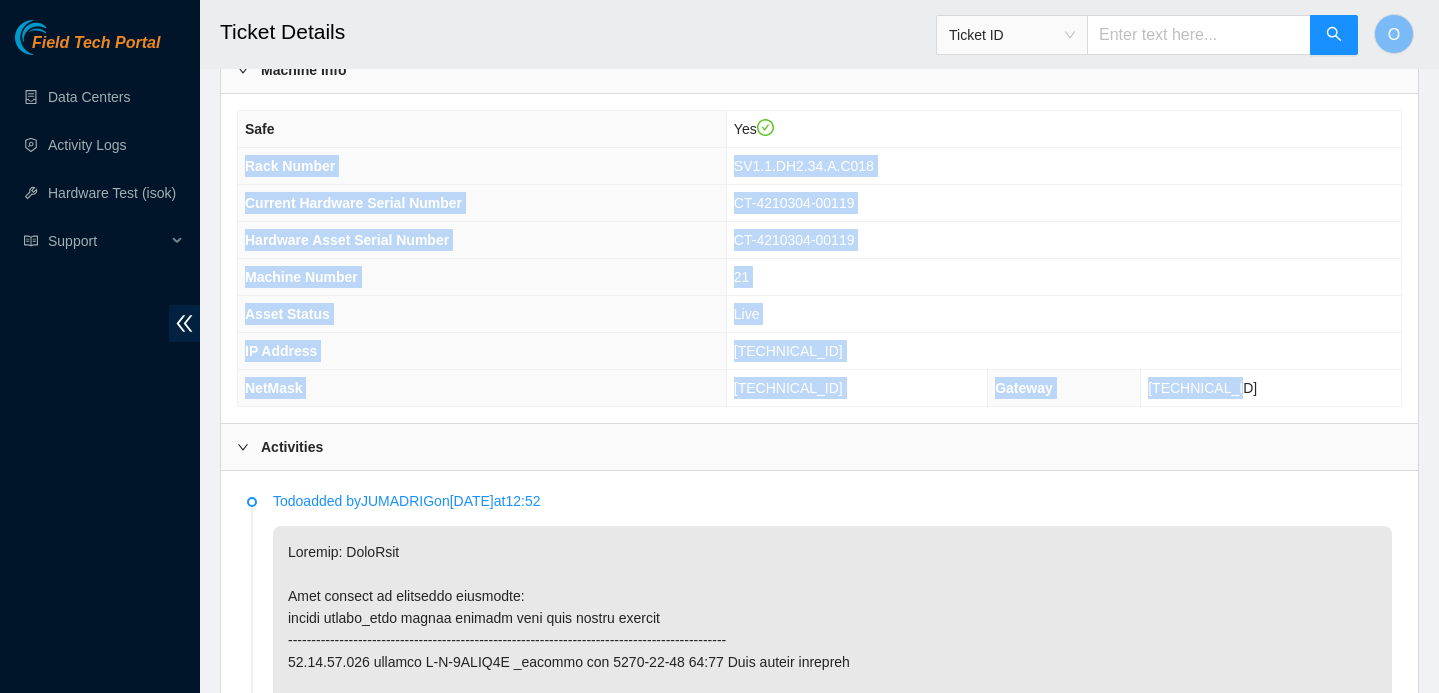 drag, startPoint x: 1284, startPoint y: 419, endPoint x: 241, endPoint y: 190, distance: 1067.8436 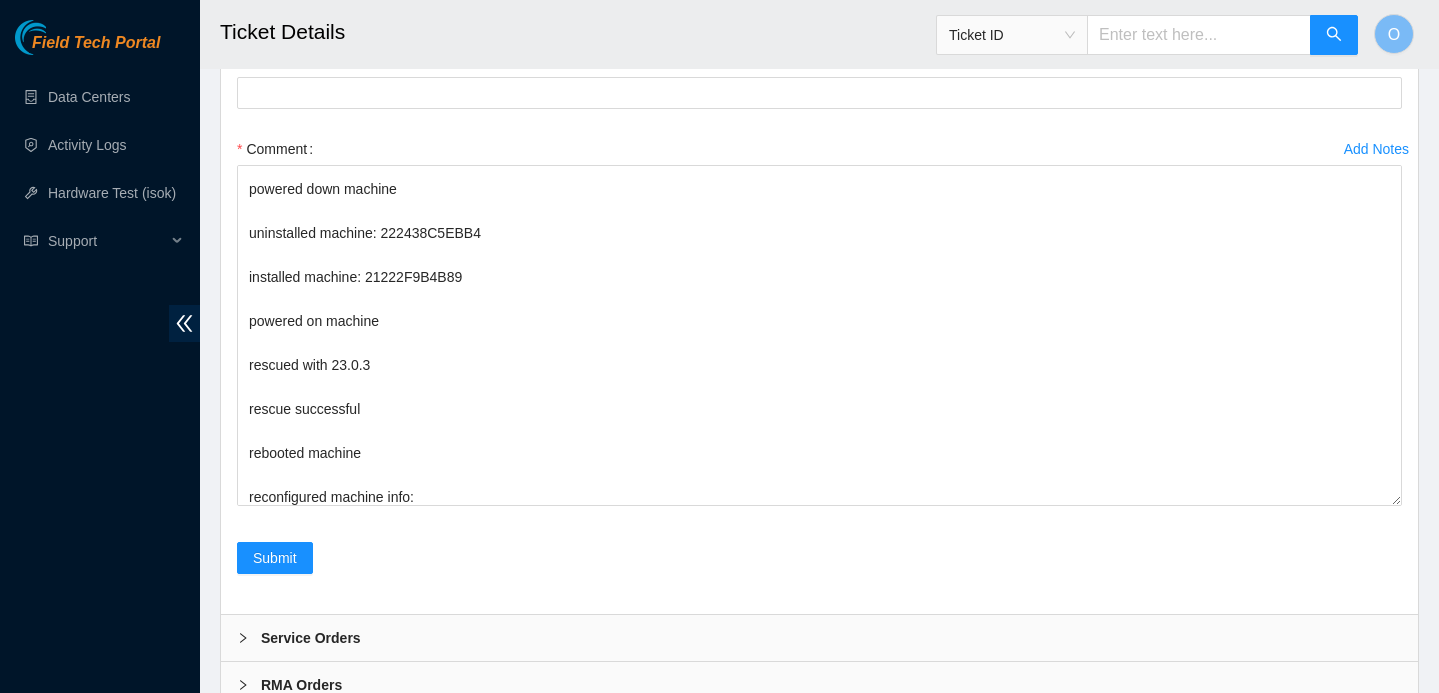 scroll, scrollTop: 5953, scrollLeft: 0, axis: vertical 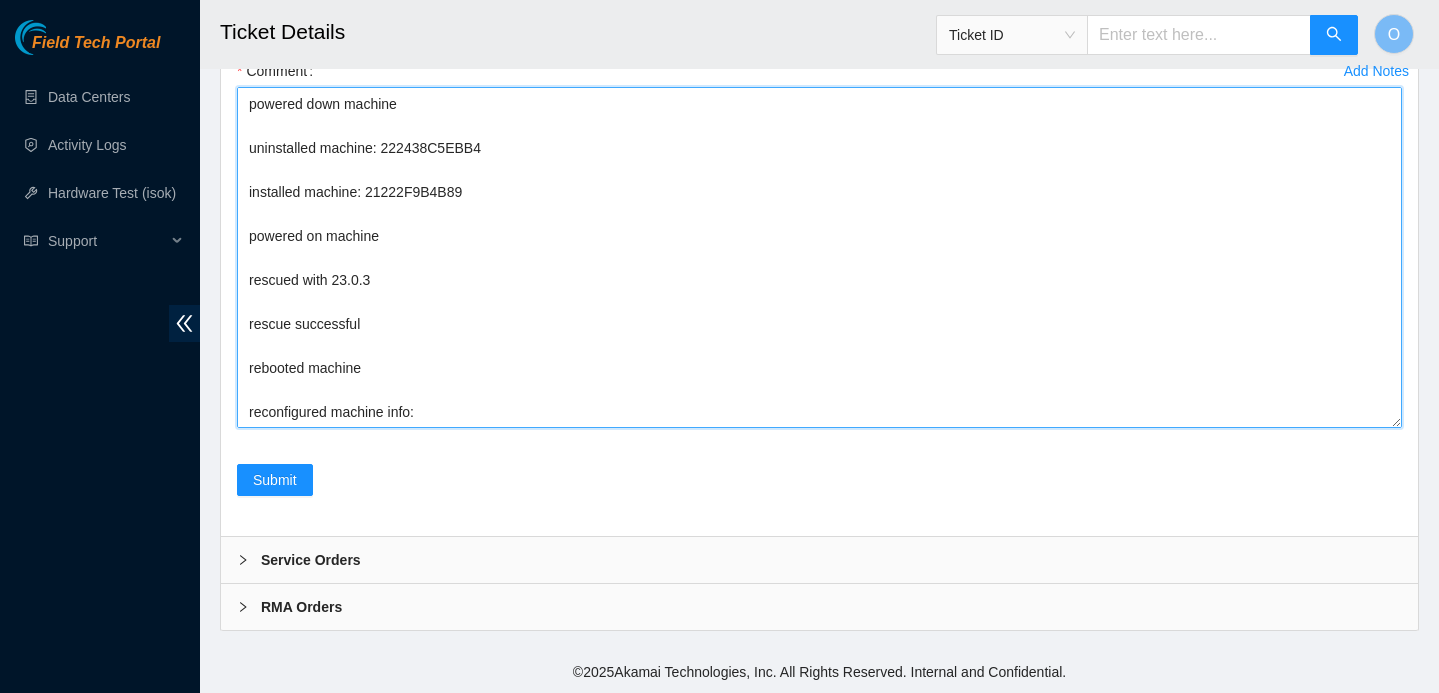 click on "Spoke to NOCC, safe to work on ticket
connected machine to monitor, no errors
powered down machine
uninstalled machine: 222438C5EBB4
installed machine: 21222F9B4B89
powered on machine
rescued with 23.0.3
rescue successful
rebooted machine
reconfigured machine info:" at bounding box center (819, 257) 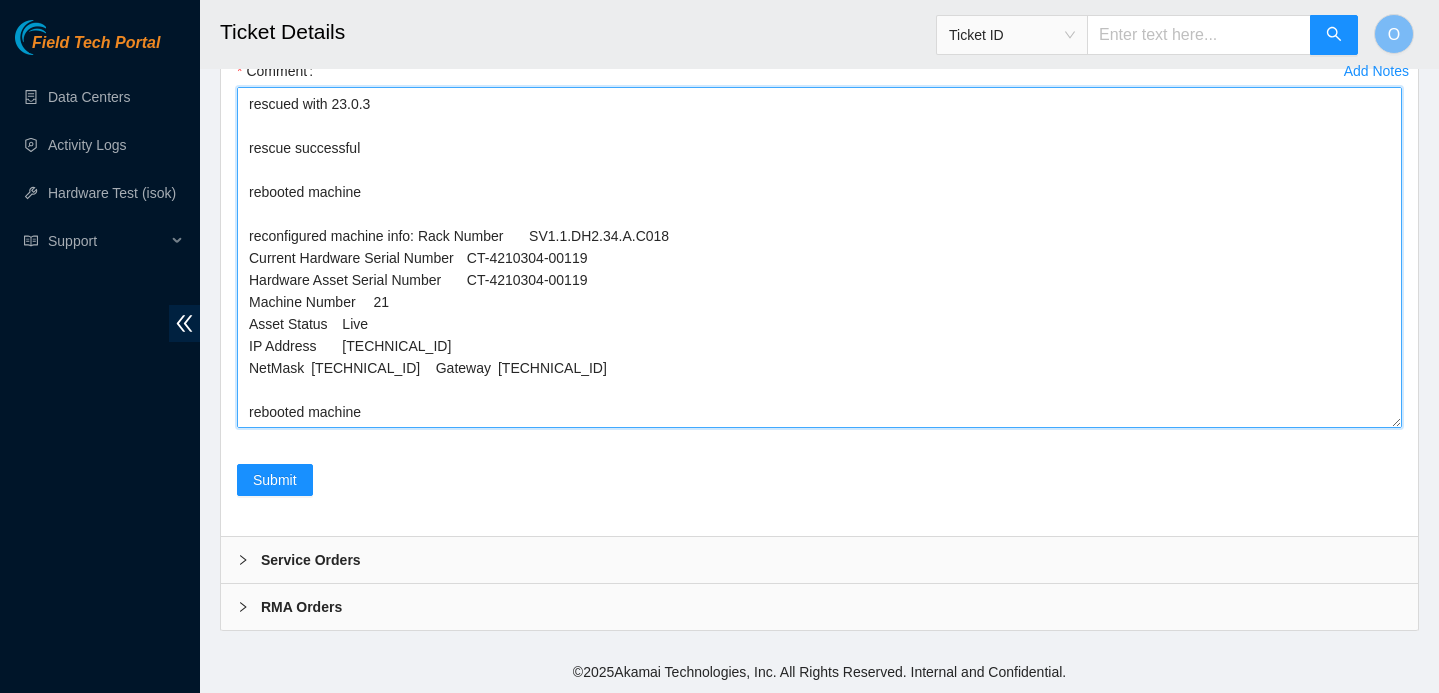scroll, scrollTop: 300, scrollLeft: 0, axis: vertical 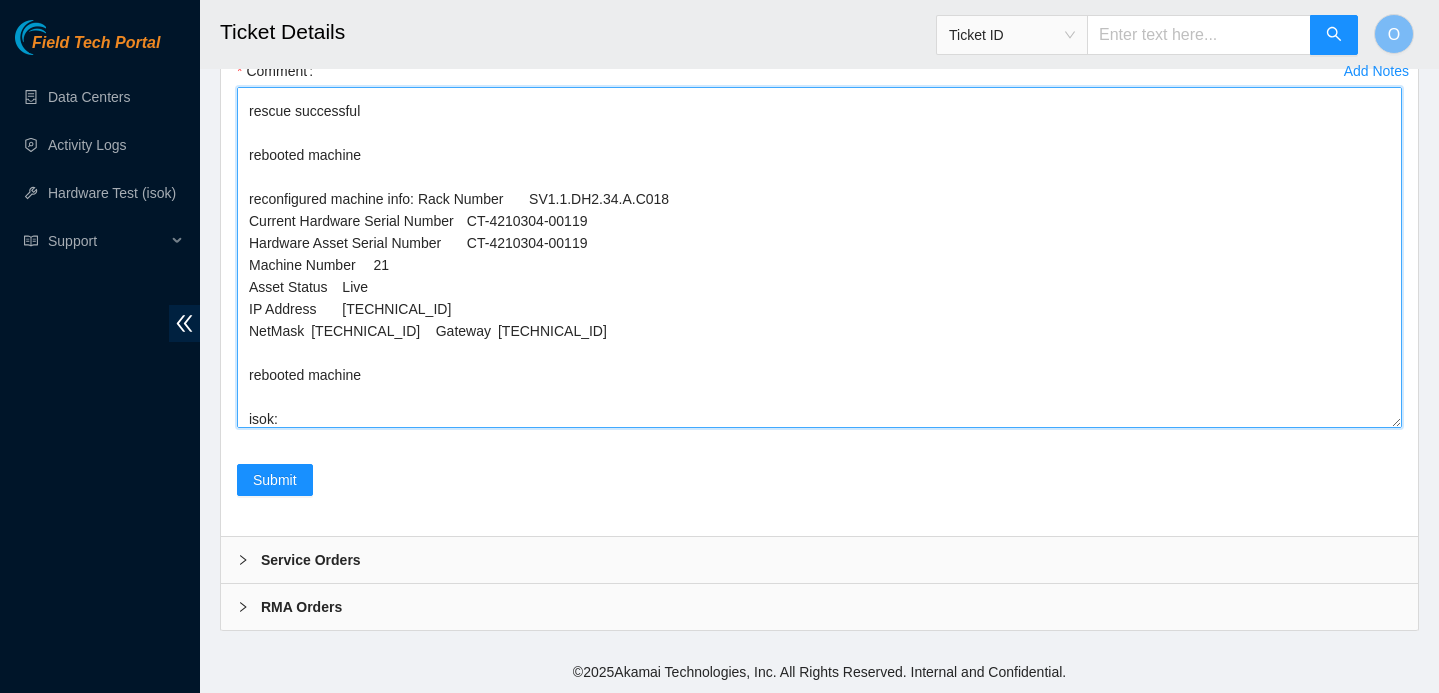 paste on "[TECHNICAL_ID] :   passed: ok" 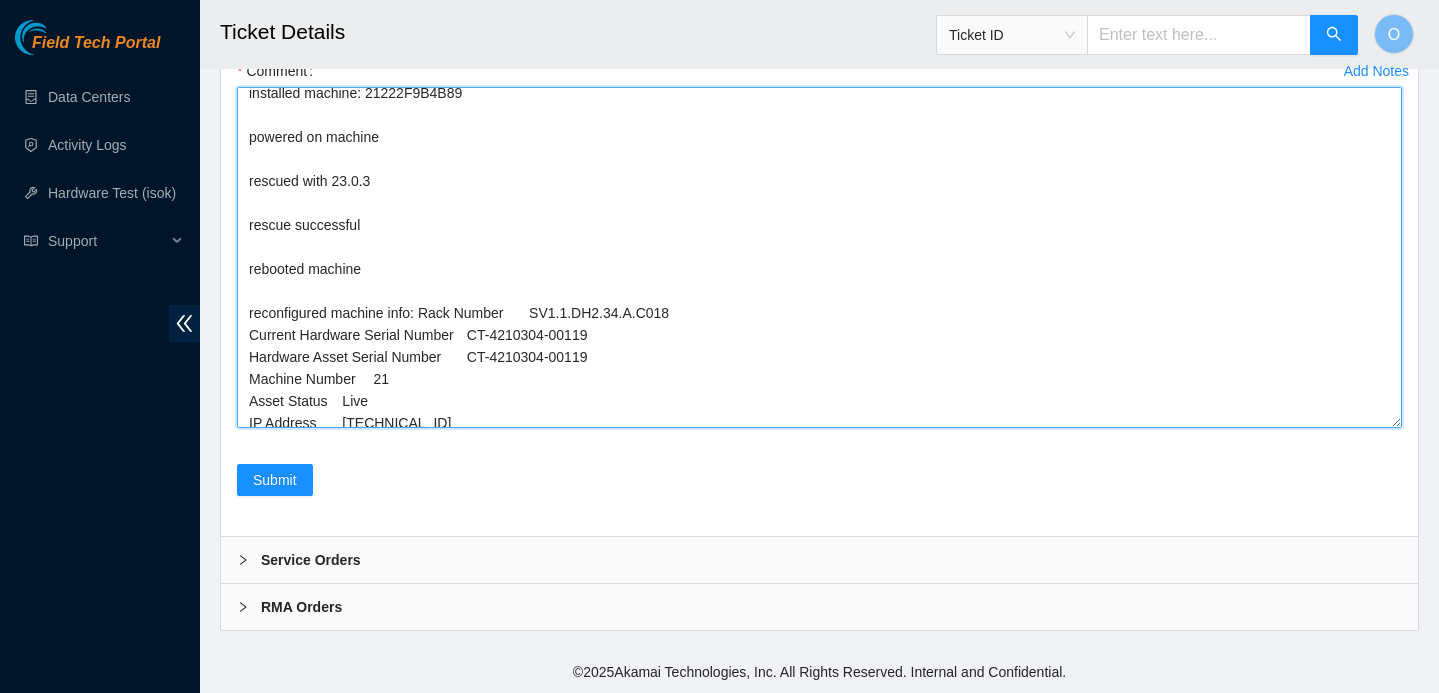 scroll, scrollTop: 351, scrollLeft: 0, axis: vertical 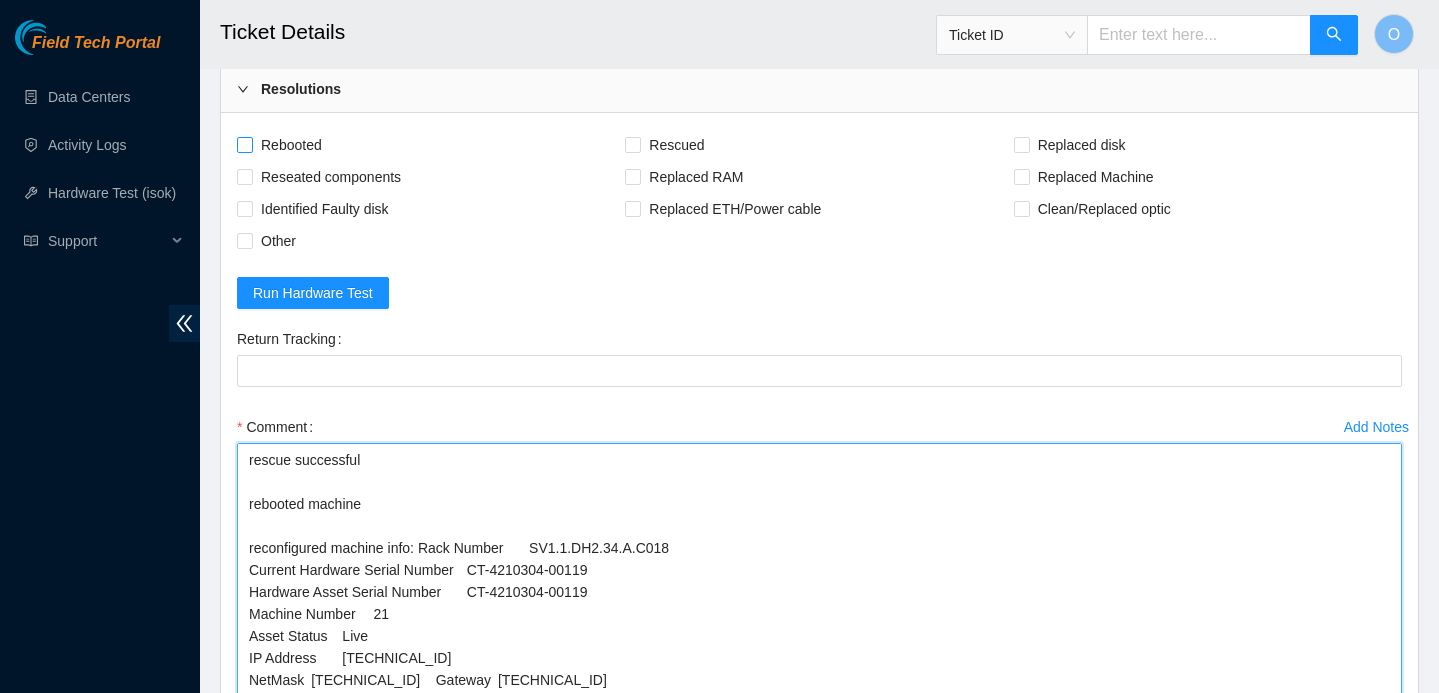 type on "Spoke to NOCC, safe to work on ticket
connected machine to monitor, no errors
powered down machine
uninstalled machine: 222438C5EBB4
installed machine: 21222F9B4B89
powered on machine
rescued with 23.0.3
rescue successful
rebooted machine
reconfigured machine info: Rack Number	SV1.1.DH2.34.A.C018
Current Hardware Serial Number	CT-4210304-00119
Hardware Asset Serial Number	CT-4210304-00119
Machine Number	21
Asset Status	Live
IP Address	[TECHNICAL_ID]
NetMask	[TECHNICAL_ID]	Gateway	[TECHNICAL_ID]
rebooted machine
isok: [TECHNICAL_ID] :   passed: ok" 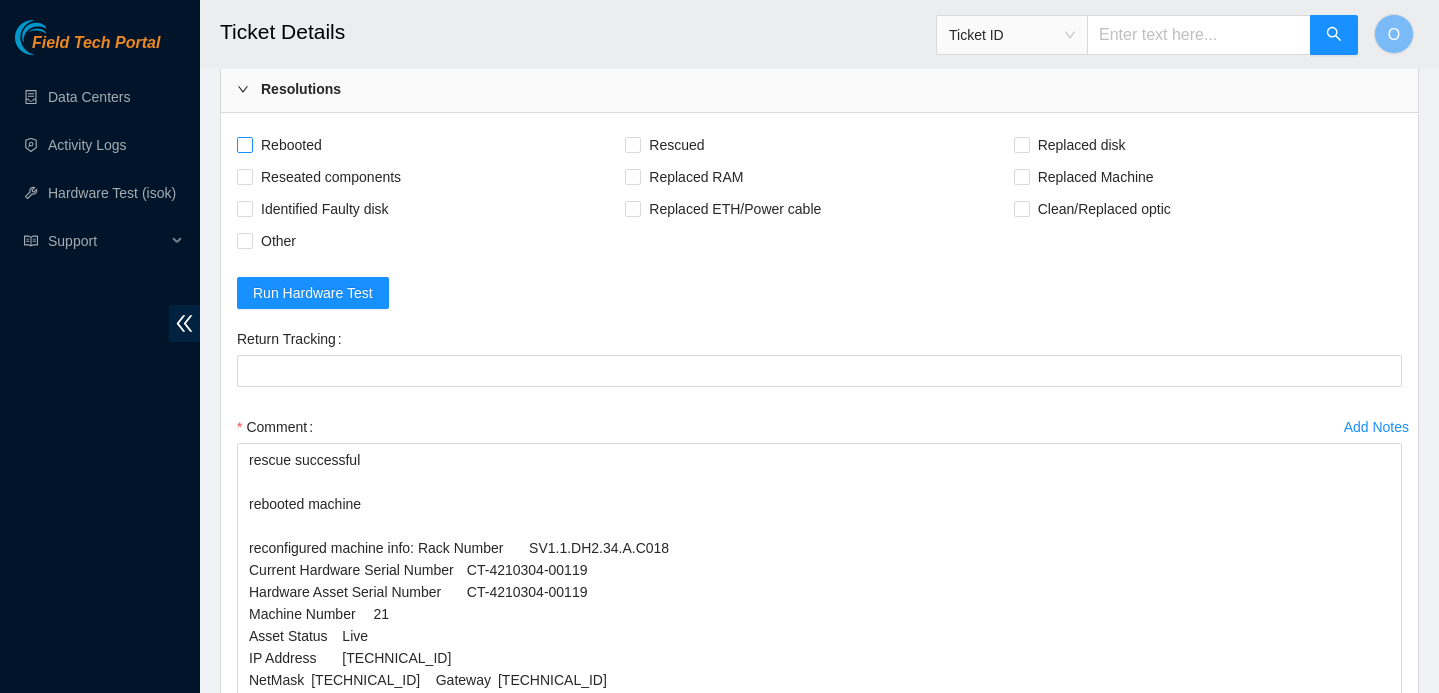 click on "Rebooted" at bounding box center (291, 145) 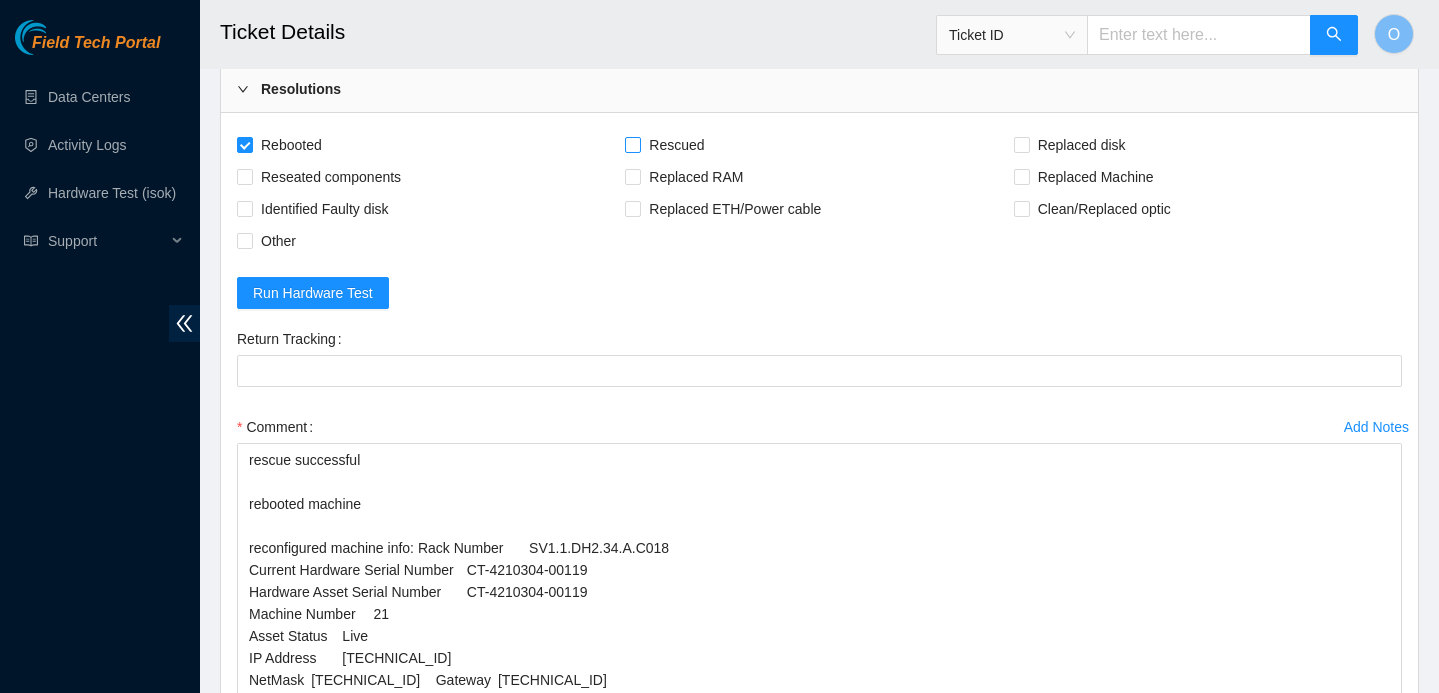 click on "Rescued" at bounding box center (676, 145) 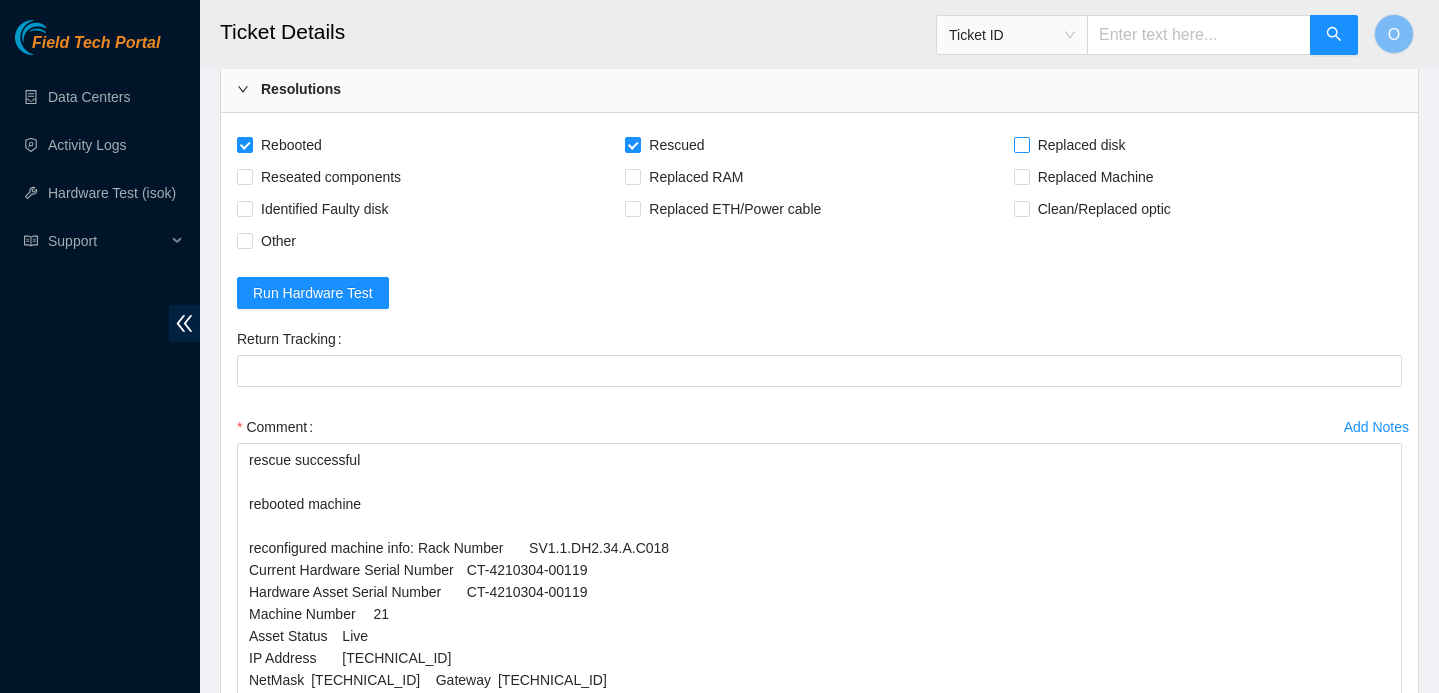 click on "Replaced disk" at bounding box center (1082, 145) 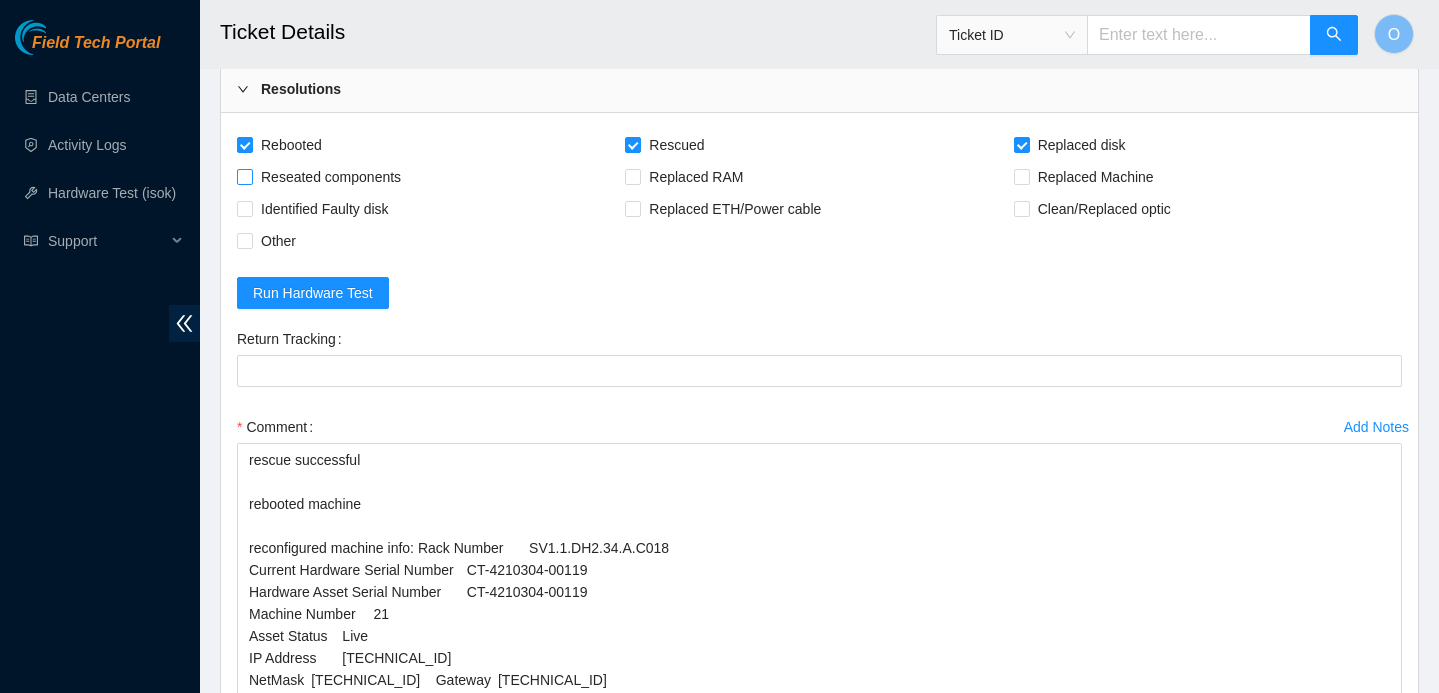 click on "Reseated components" at bounding box center [331, 177] 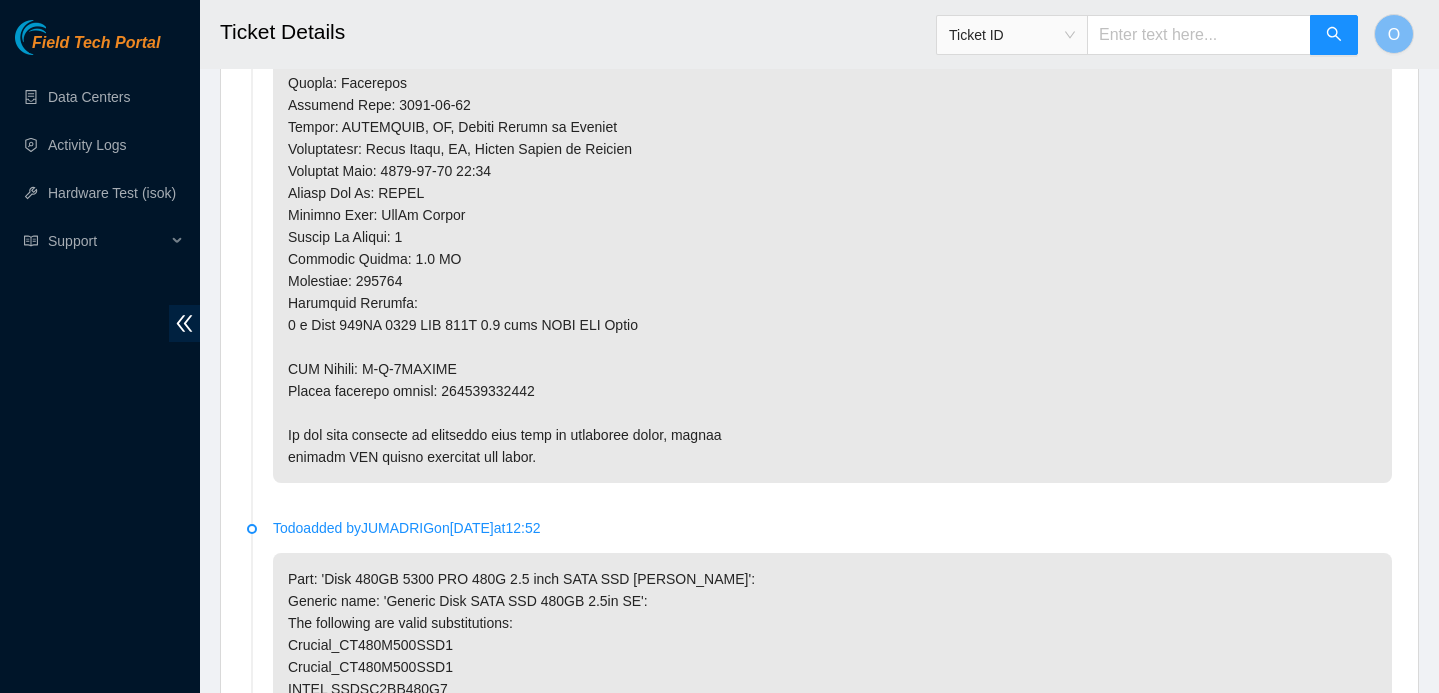 scroll, scrollTop: 1728, scrollLeft: 0, axis: vertical 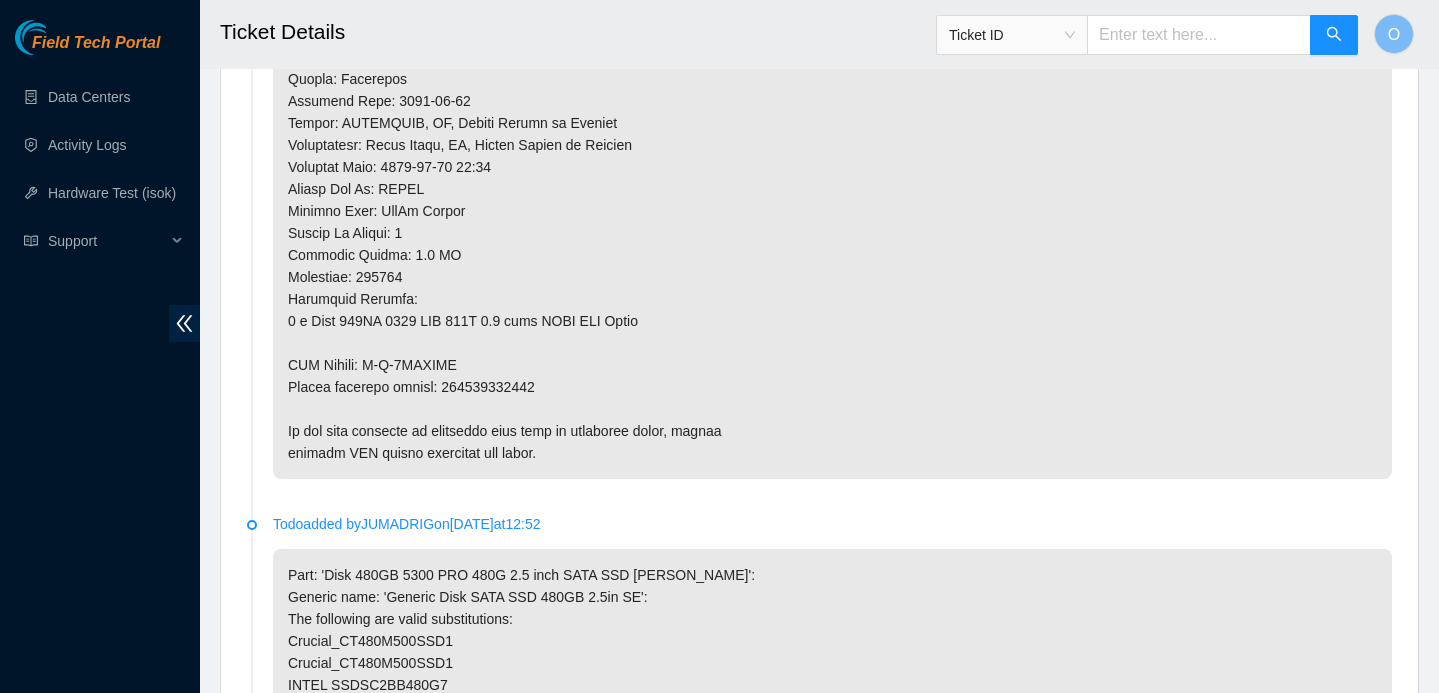 click at bounding box center (832, -53) 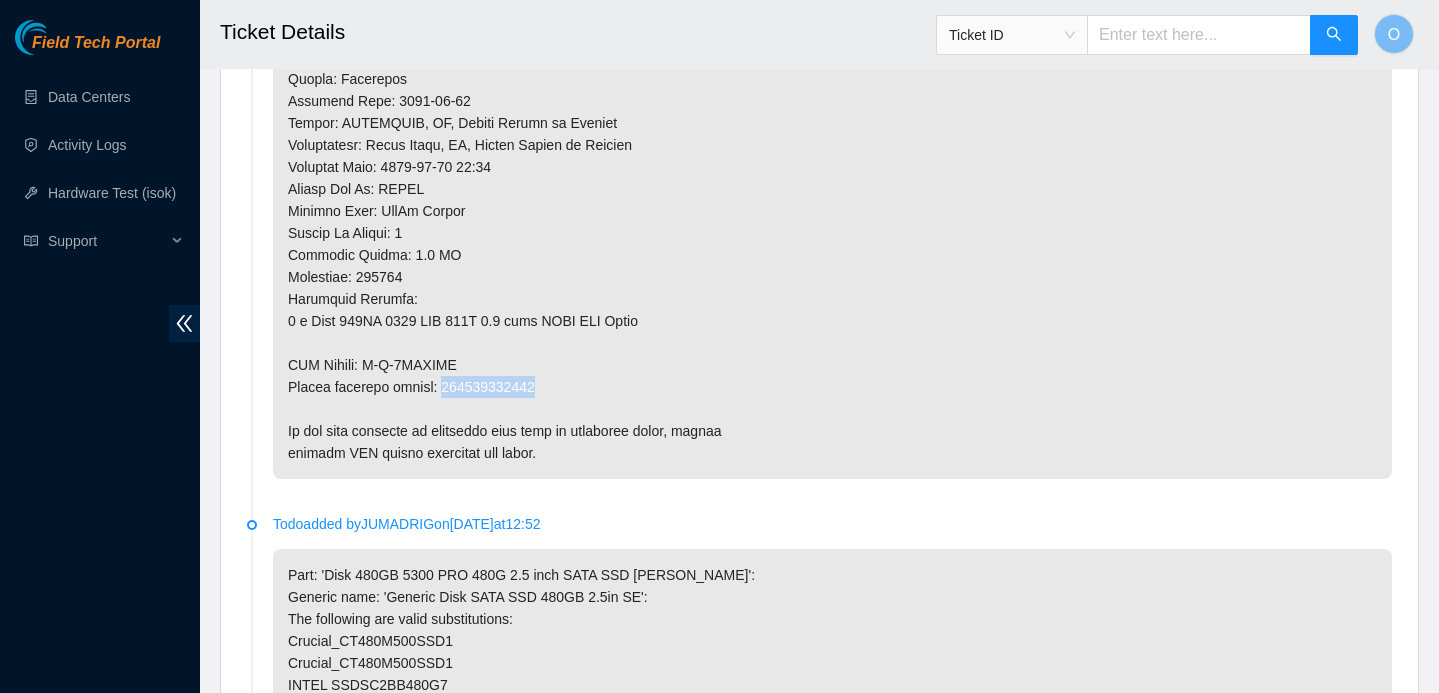 click at bounding box center [832, -53] 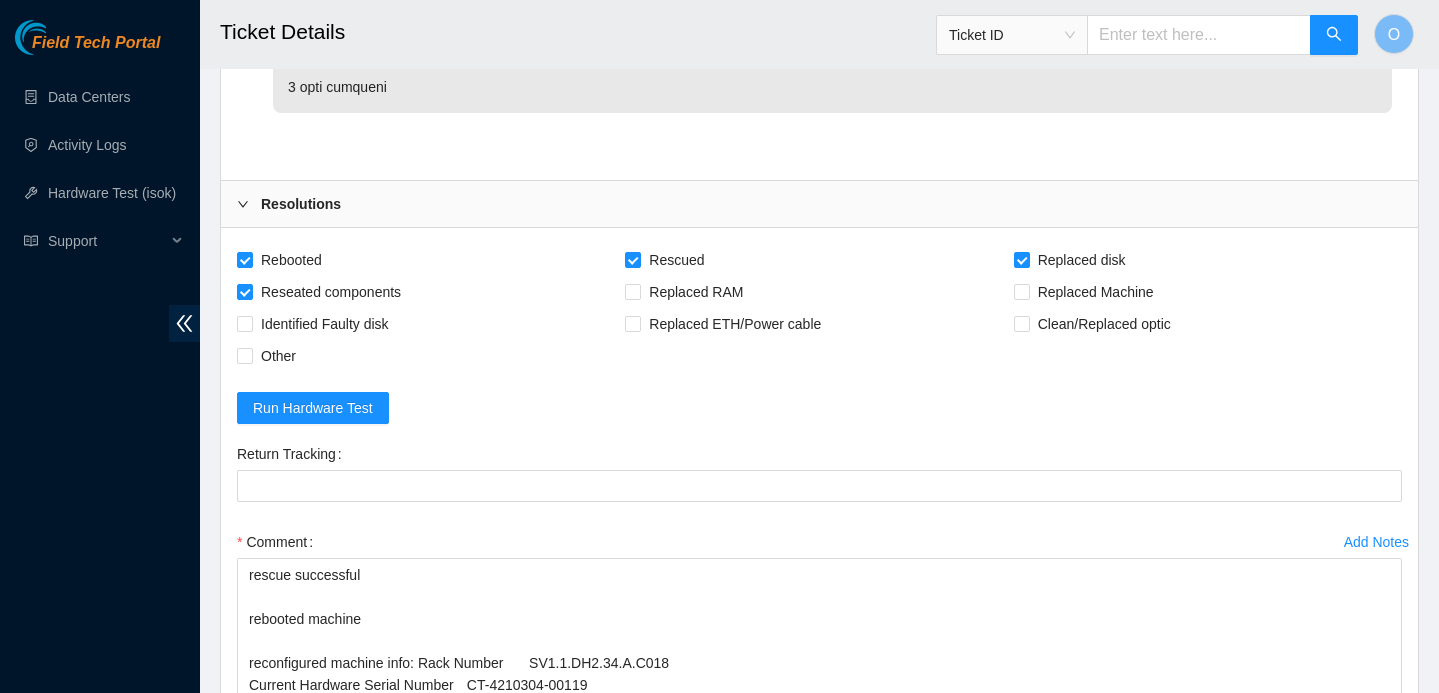scroll, scrollTop: 5544, scrollLeft: 0, axis: vertical 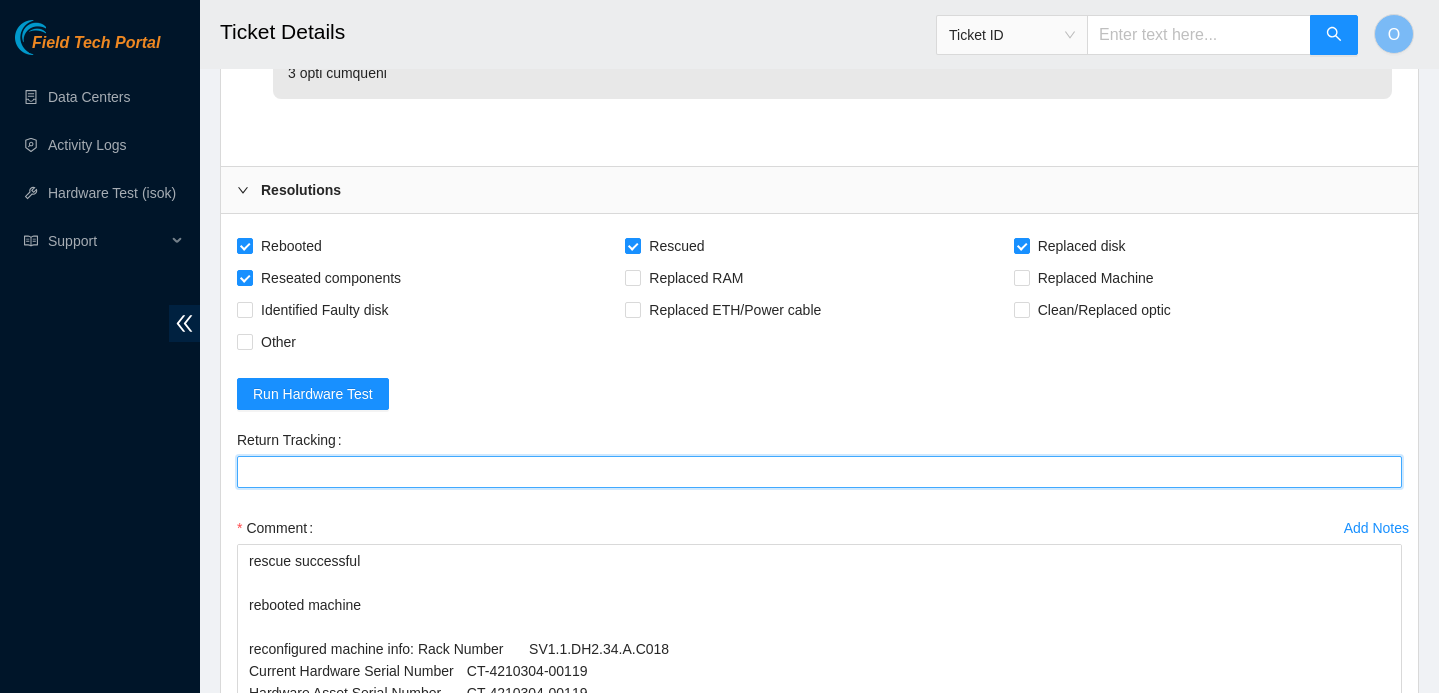 click on "Return Tracking" at bounding box center (819, 472) 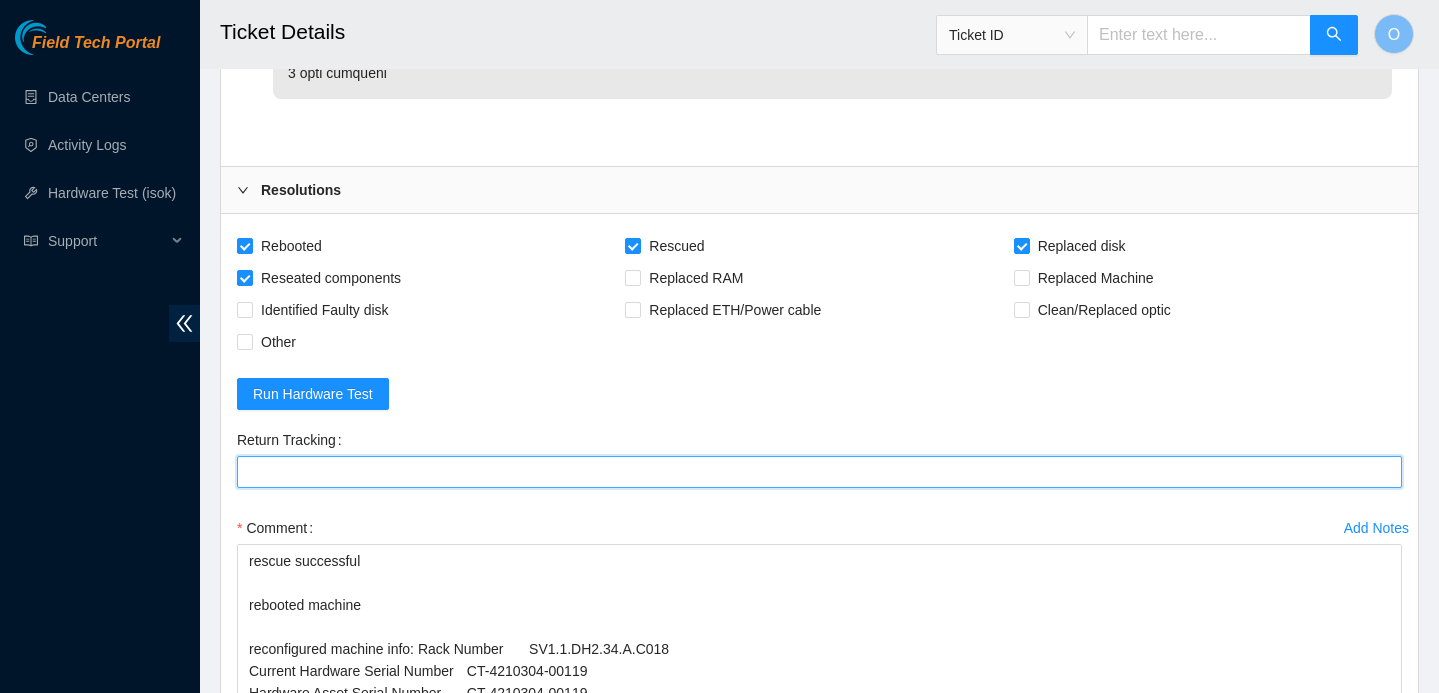 paste on "463470029300" 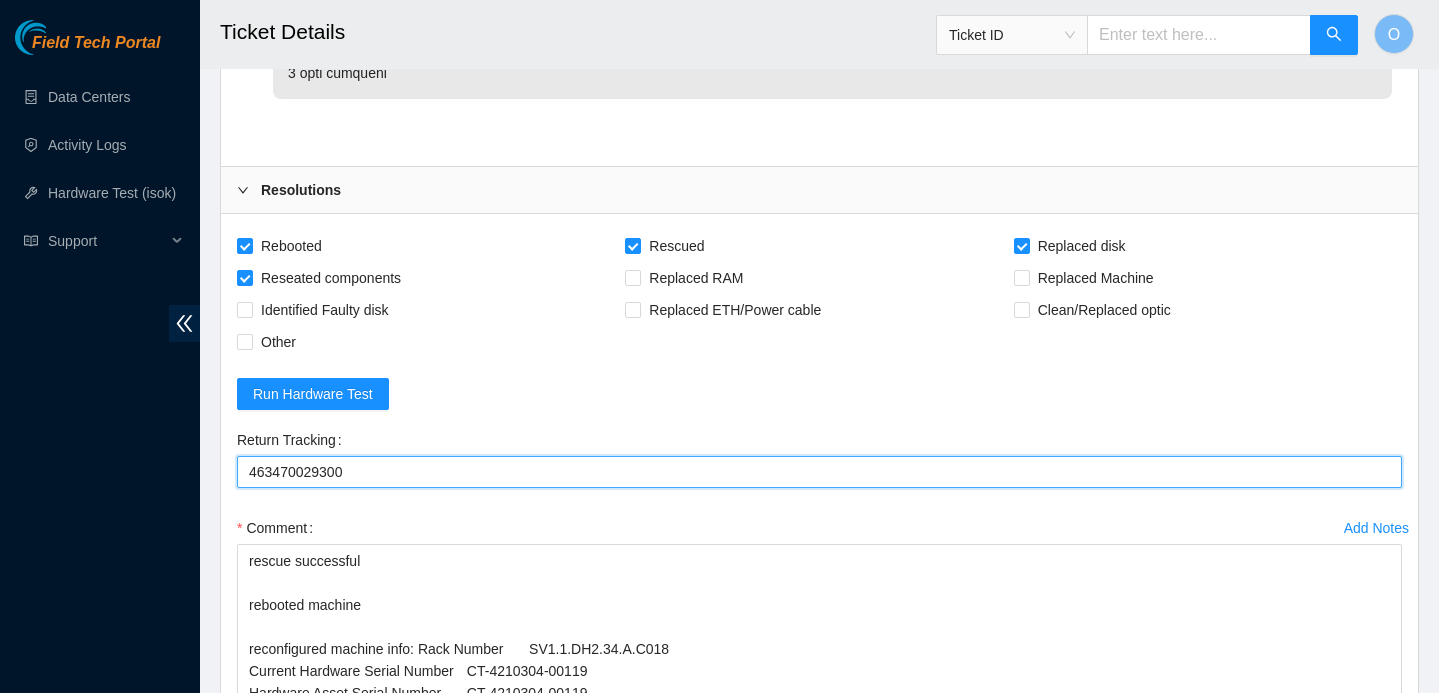 type on "463470029300" 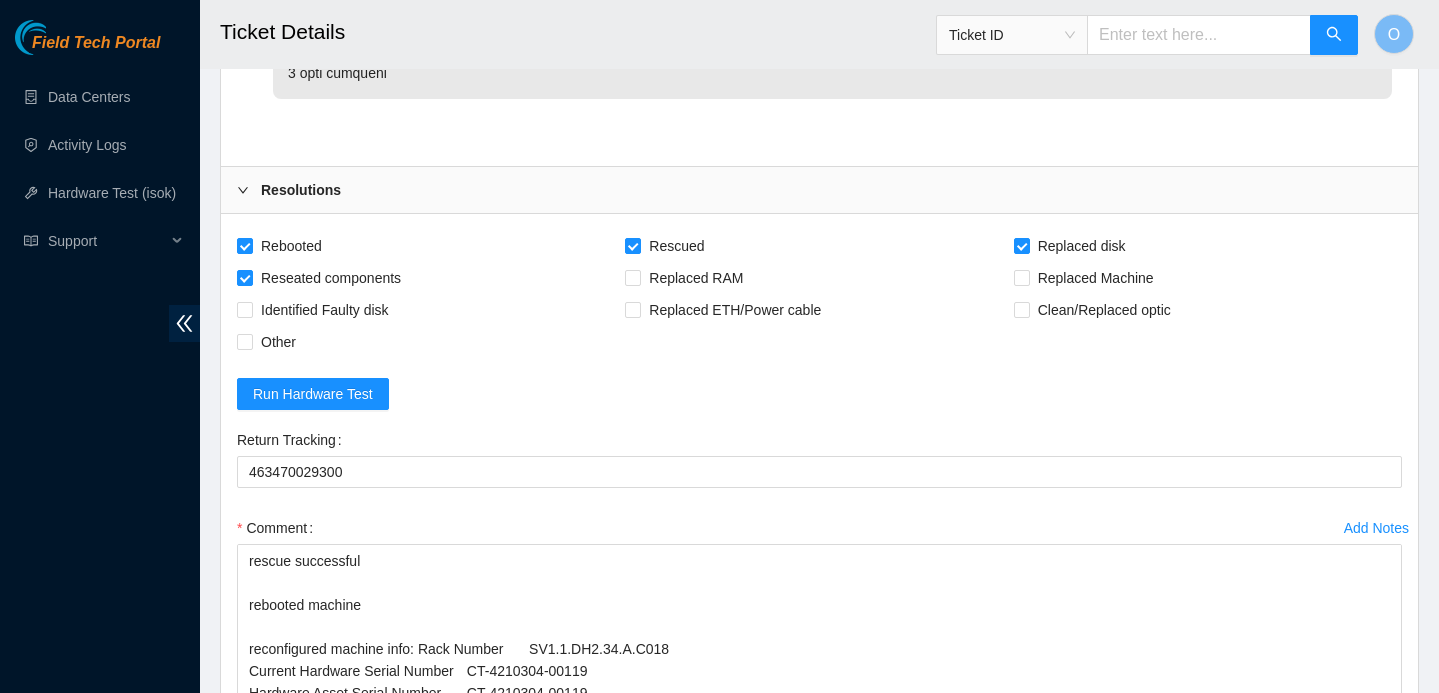 click on "Rebooted Rescued Replaced disk Reseated components Replaced RAM Replaced Machine Identified Faulty disk Replaced ETH/Power cable Clean/Replaced optic Other Run Hardware Test Return Tracking 463470029300 Add Notes    Comment Spoke to NOCC, safe to work on ticket
connected machine to monitor, no errors
powered down machine
uninstalled machine: 222438C5EBB4
installed machine: 21222F9B4B89
powered on machine
rescued with 23.0.3
rescue successful
rebooted machine
reconfigured machine info: Rack Number	SV1.1.DH2.34.A.C018
Current Hardware Serial Number	CT-4210304-00119
Hardware Asset Serial Number	CT-4210304-00119
Machine Number	21
Asset Status	Live
IP Address	[TECHNICAL_ID]
NetMask	[TECHNICAL_ID]	Gateway	[TECHNICAL_ID]
rebooted machine
isok: [TECHNICAL_ID] :   passed: ok
Submit" at bounding box center (819, 603) 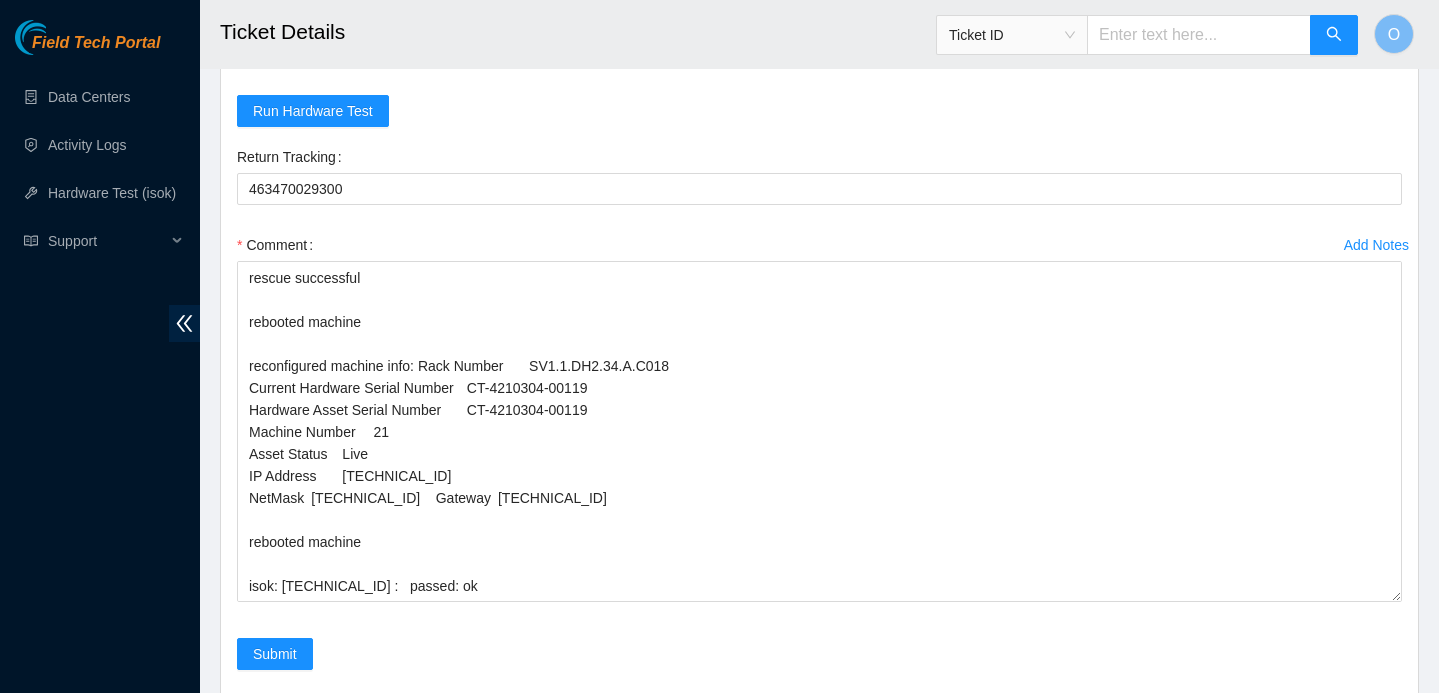 scroll, scrollTop: 6023, scrollLeft: 0, axis: vertical 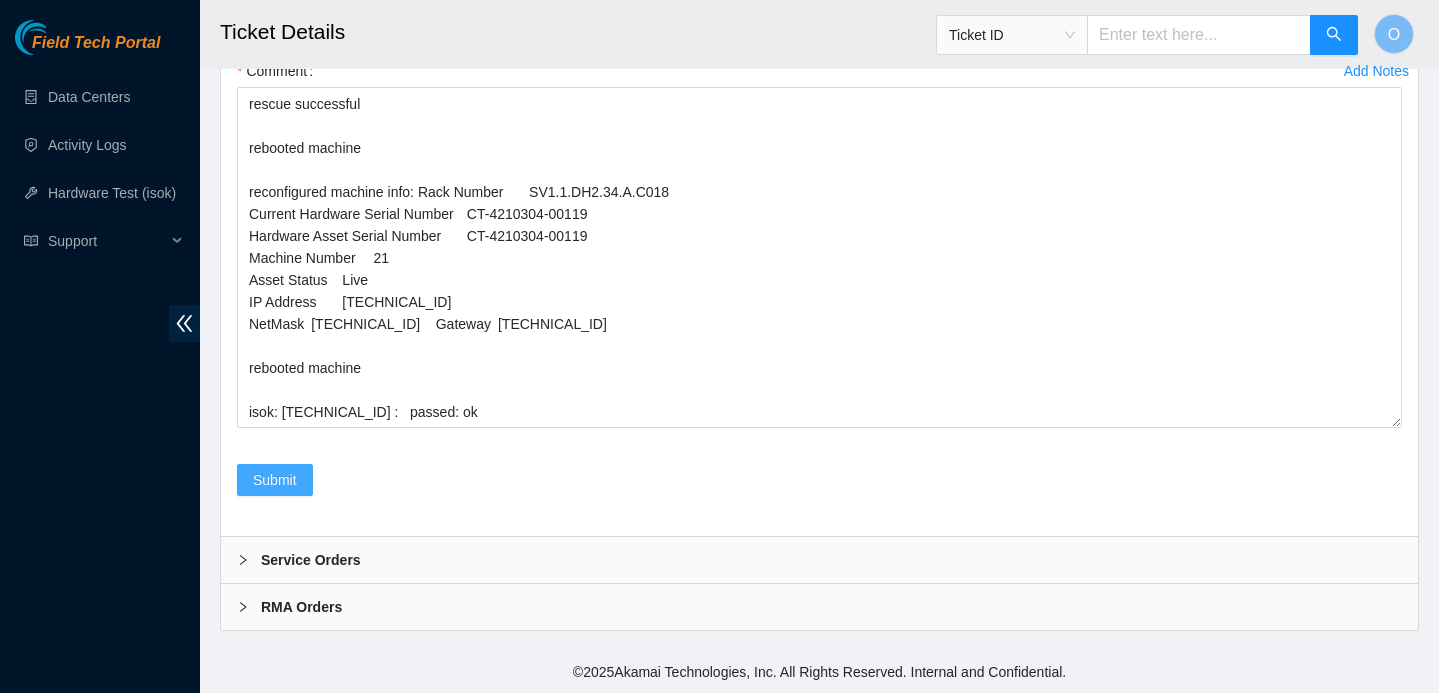 click on "Submit" at bounding box center [275, 480] 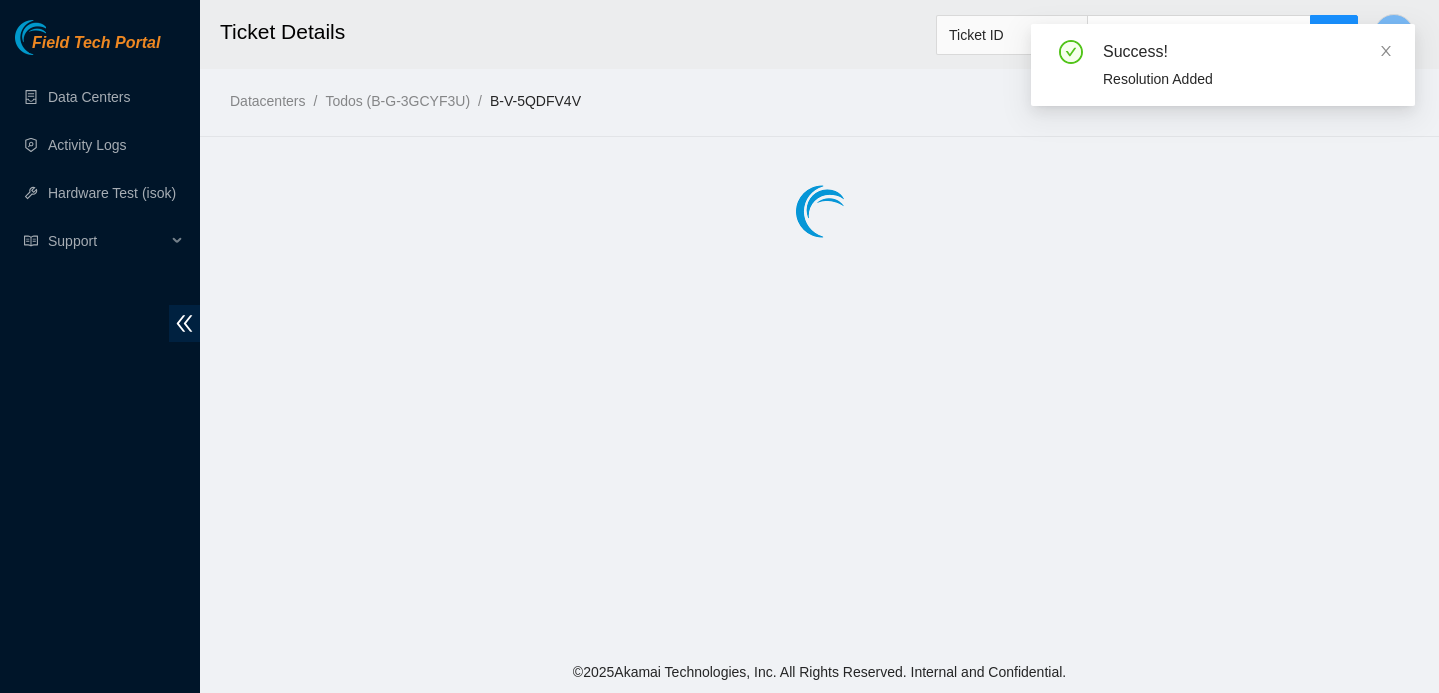 scroll, scrollTop: 0, scrollLeft: 0, axis: both 